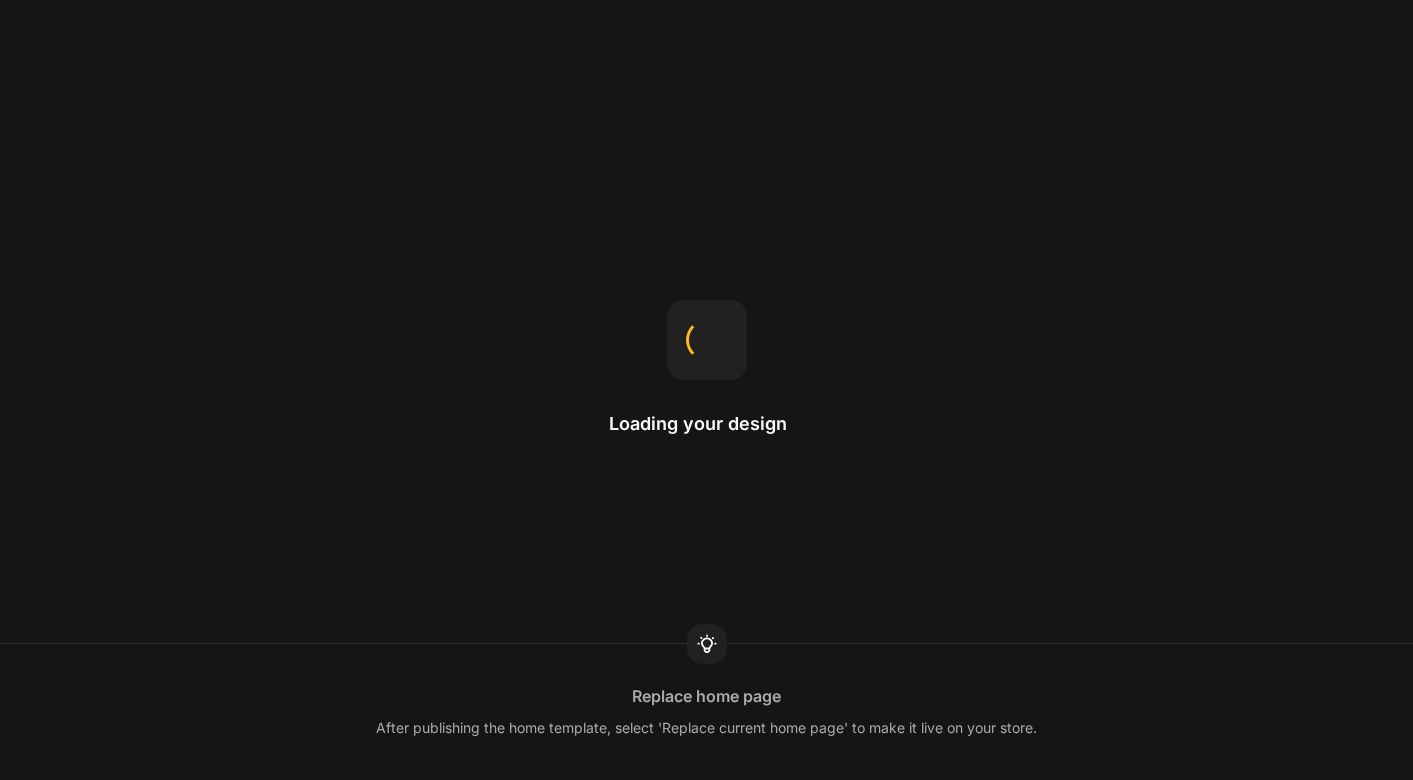 scroll, scrollTop: 0, scrollLeft: 0, axis: both 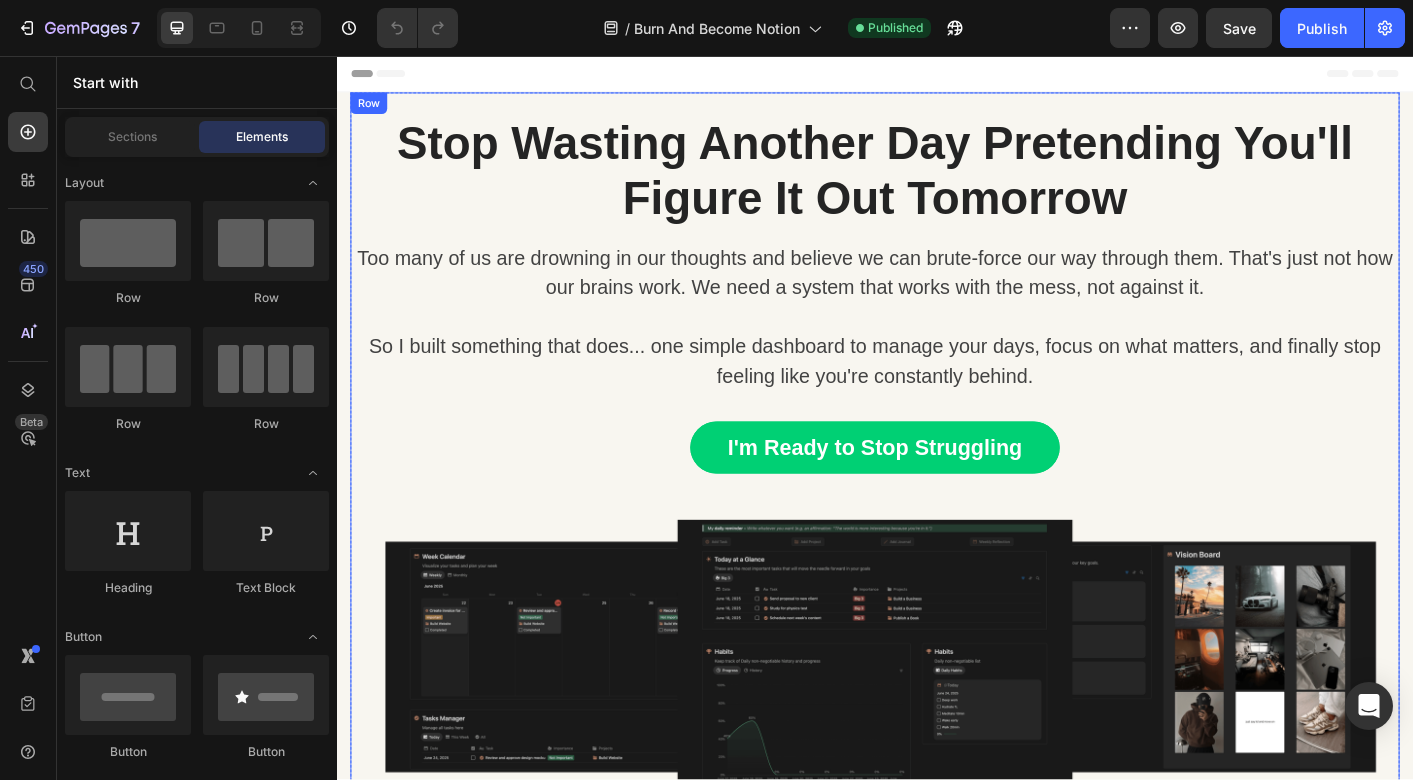 click on "I'm Ready to Stop Struggling" at bounding box center (936, 493) 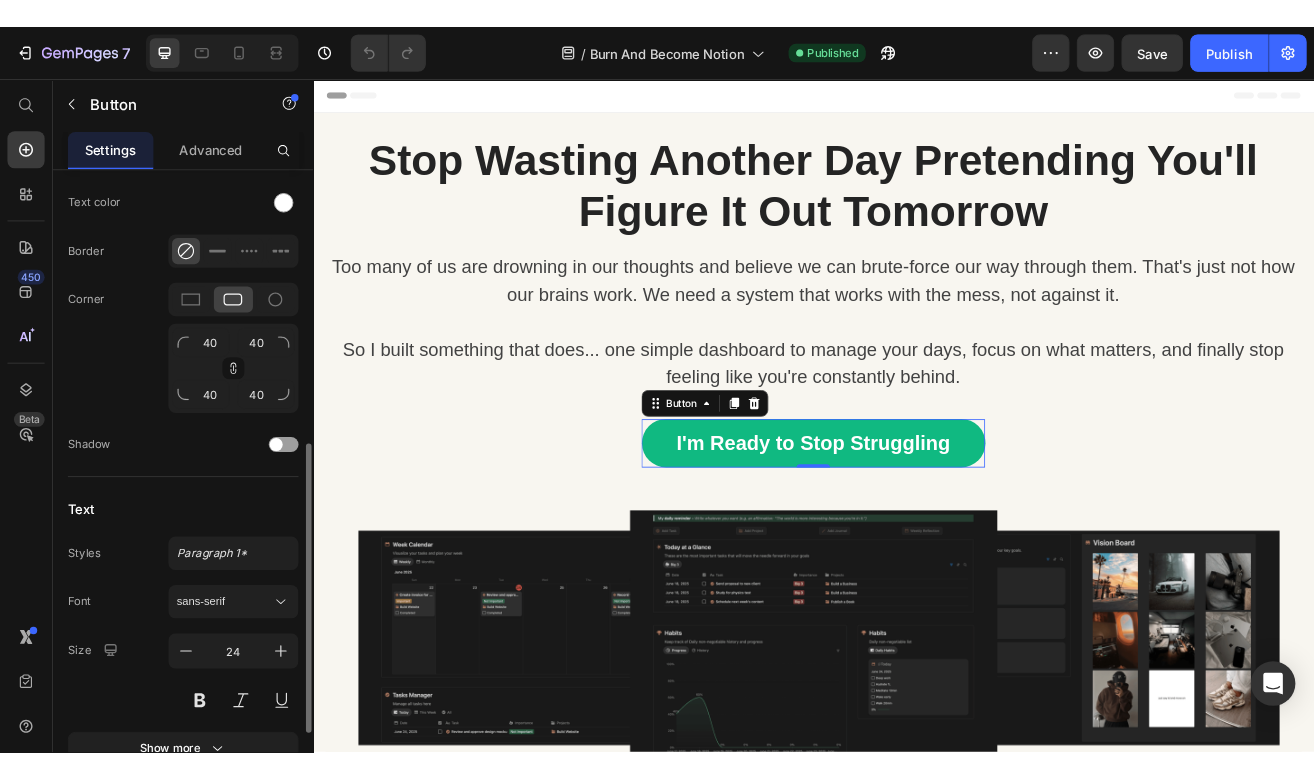 scroll, scrollTop: 493, scrollLeft: 0, axis: vertical 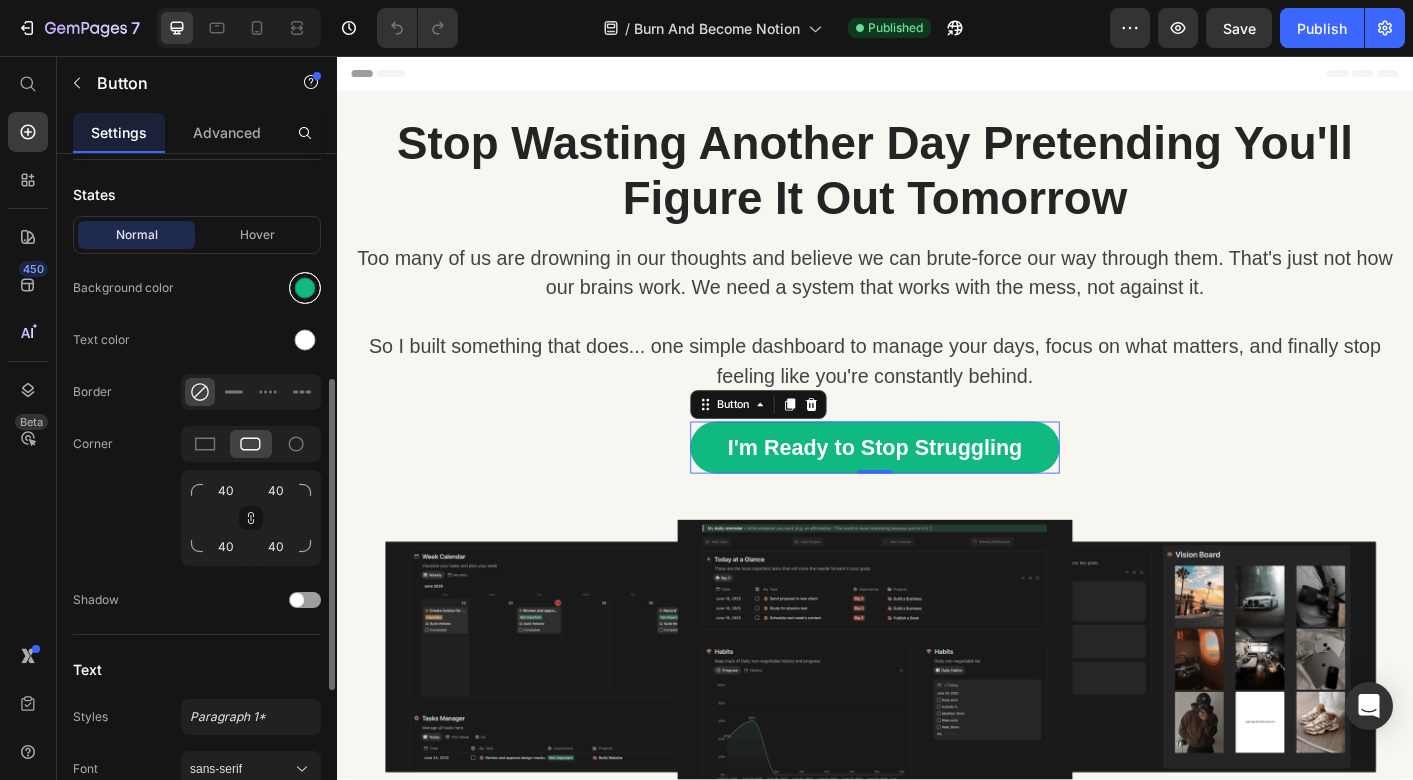 click at bounding box center (305, 288) 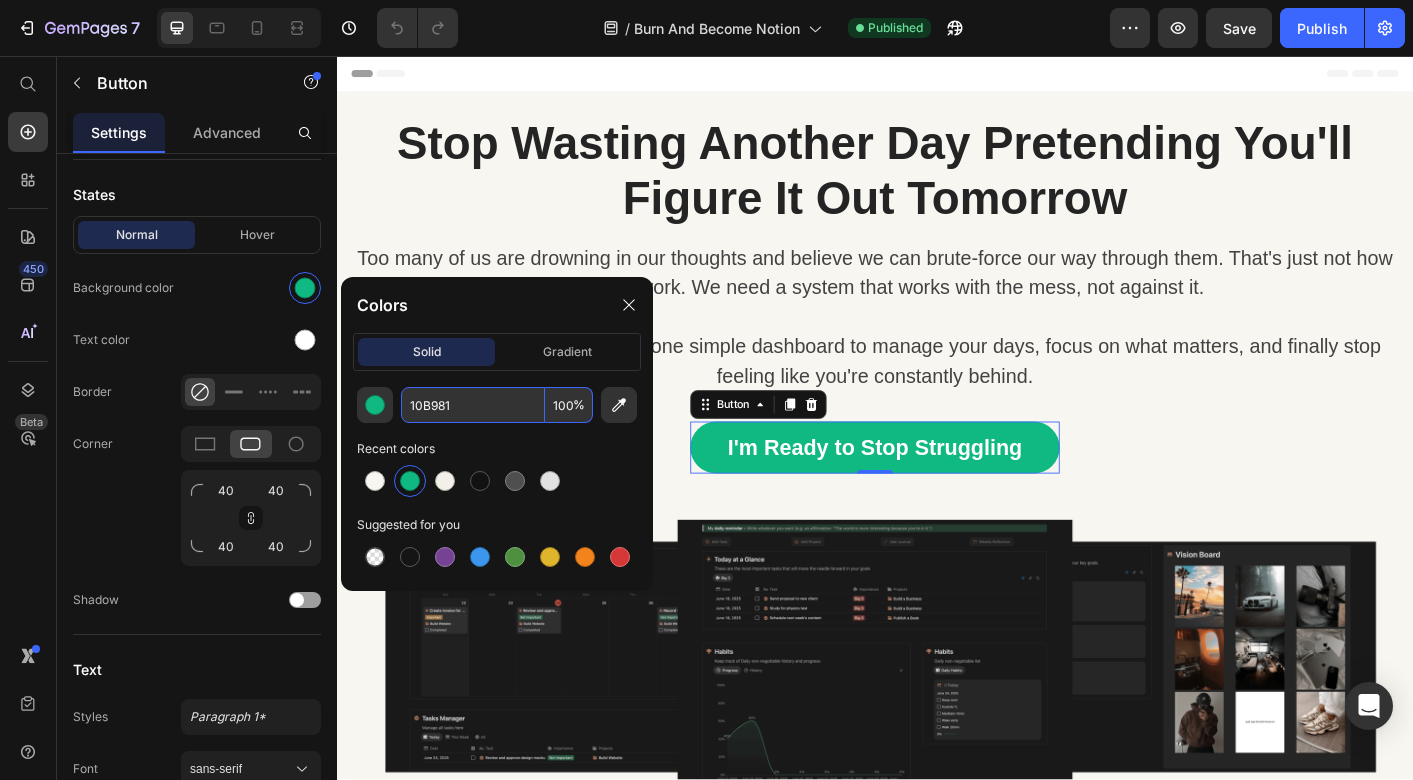 click on "10B981" at bounding box center (473, 405) 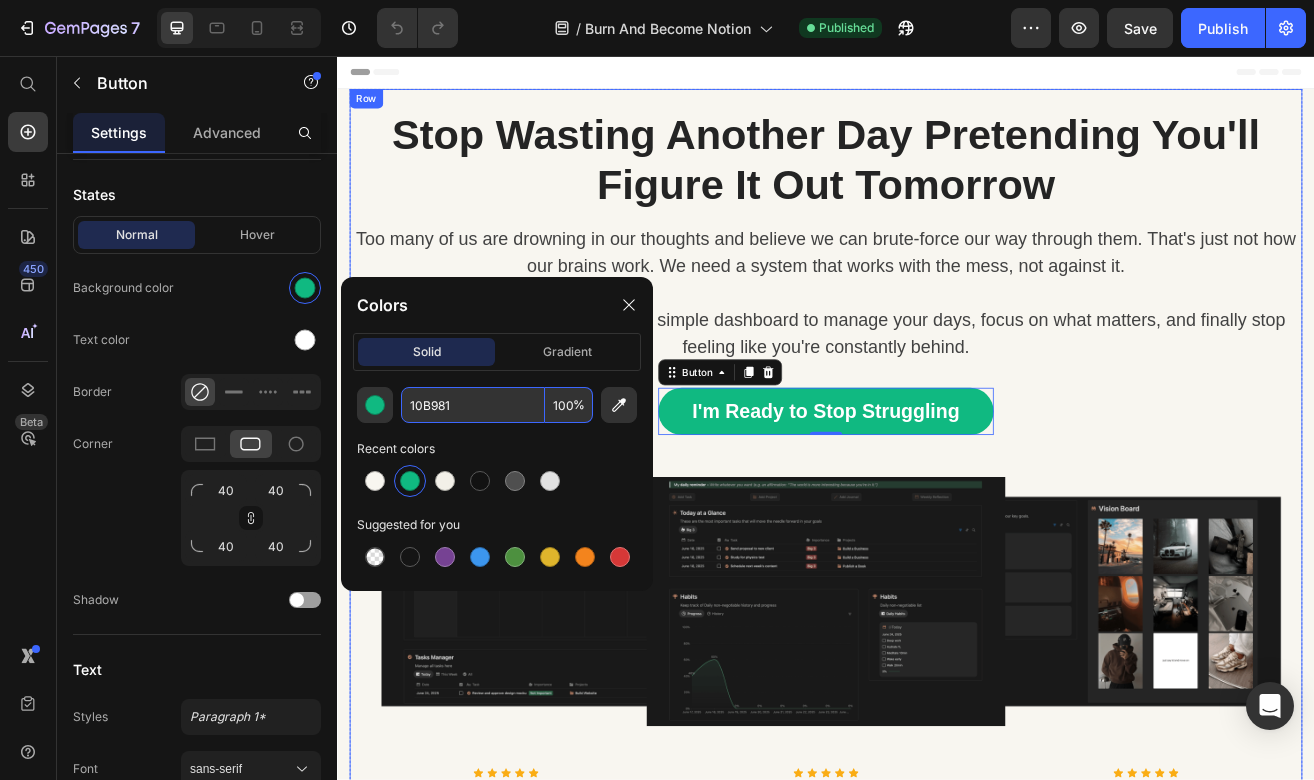 click on "Too many of us are drowning in our thoughts and believe we can brute-force our way through them. That's just not how our brains work. We need a system that works with the mess, not against it. So I built something that does... one simple dashboard to manage your days, focus on what matters, and finally stop feeling like you're constantly behind." at bounding box center [937, 347] 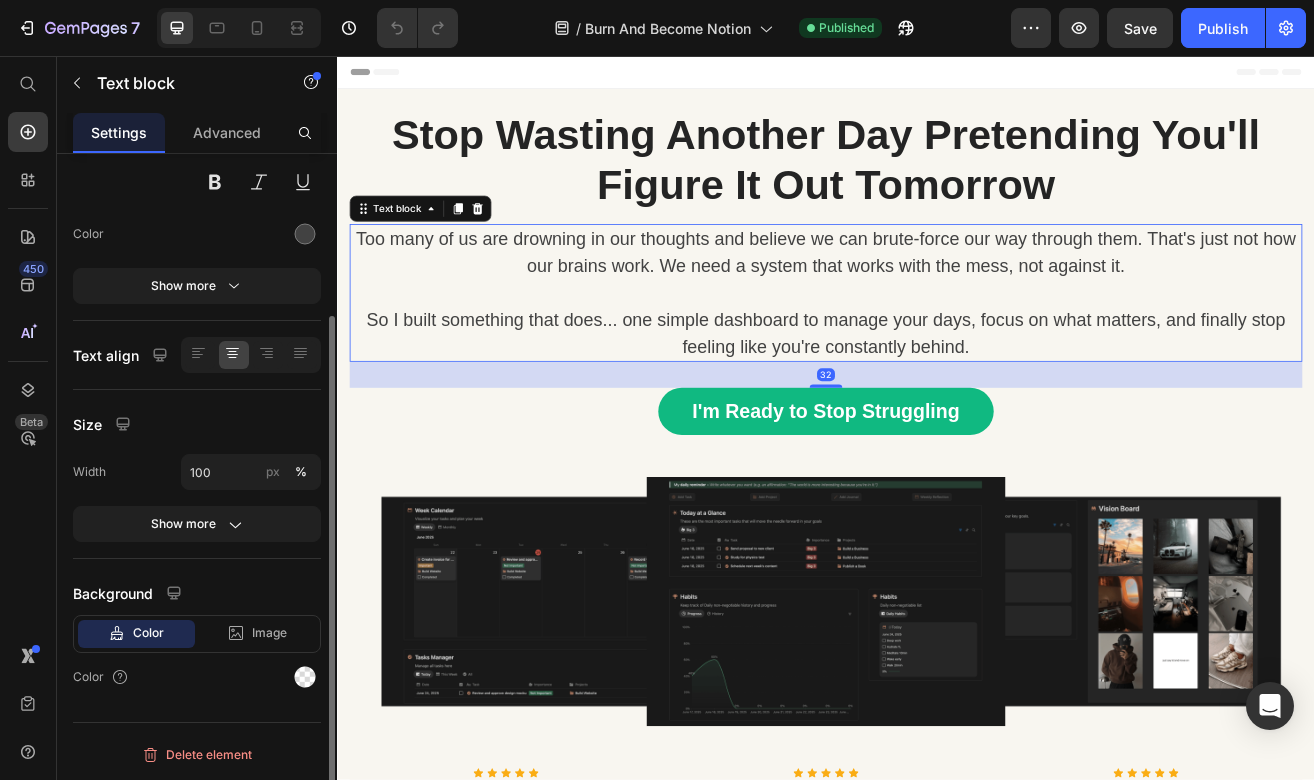 scroll, scrollTop: 0, scrollLeft: 0, axis: both 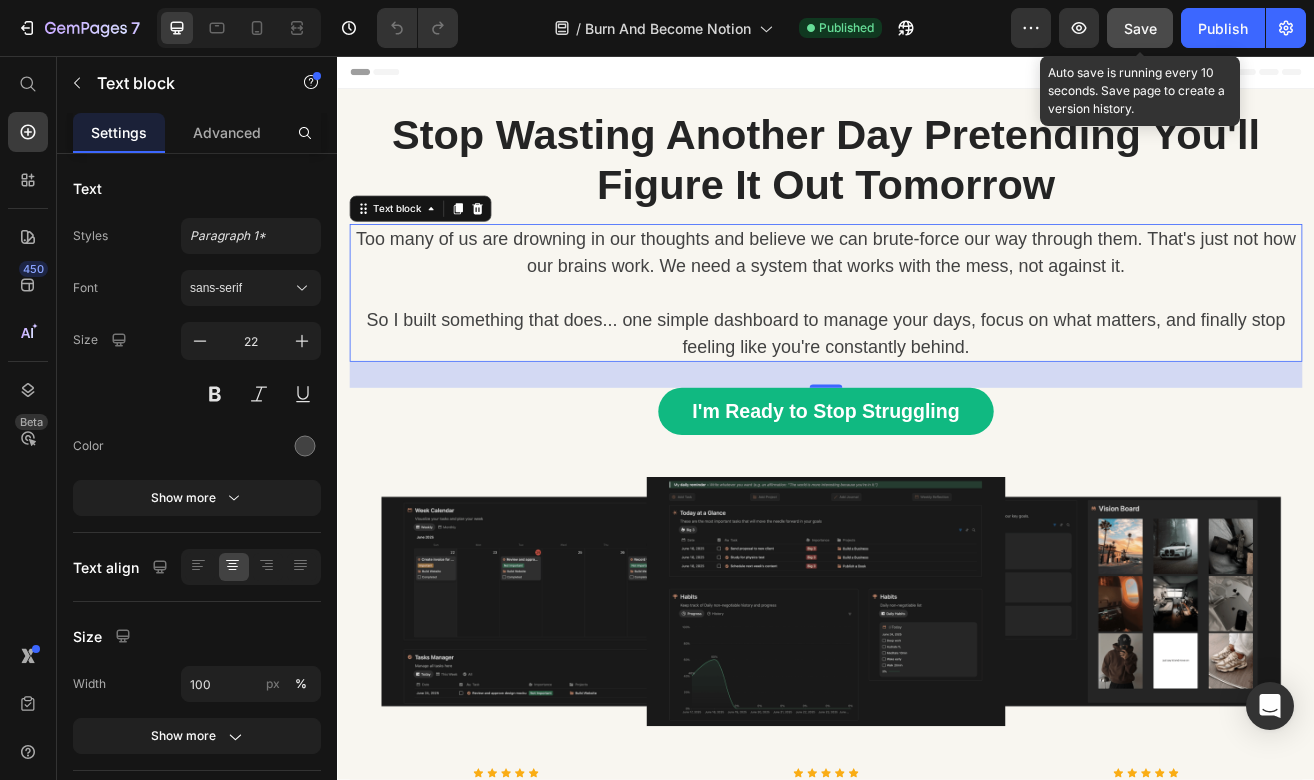 click on "Save" at bounding box center (1140, 28) 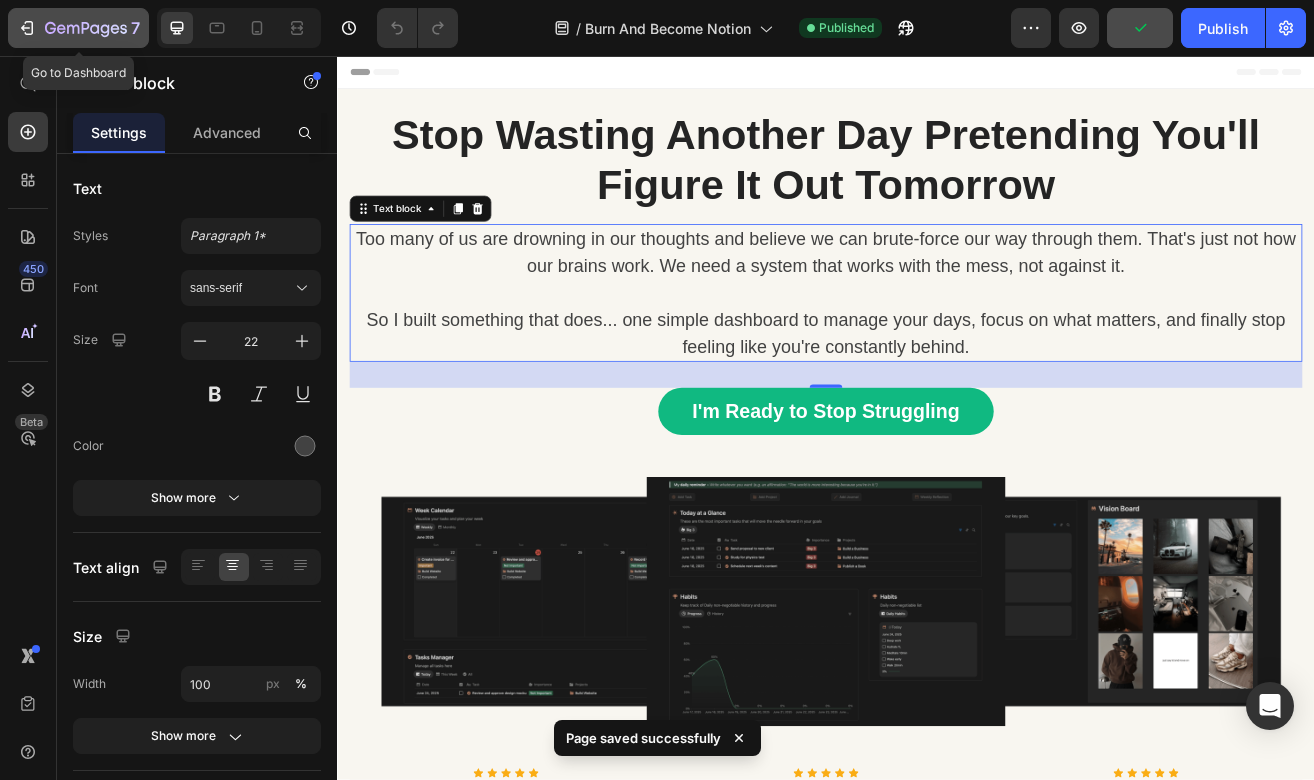 click 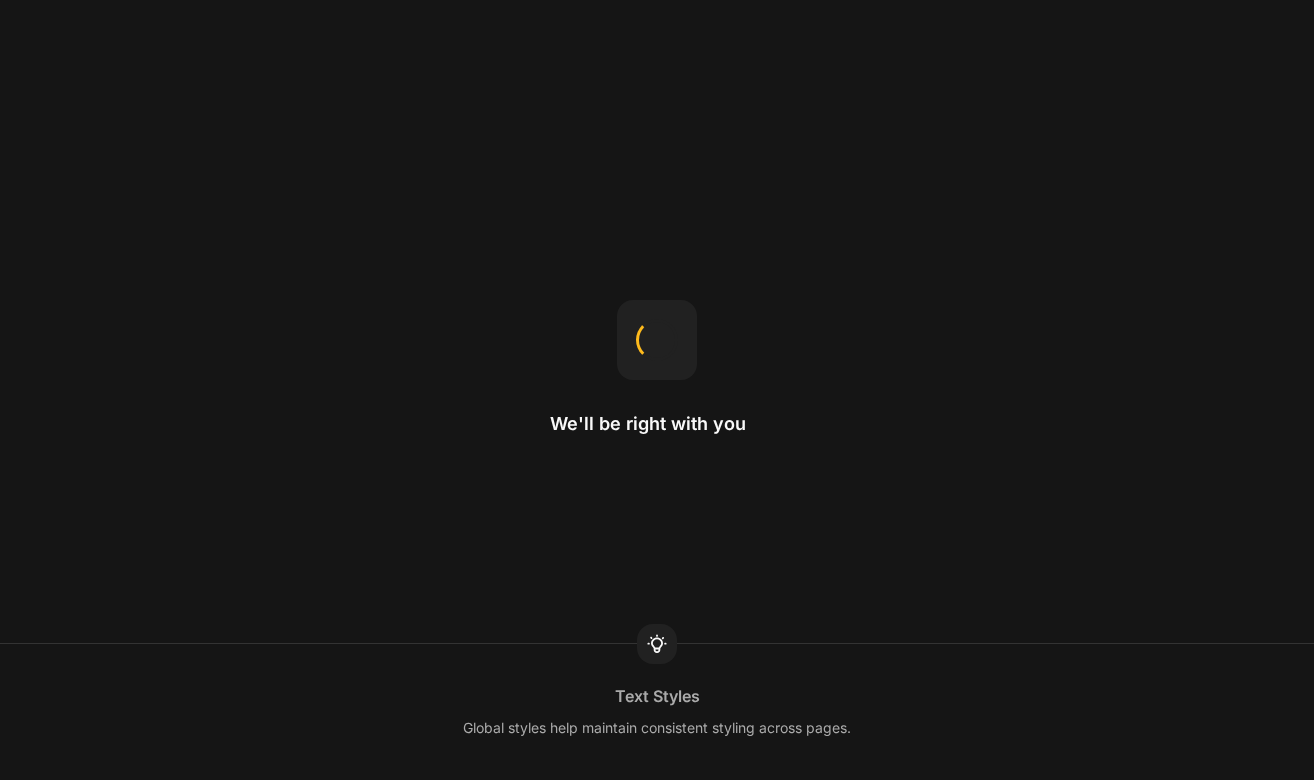 scroll, scrollTop: 0, scrollLeft: 0, axis: both 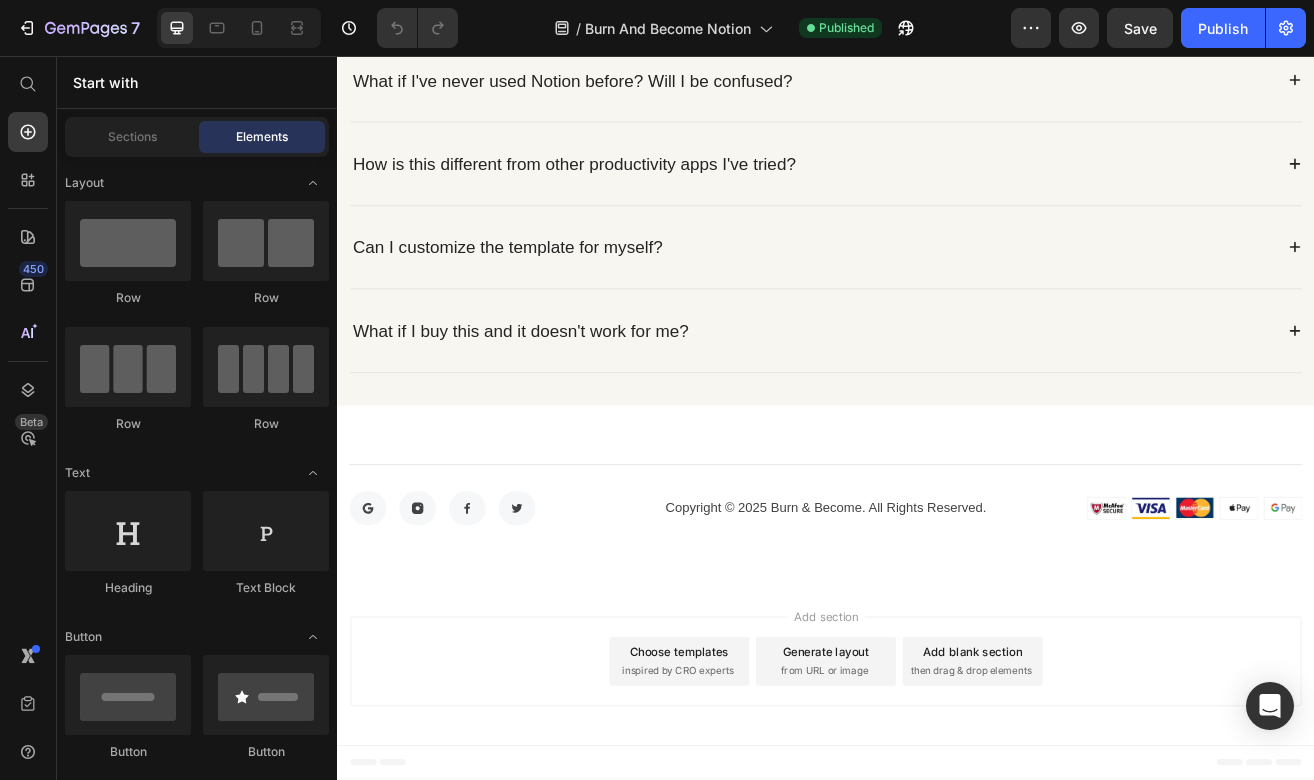 click on "Add section Choose templates inspired by CRO experts Generate layout from URL or image Add blank section then drag & drop elements" at bounding box center (937, 800) 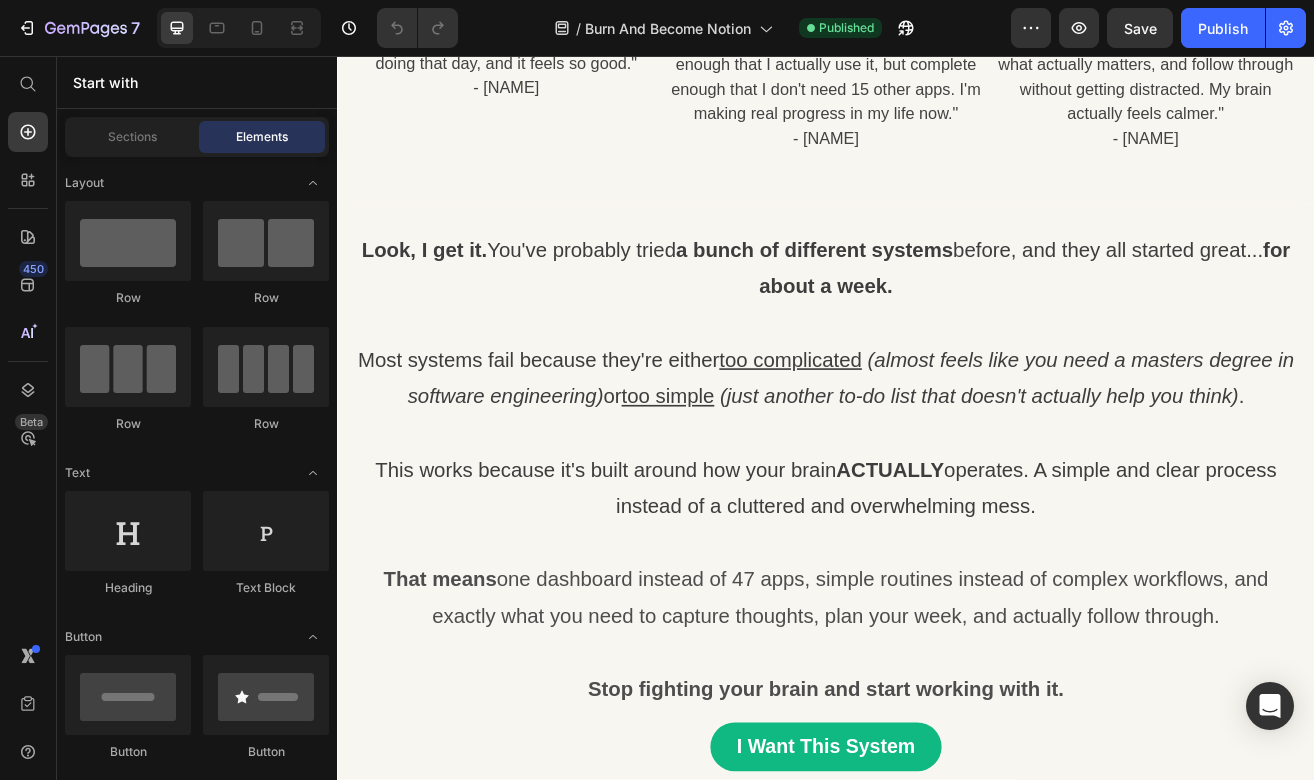 scroll, scrollTop: 0, scrollLeft: 0, axis: both 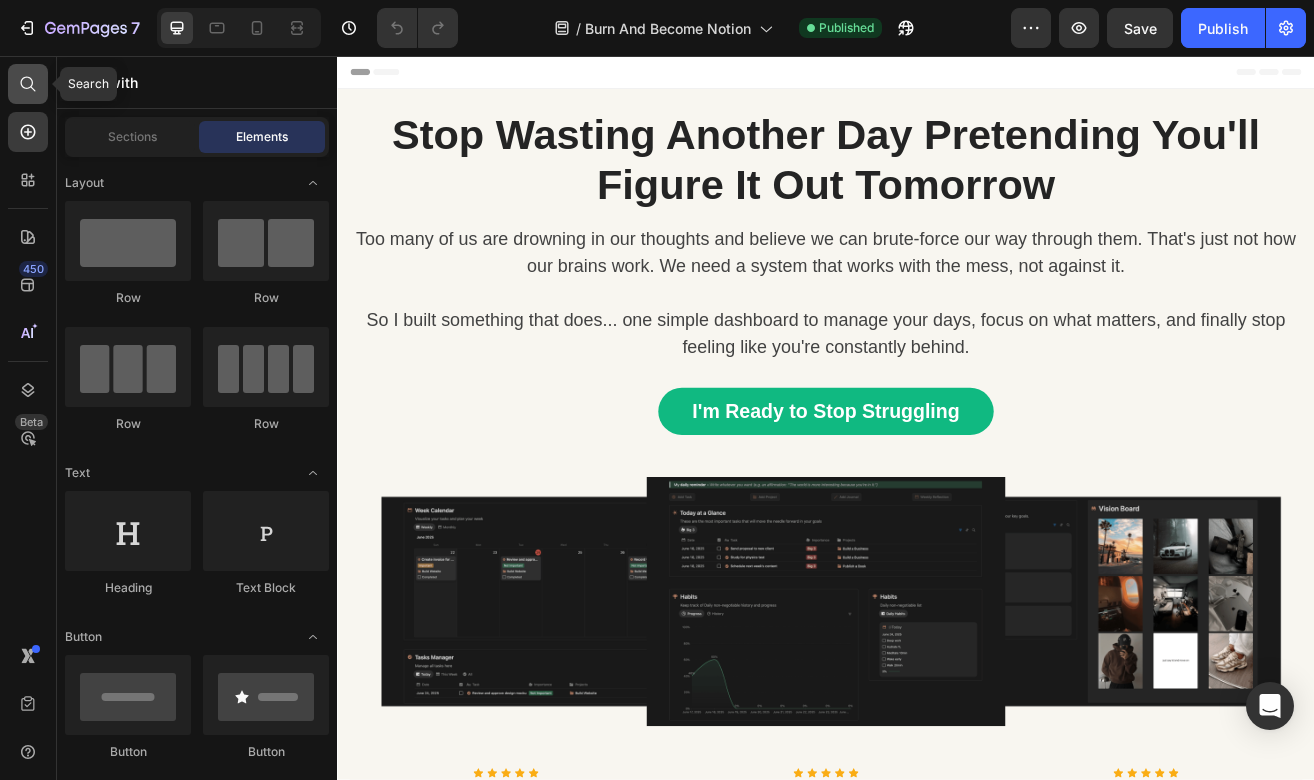 click 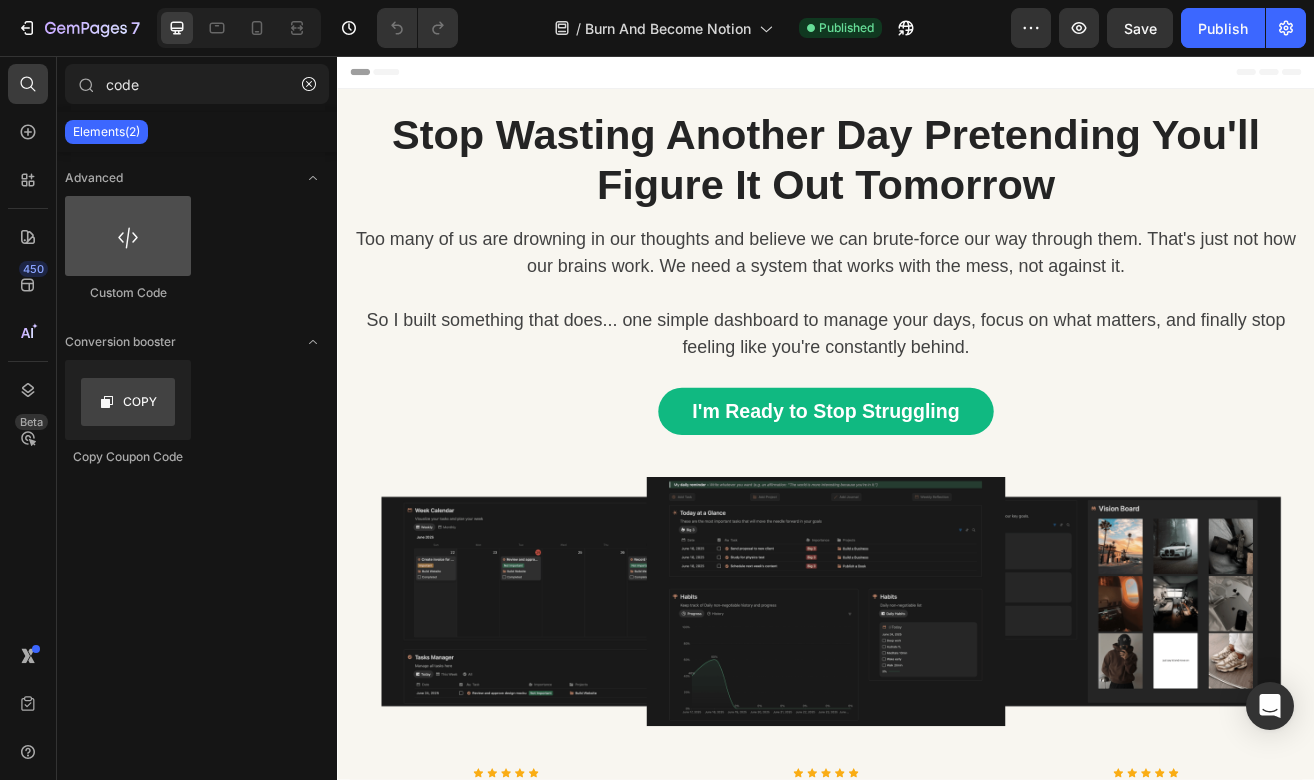 type on "code" 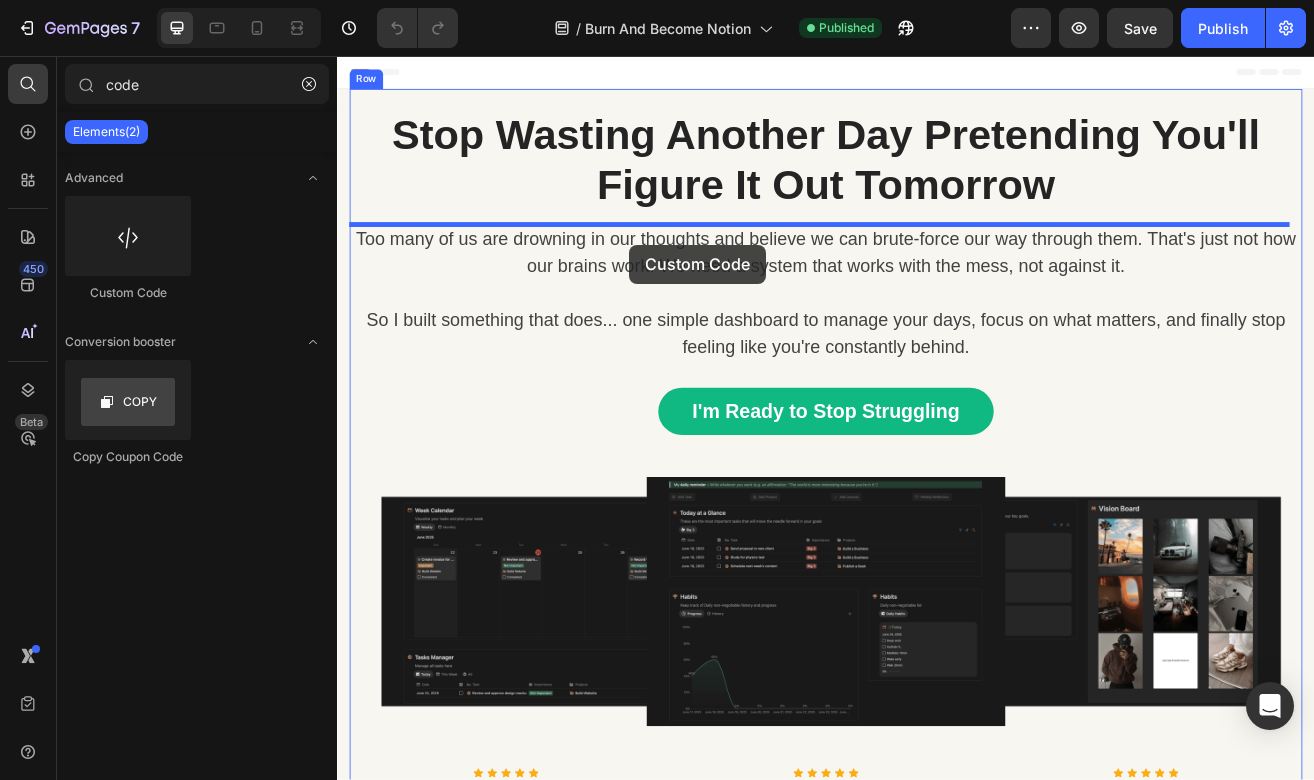 drag, startPoint x: 456, startPoint y: 296, endPoint x: 696, endPoint y: 288, distance: 240.1333 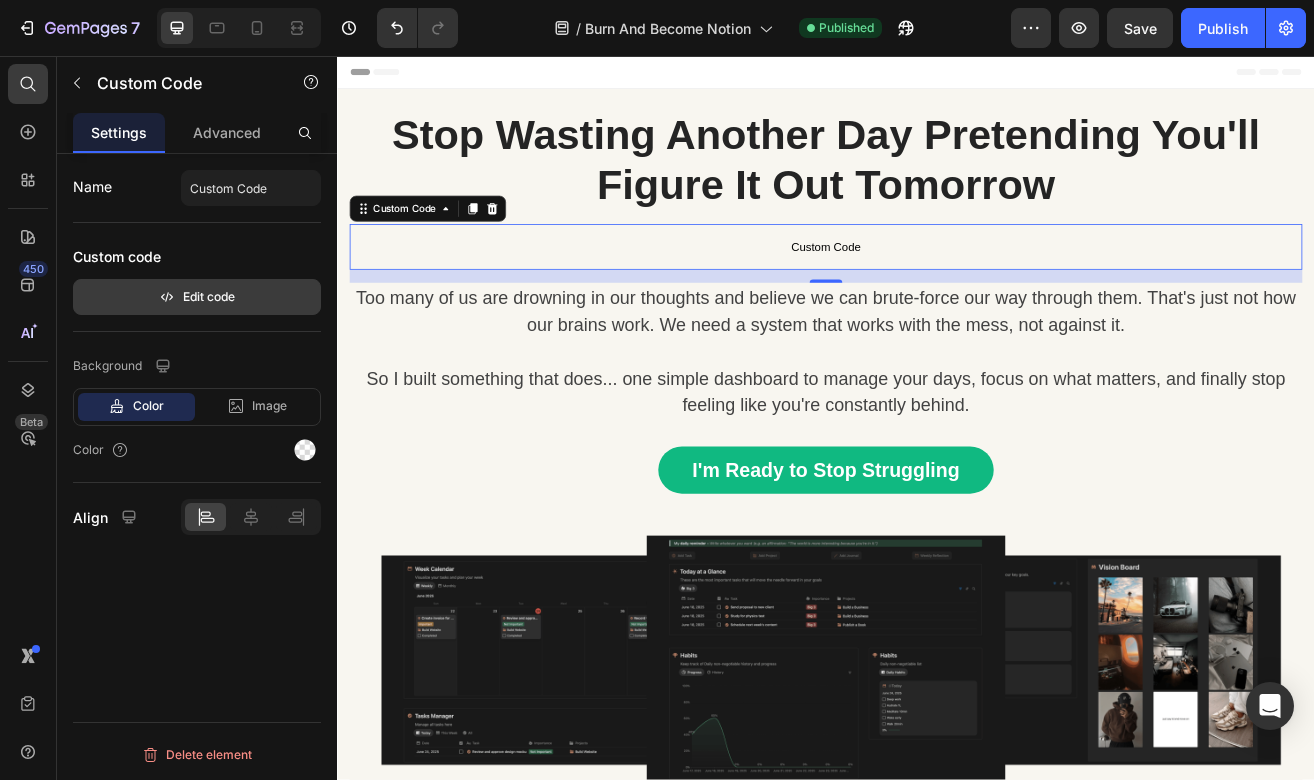 click 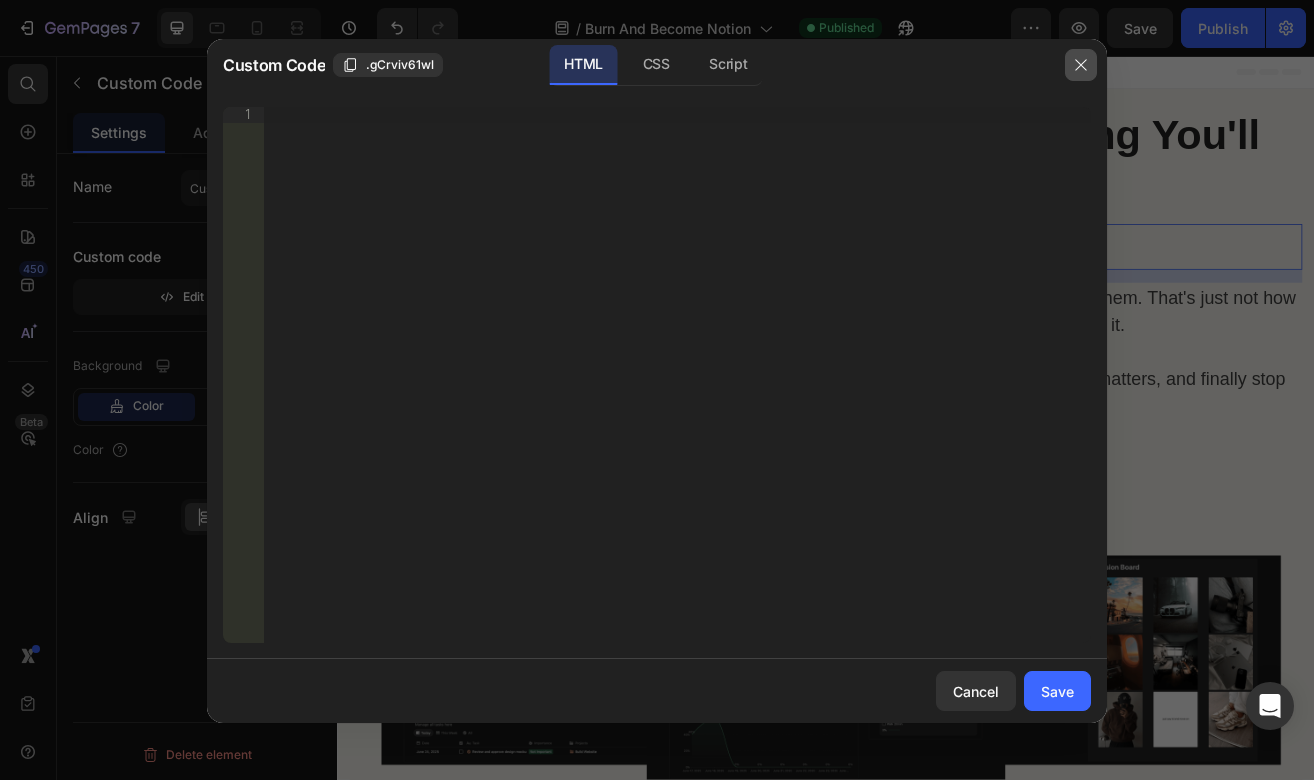 click at bounding box center [1081, 65] 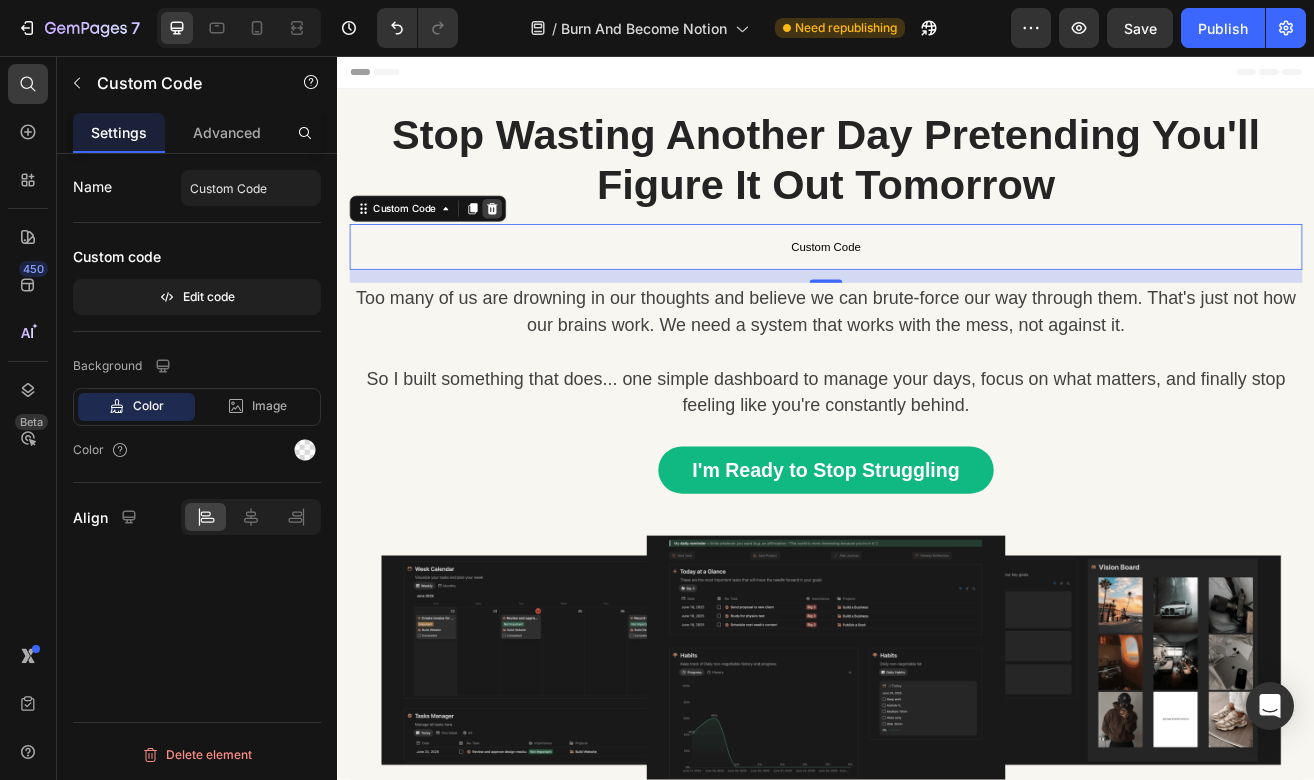 click 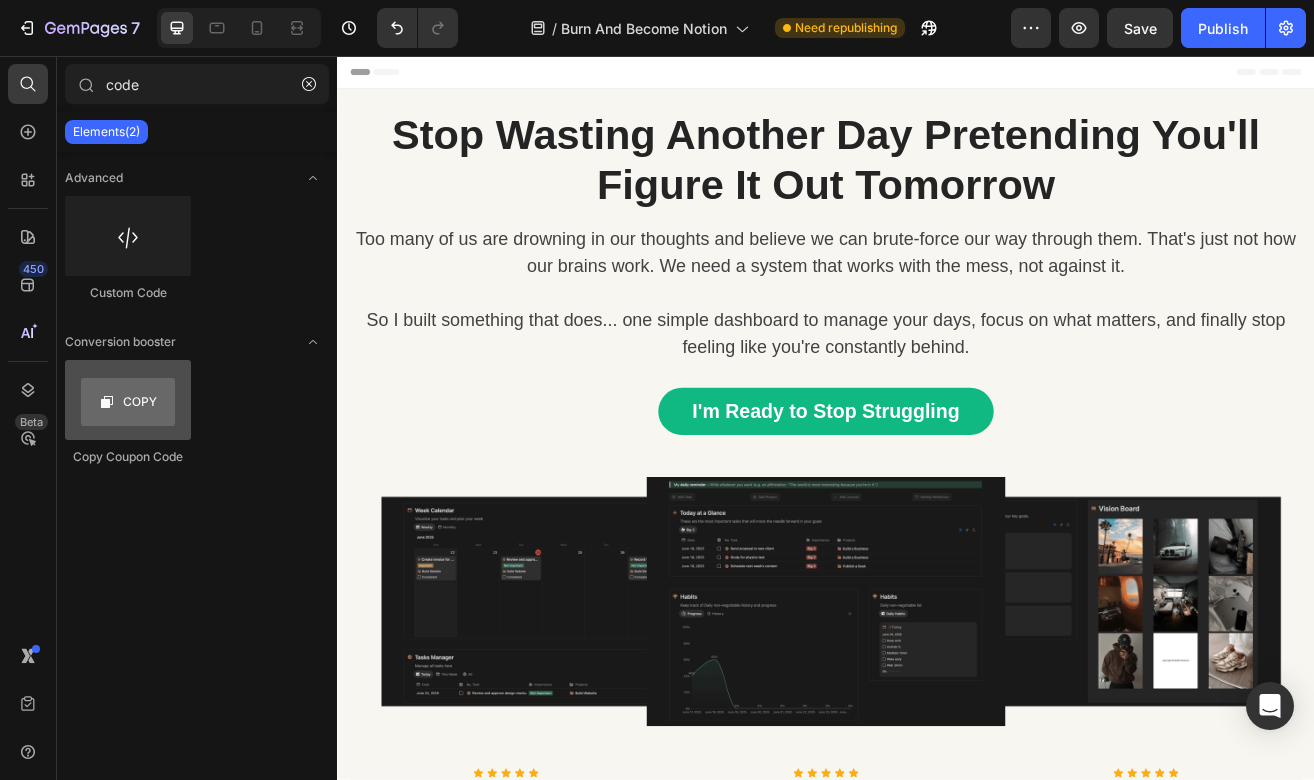 click at bounding box center [128, 400] 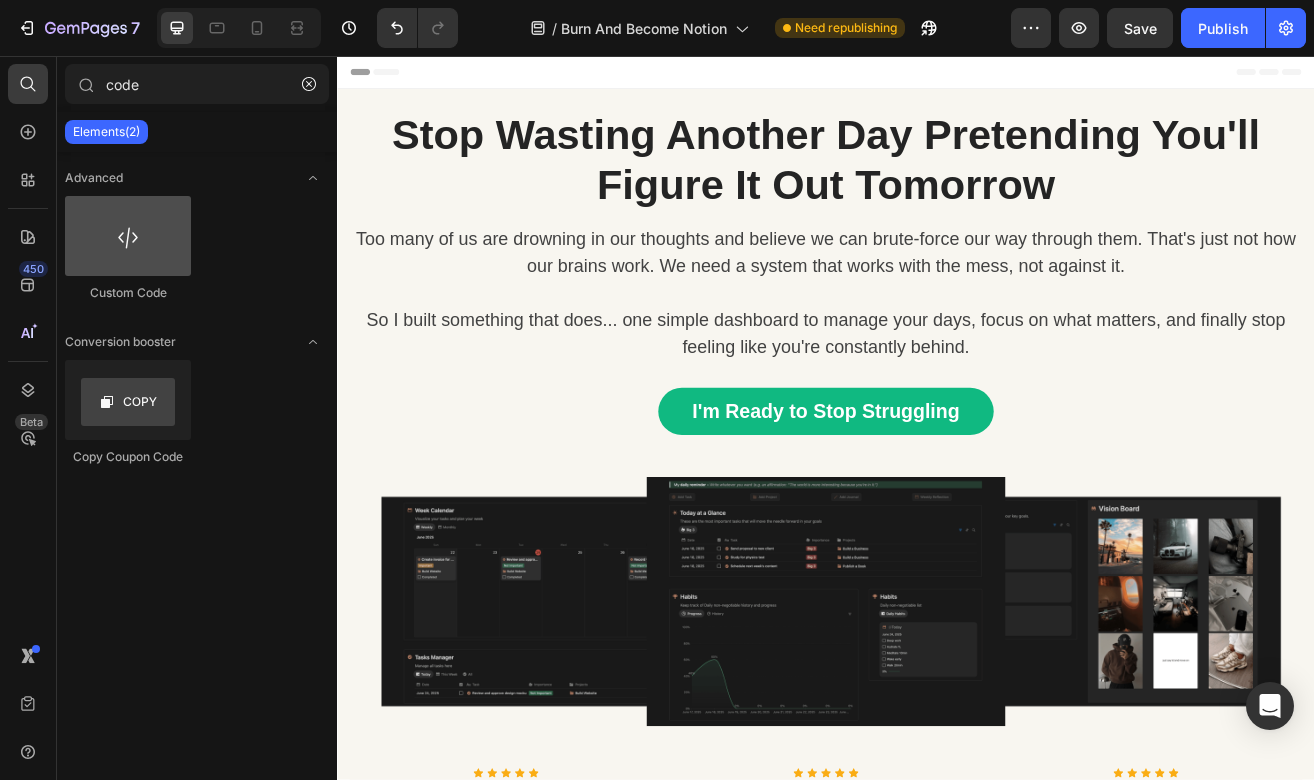 click at bounding box center (128, 236) 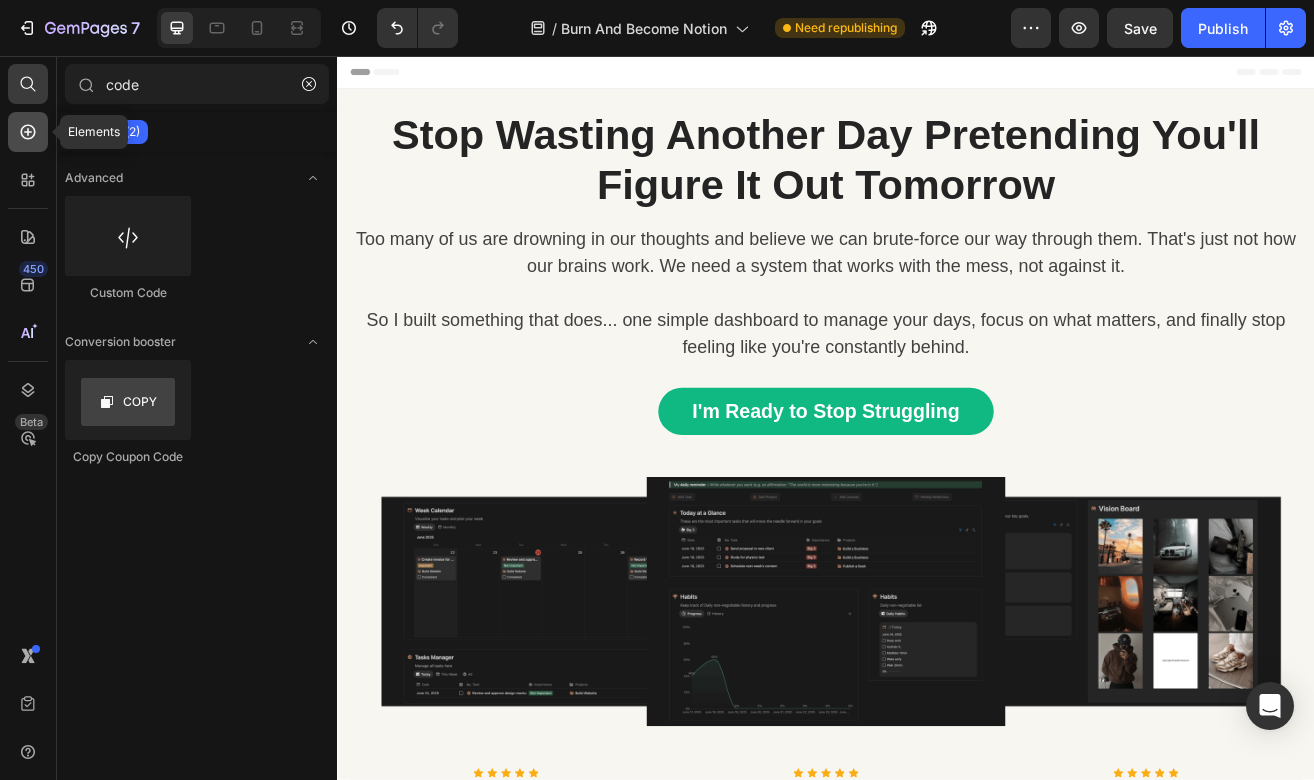 click 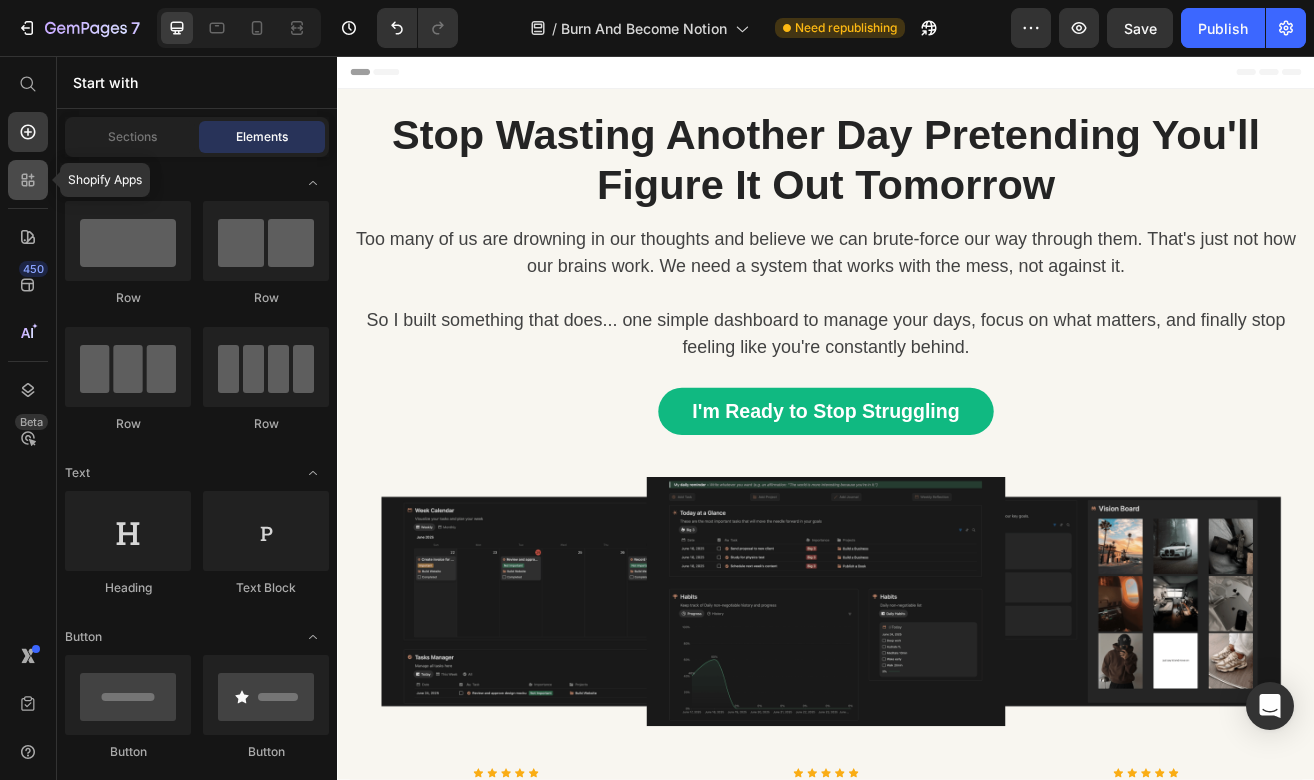 click 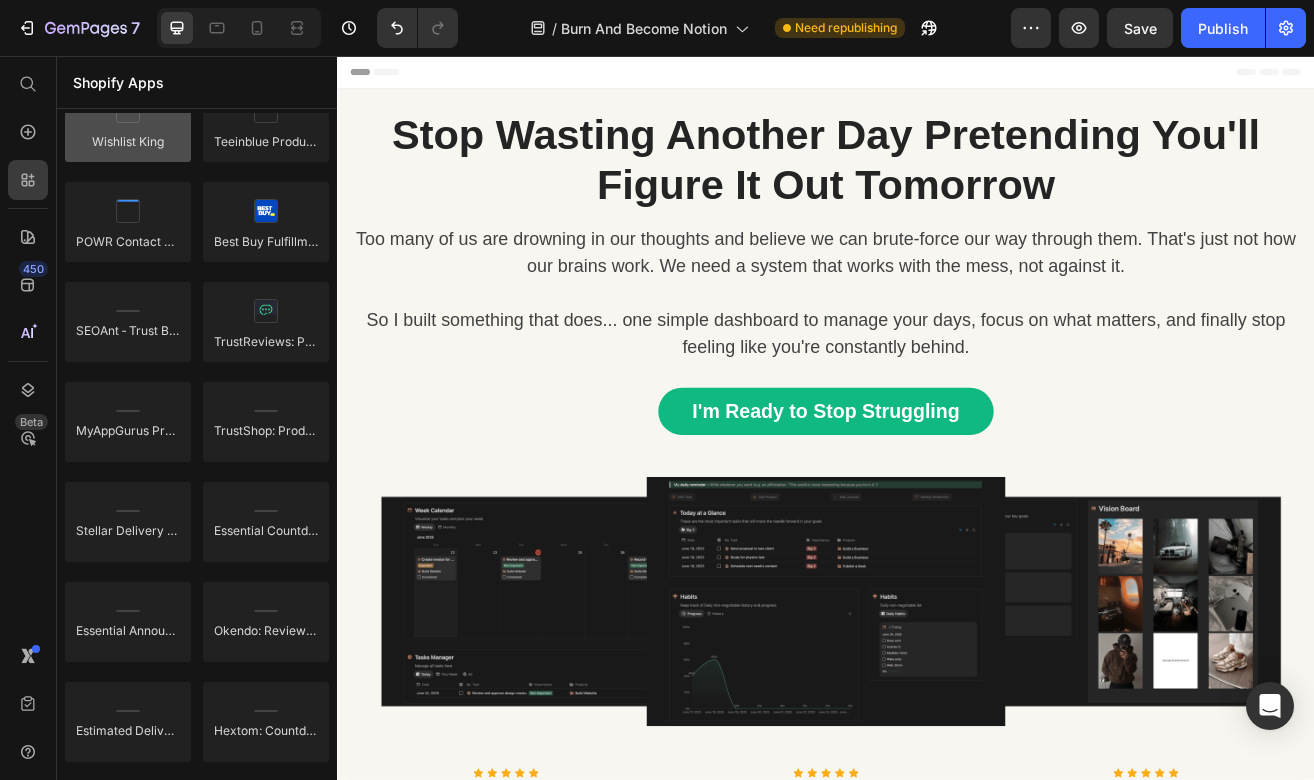 scroll, scrollTop: 5662, scrollLeft: 0, axis: vertical 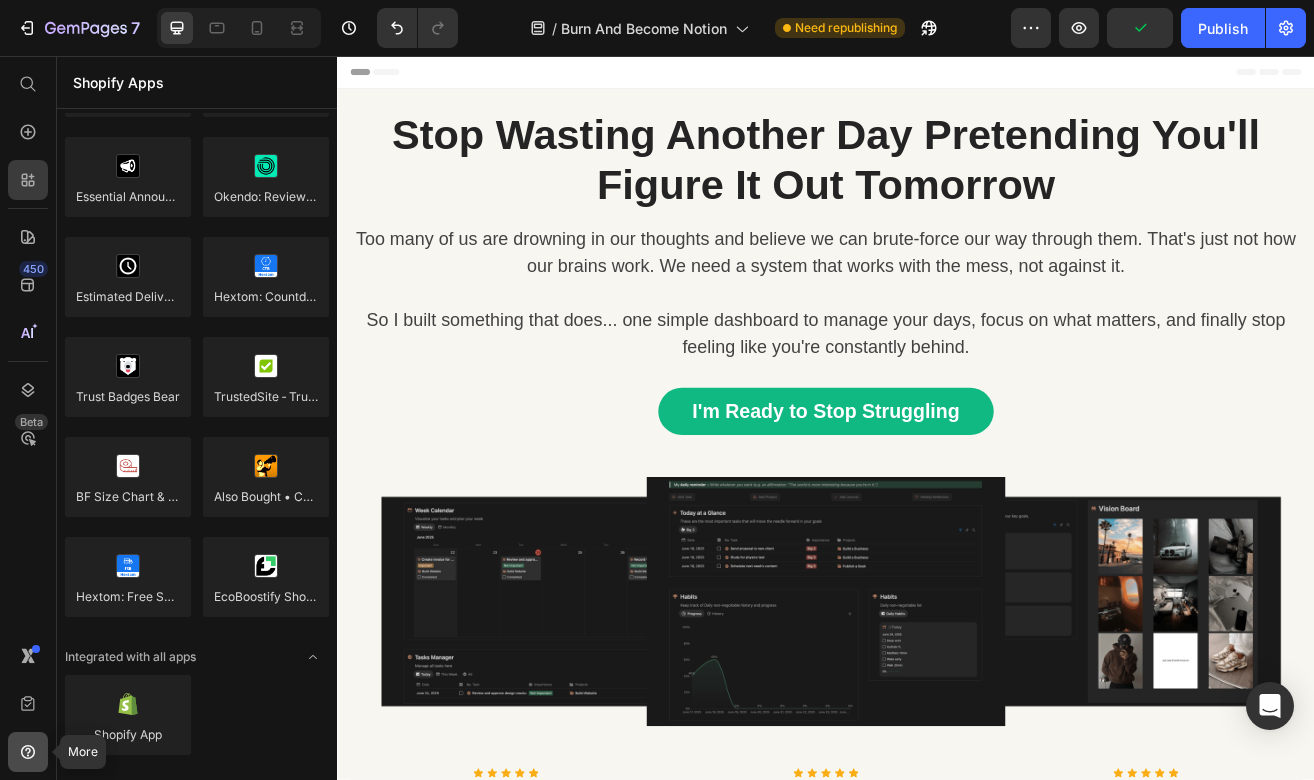 click 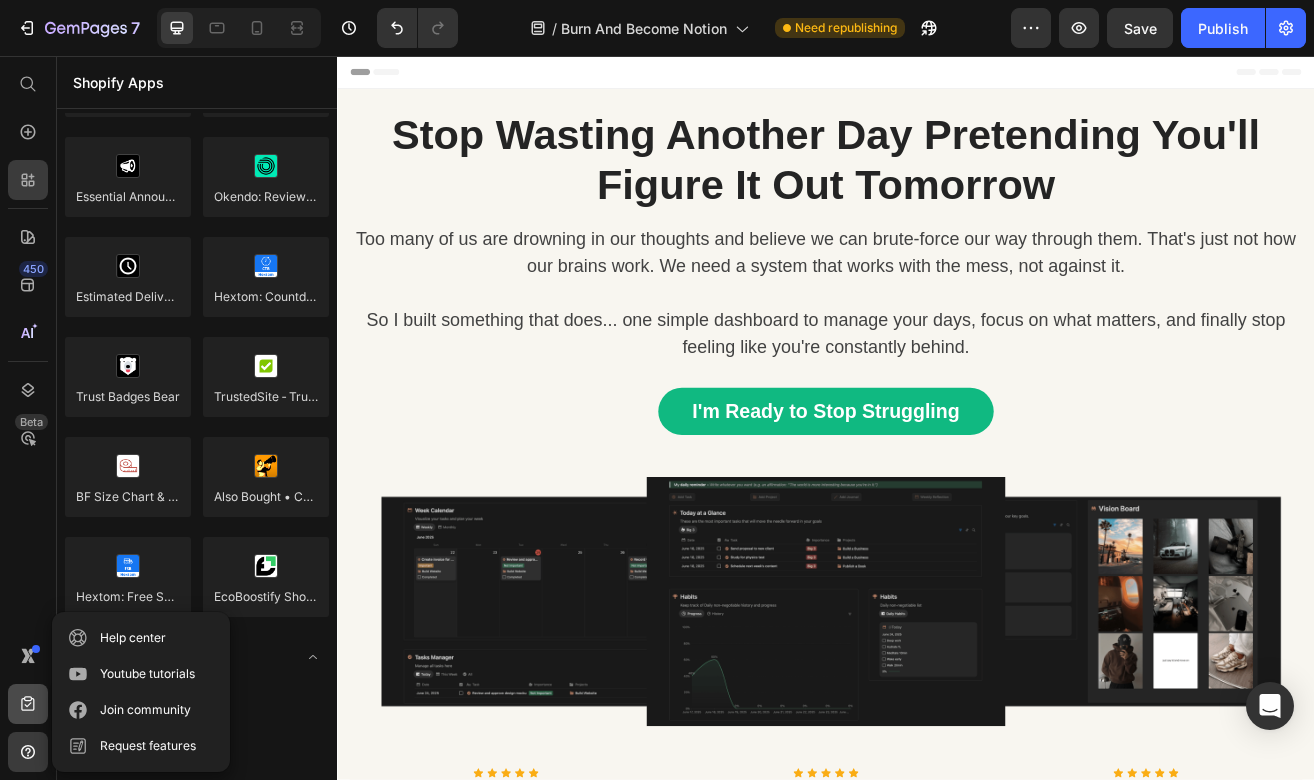 click 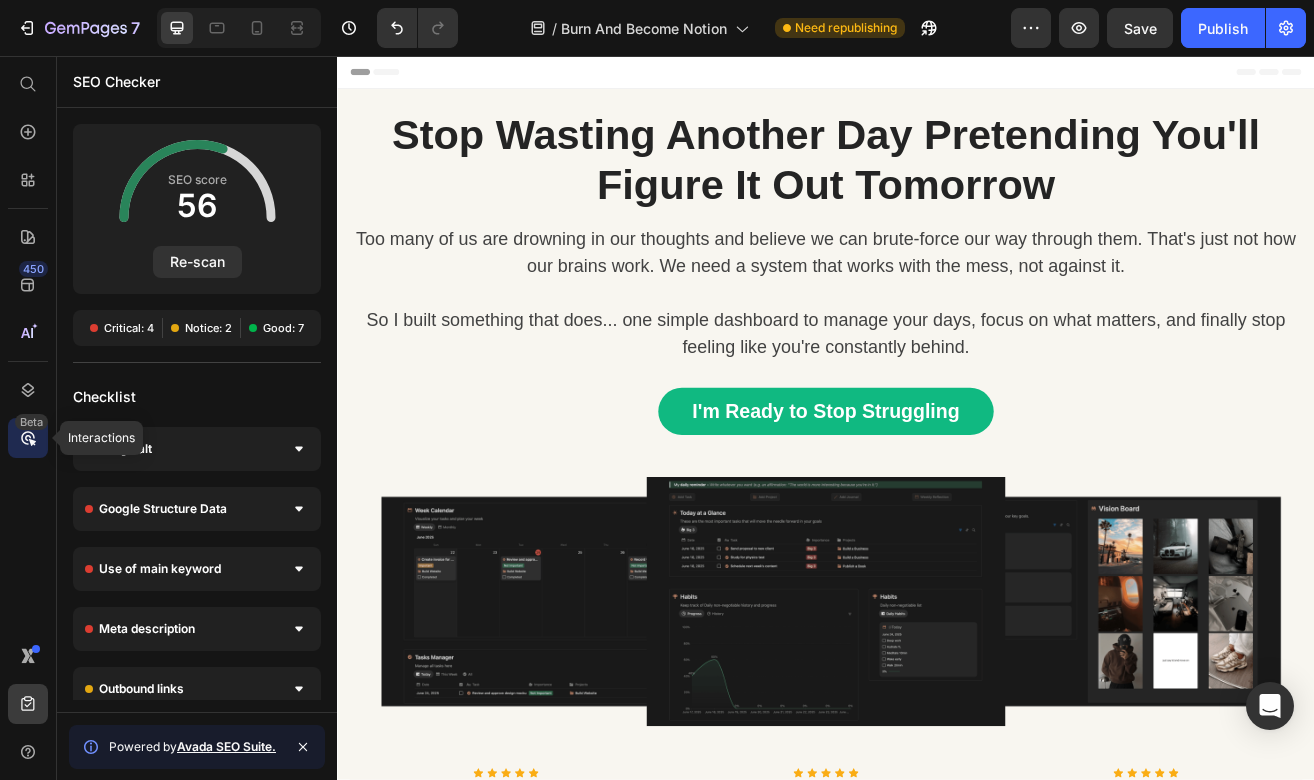 click on "Beta" at bounding box center [31, 422] 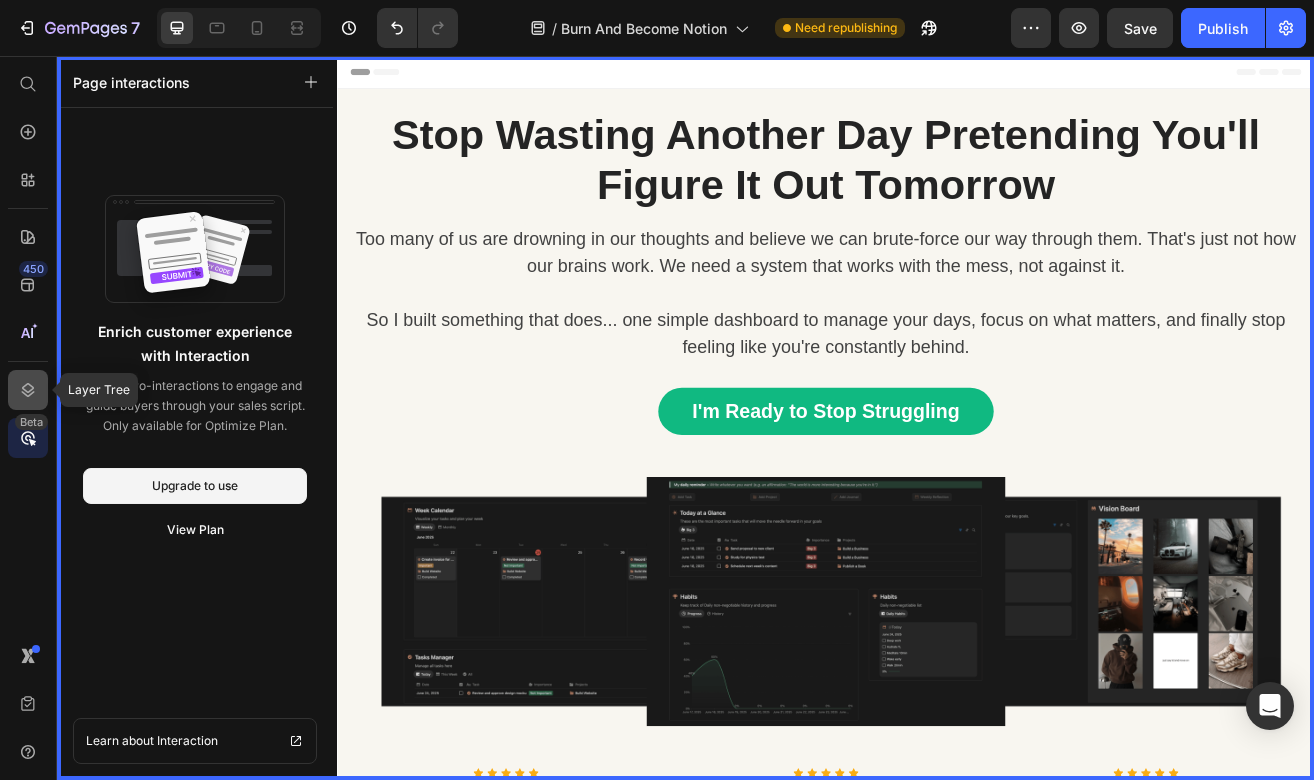 click 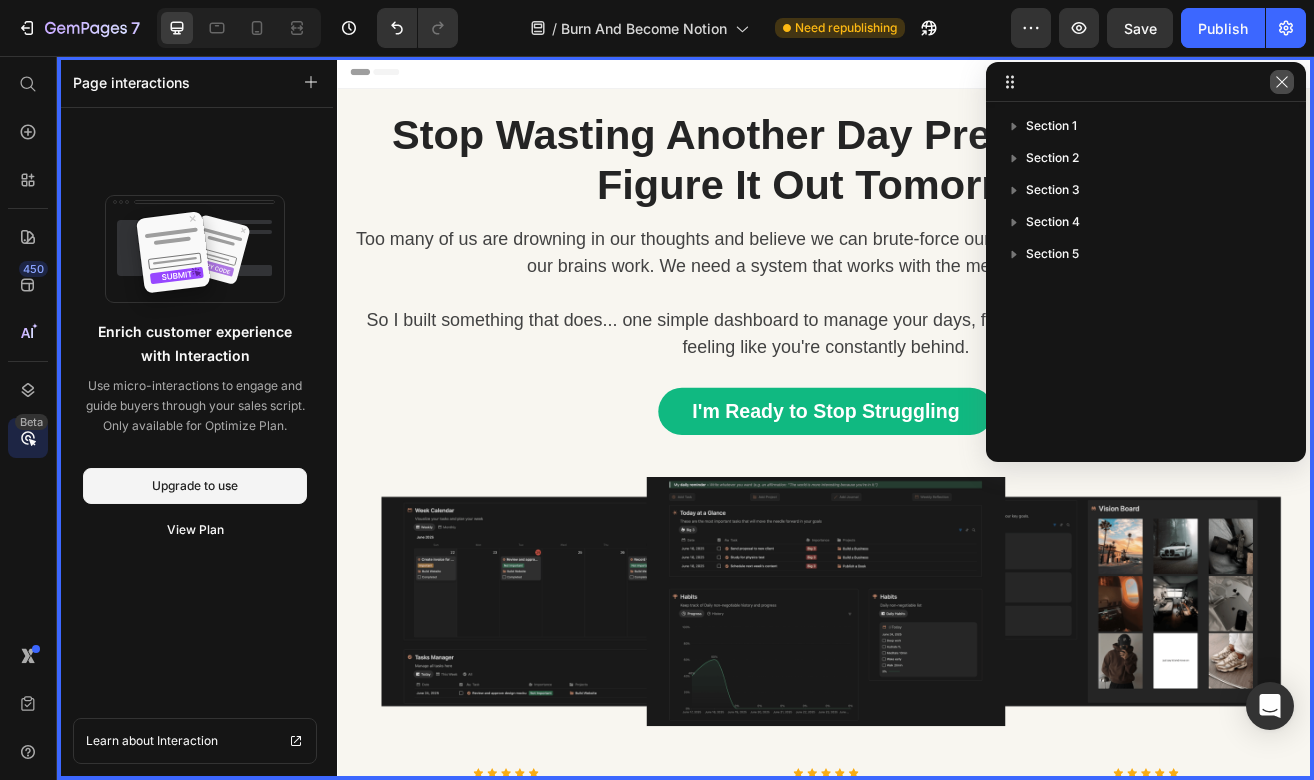 click 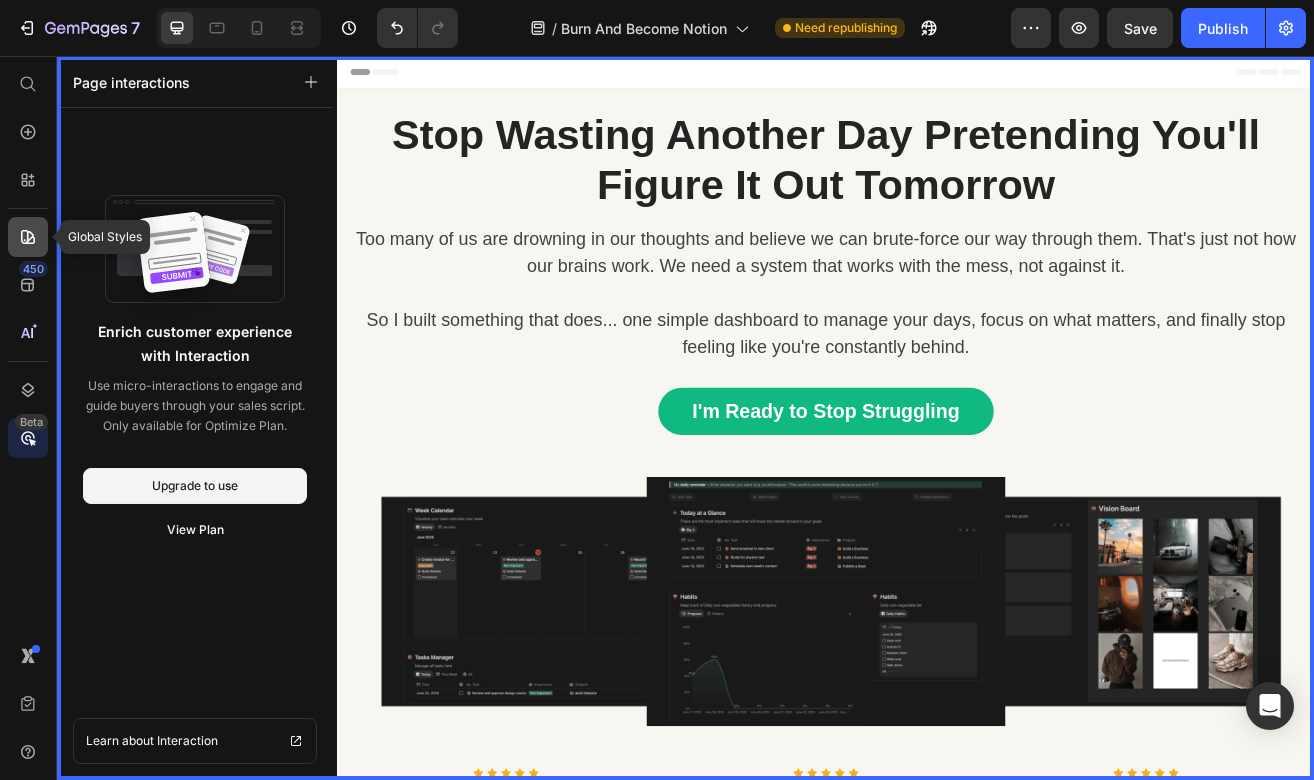 click 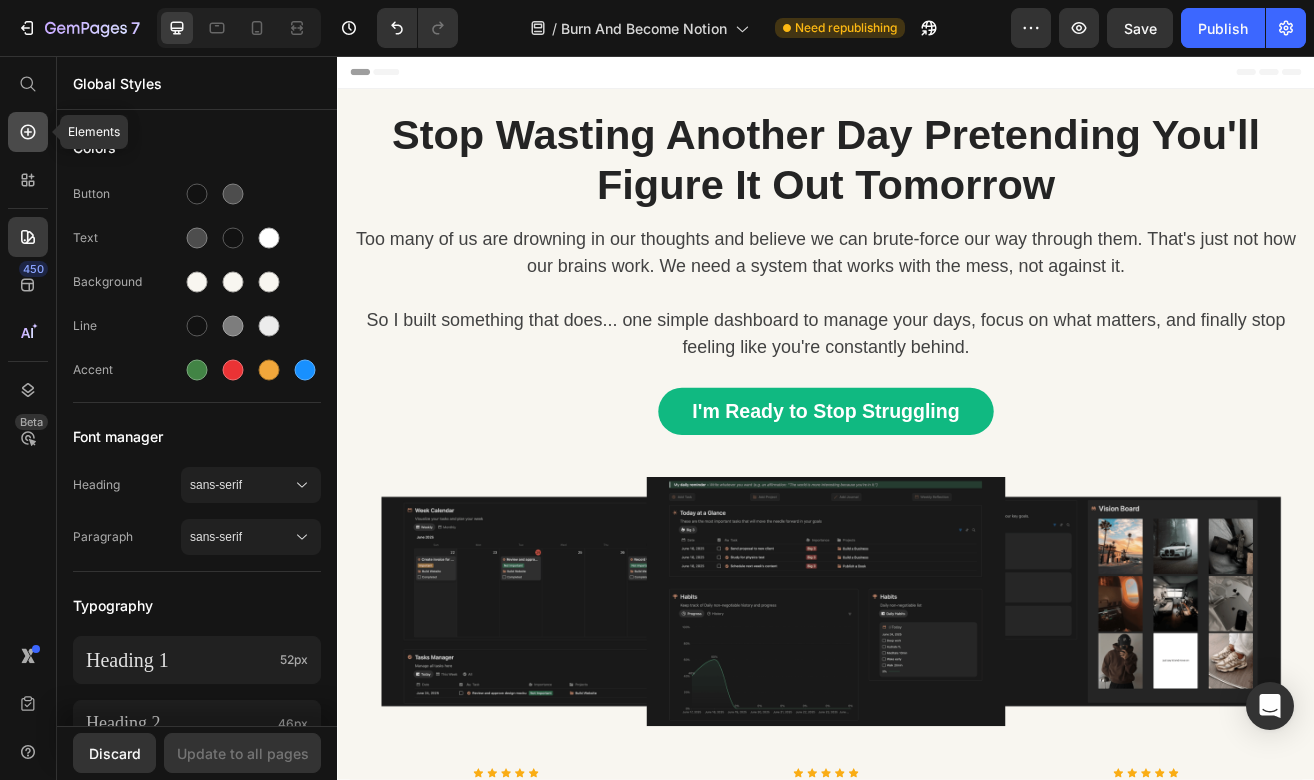 click 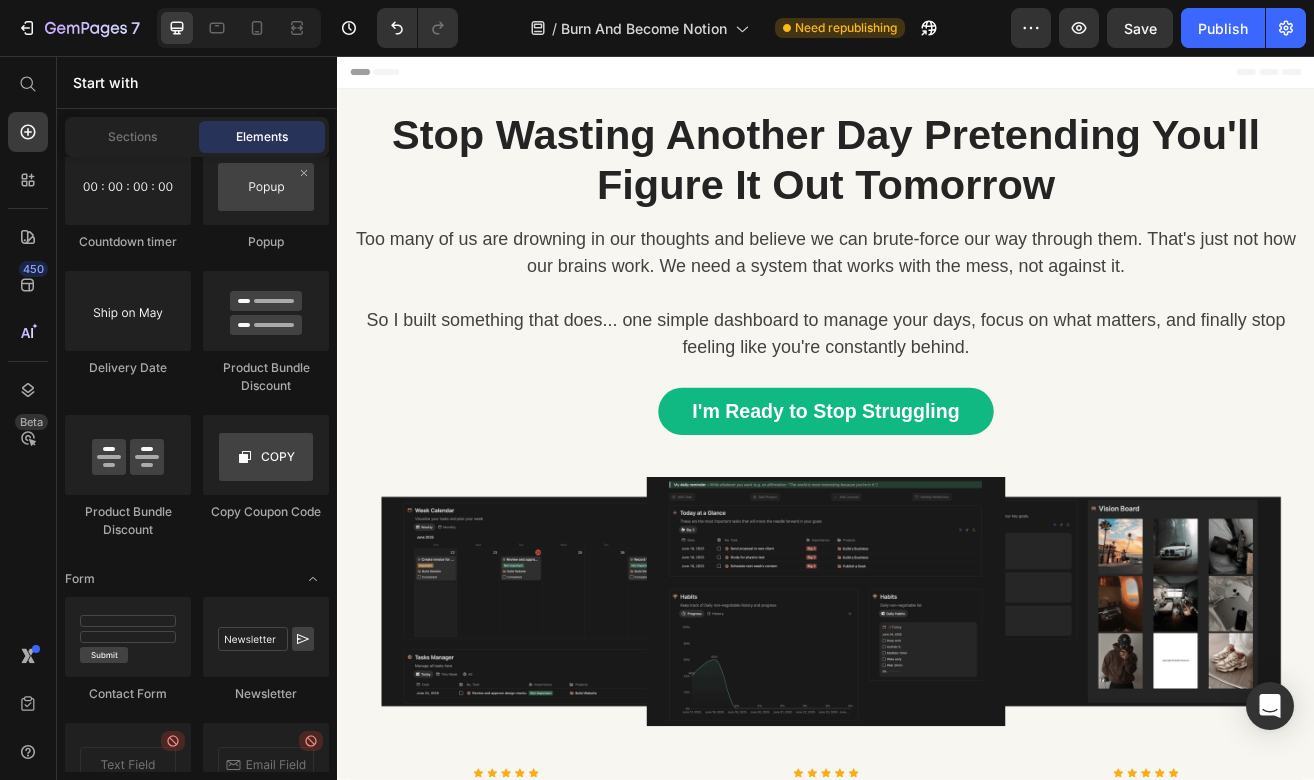 scroll, scrollTop: 4109, scrollLeft: 0, axis: vertical 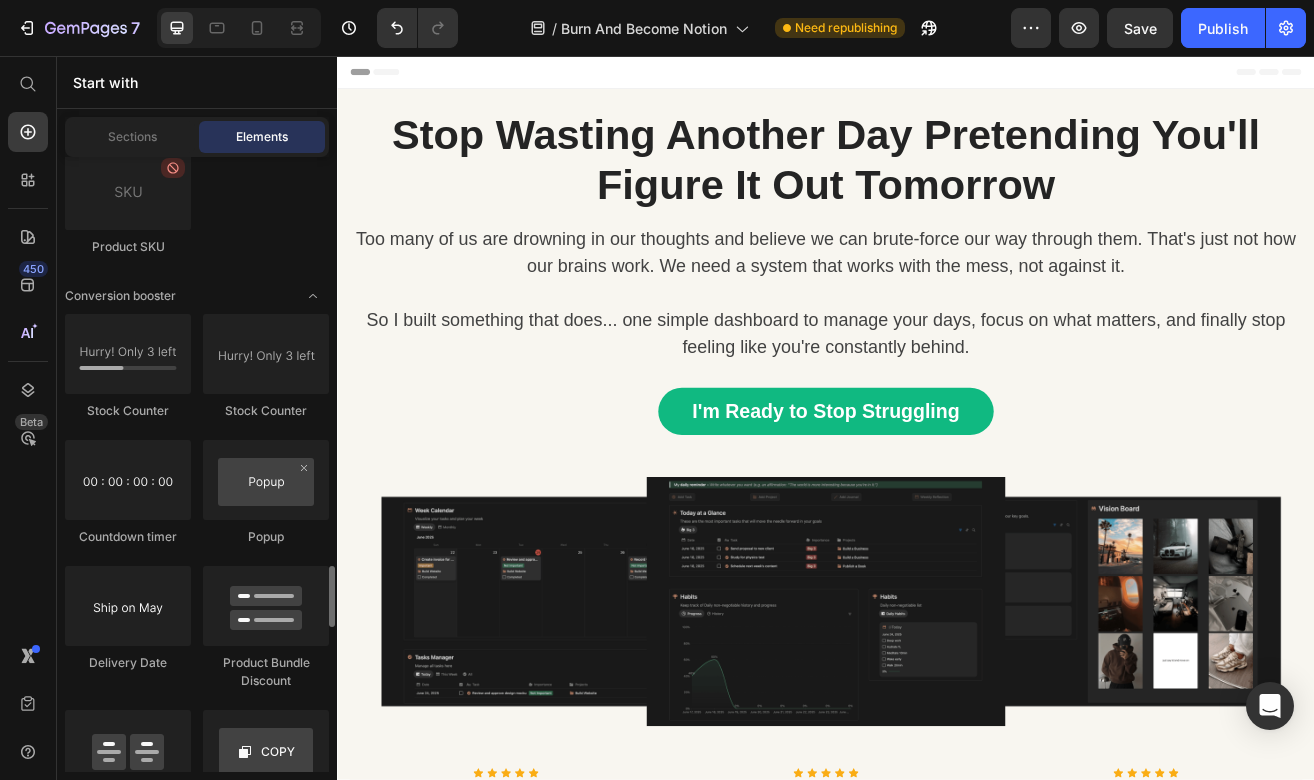 click on "Layout
Row
Row
Row
Row Text
Heading
Text Block Button
Button
Button
Sticky Back to top Media
Image
Image
Video
Video Banner" at bounding box center [197, -863] 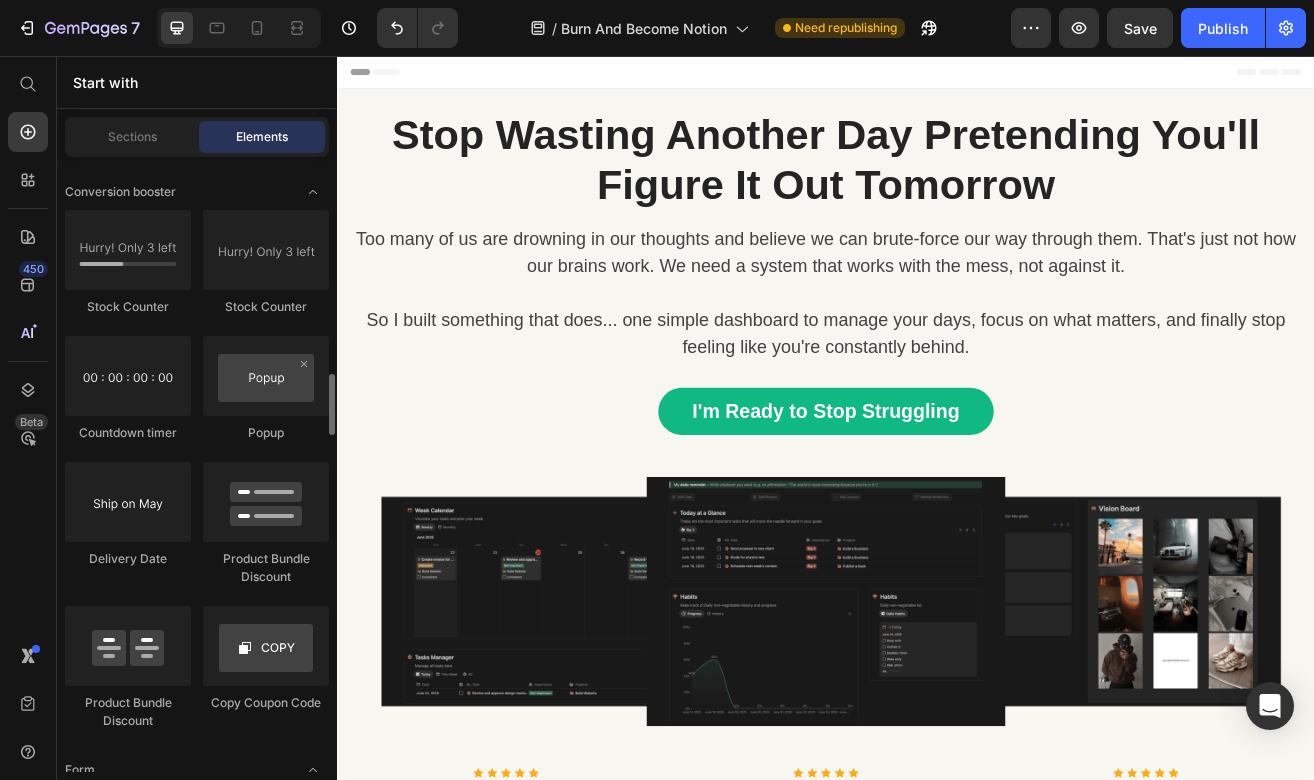 scroll, scrollTop: 4029, scrollLeft: 0, axis: vertical 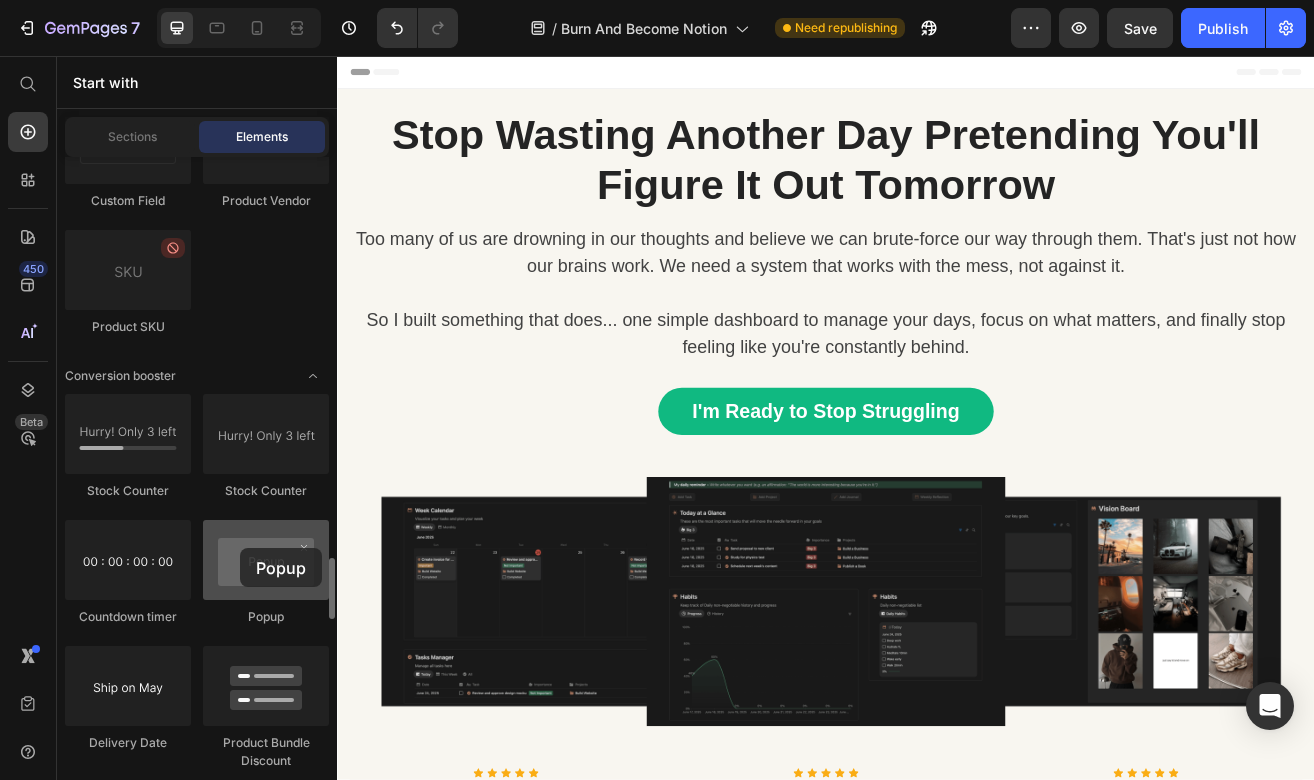 click at bounding box center (266, 560) 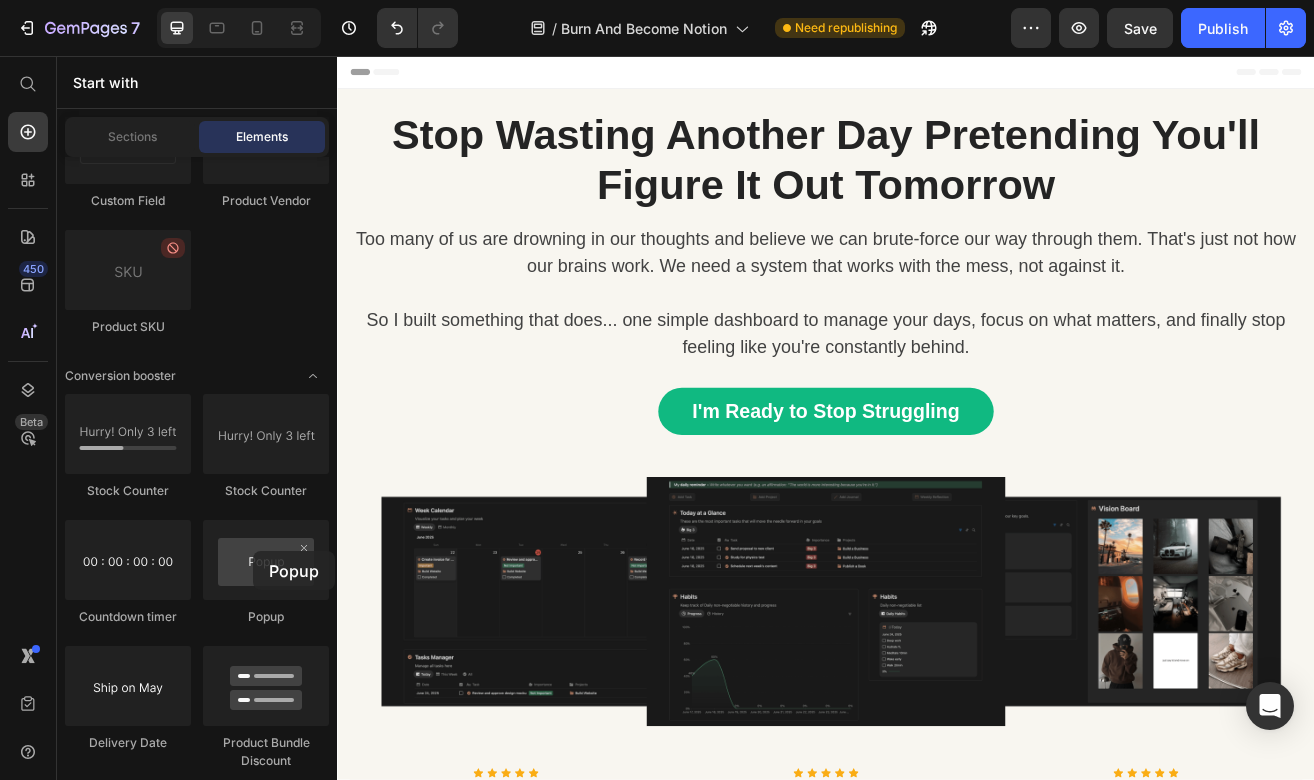 drag, startPoint x: 578, startPoint y: 608, endPoint x: 591, endPoint y: 518, distance: 90.934044 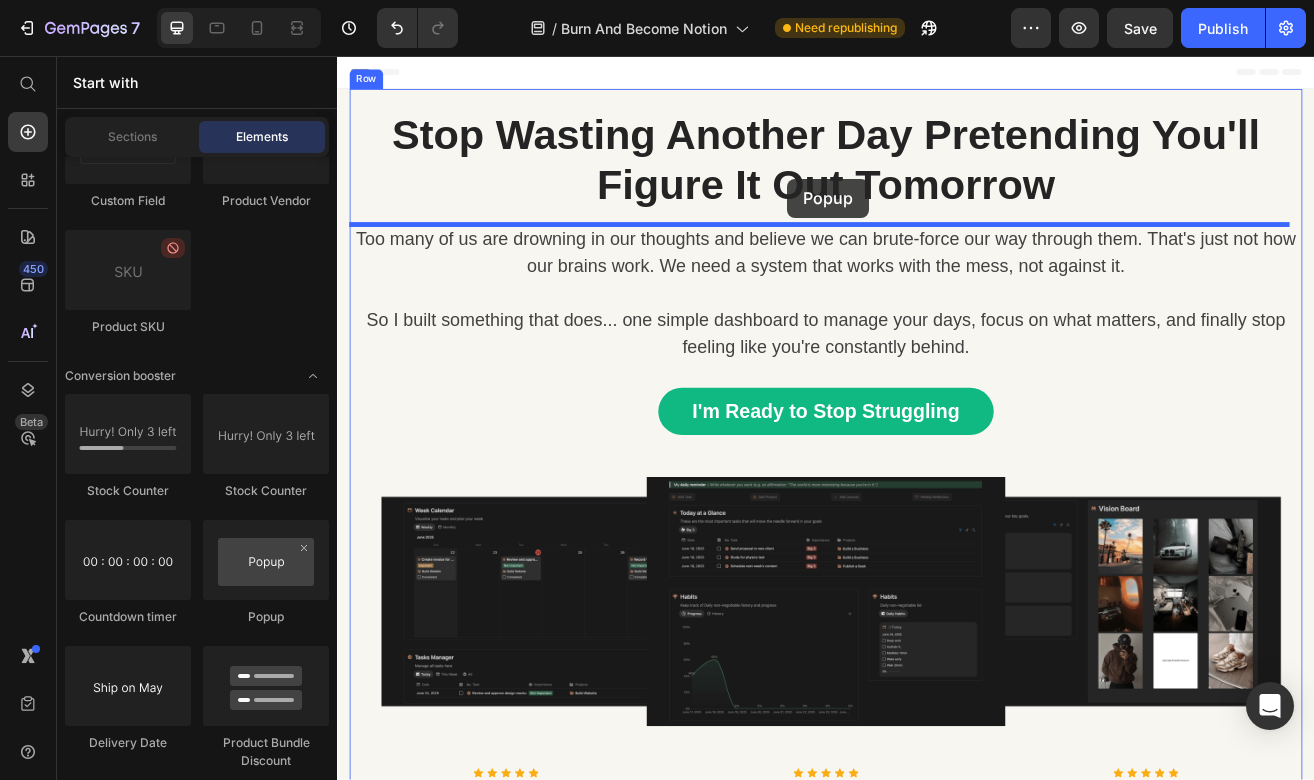 drag, startPoint x: 614, startPoint y: 616, endPoint x: 889, endPoint y: 216, distance: 485.4122 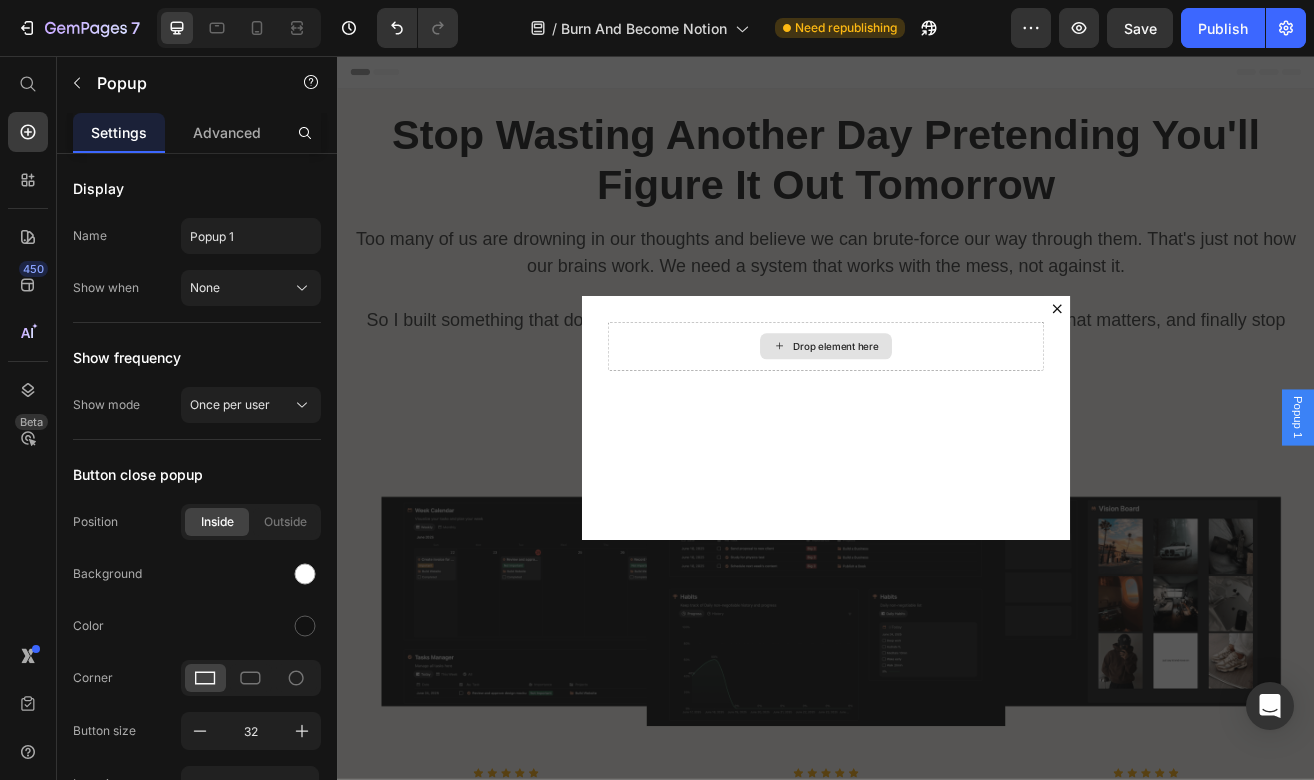 click on "Drop element here" at bounding box center (949, 413) 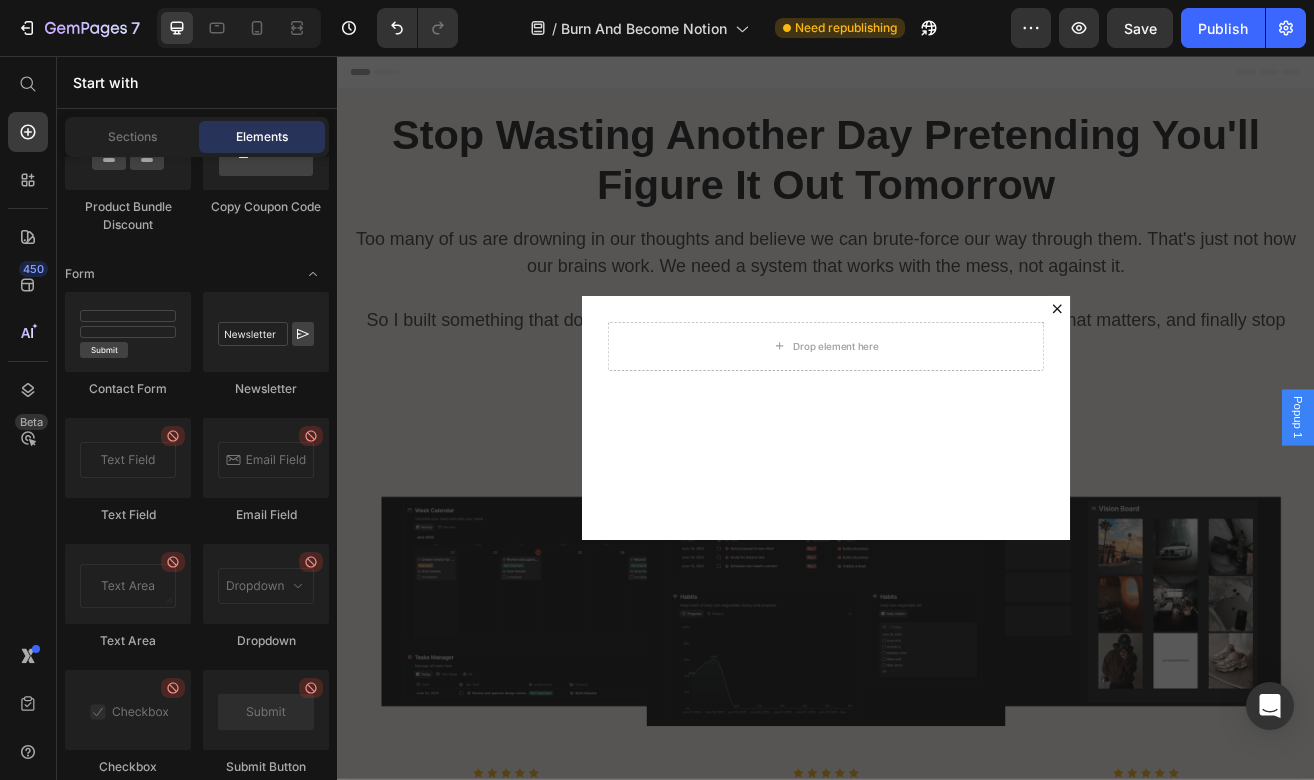 scroll, scrollTop: 5564, scrollLeft: 0, axis: vertical 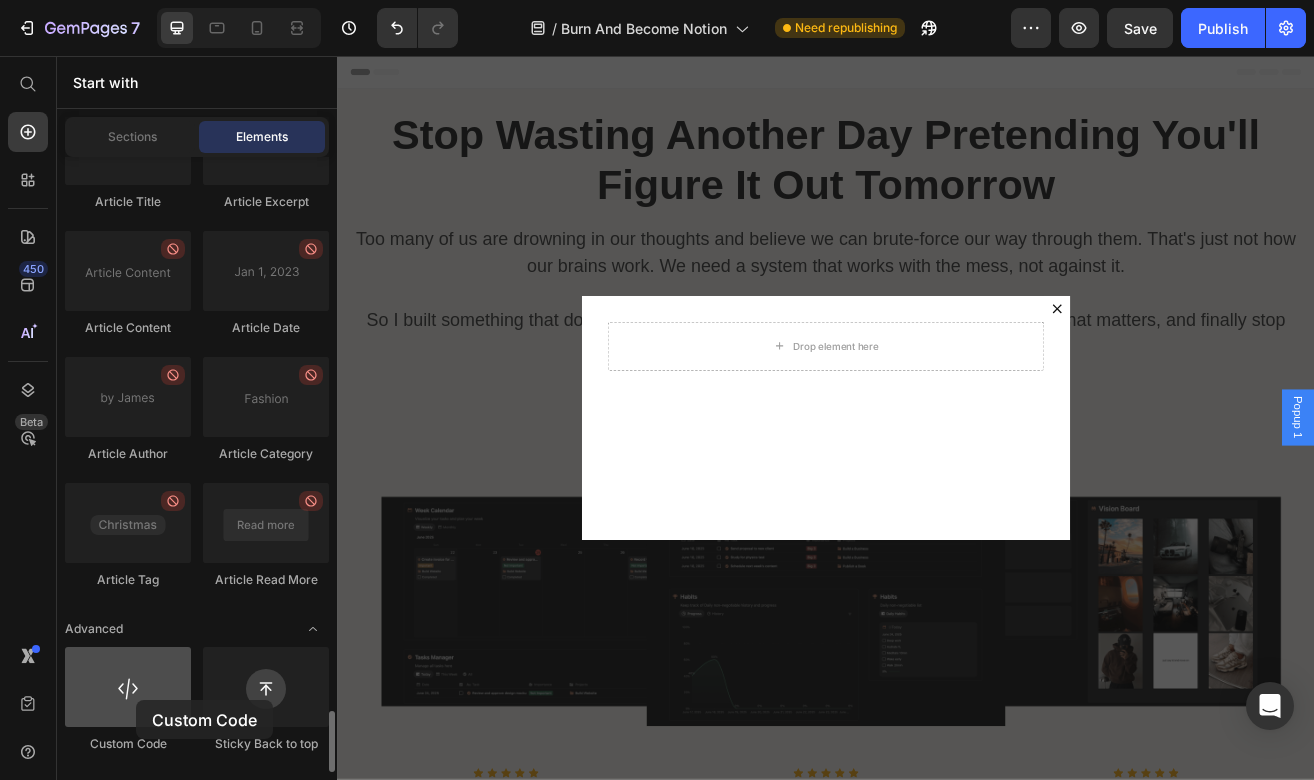 click at bounding box center (128, 687) 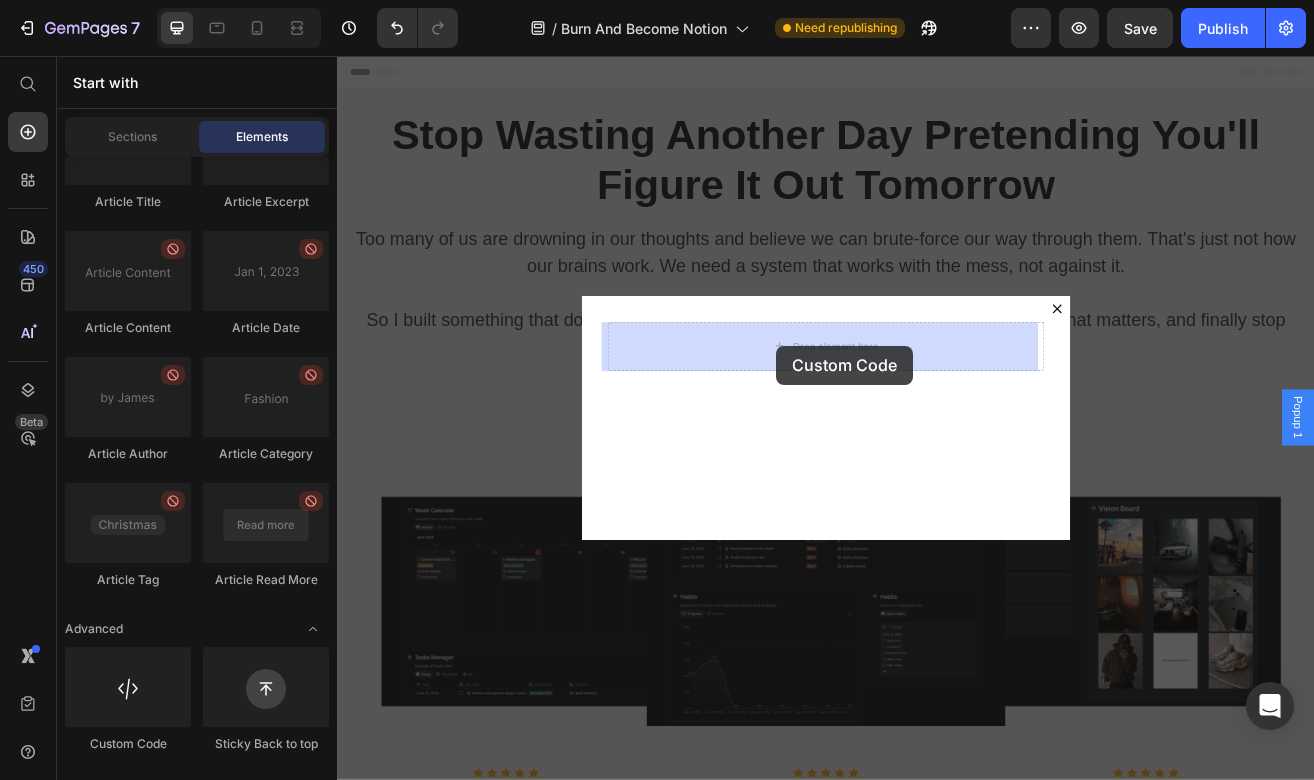 drag, startPoint x: 474, startPoint y: 755, endPoint x: 887, endPoint y: 395, distance: 547.87683 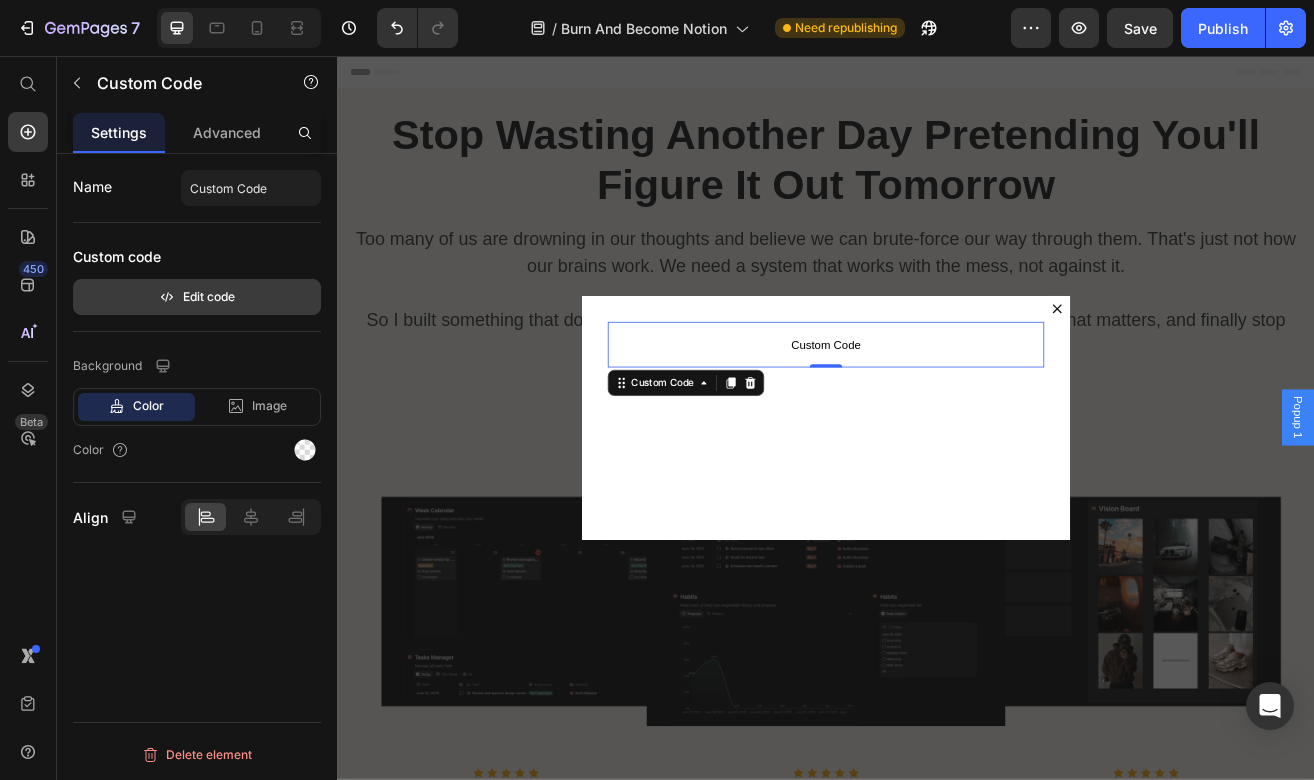 click on "Edit code" at bounding box center (197, 297) 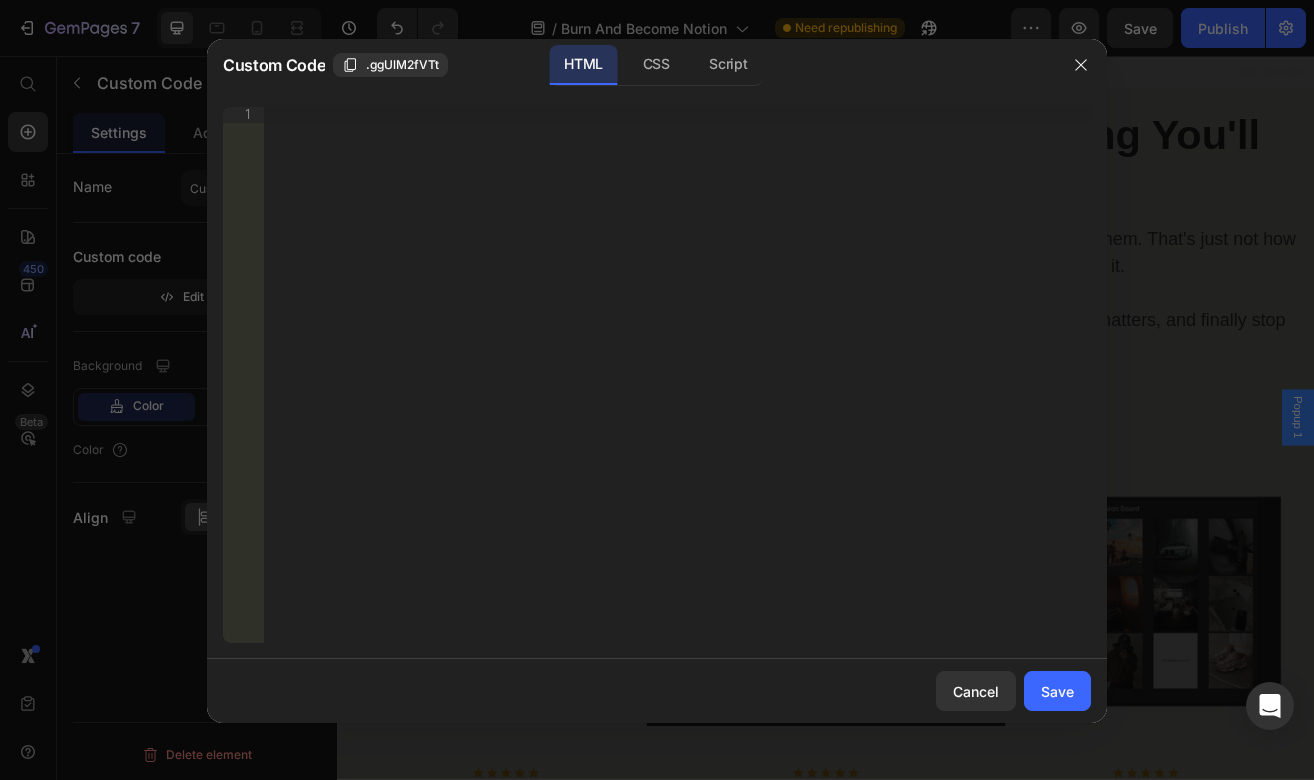 type 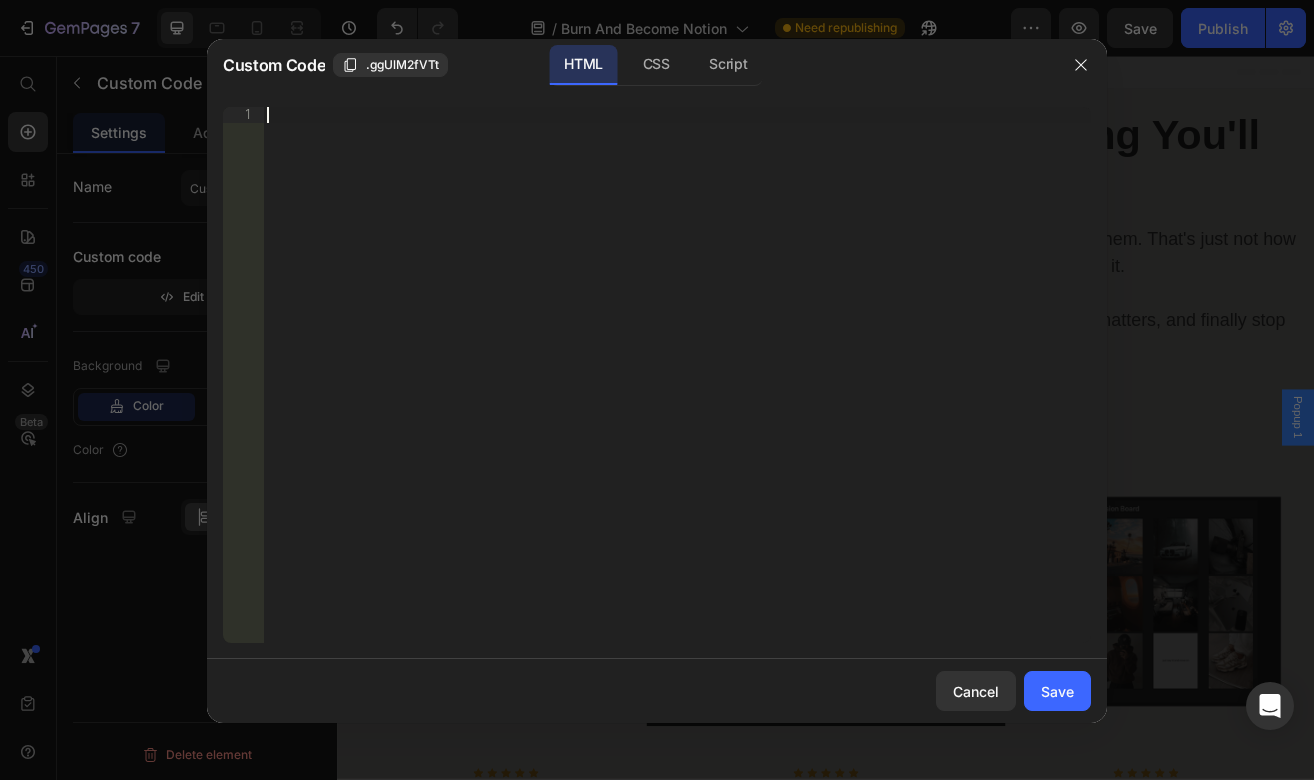 click on "1" at bounding box center [243, 500107] 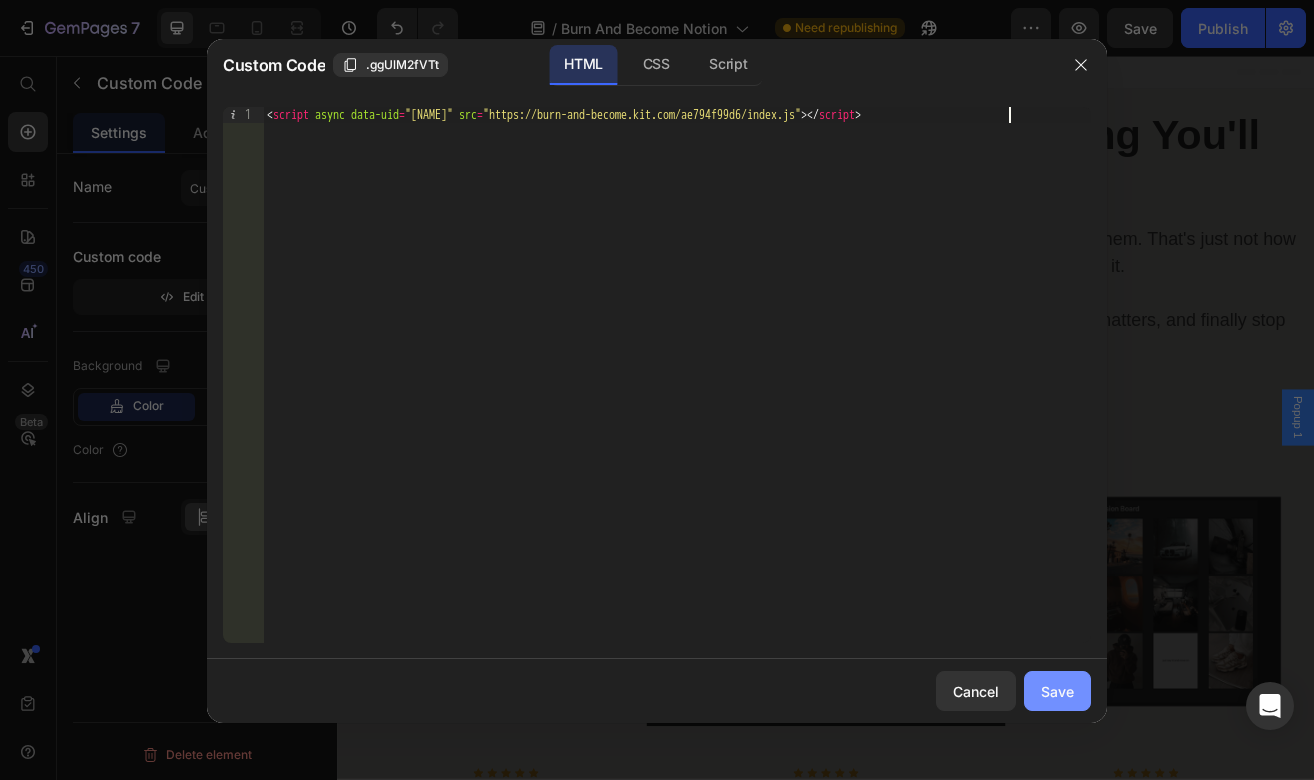 click on "Save" at bounding box center (1057, 691) 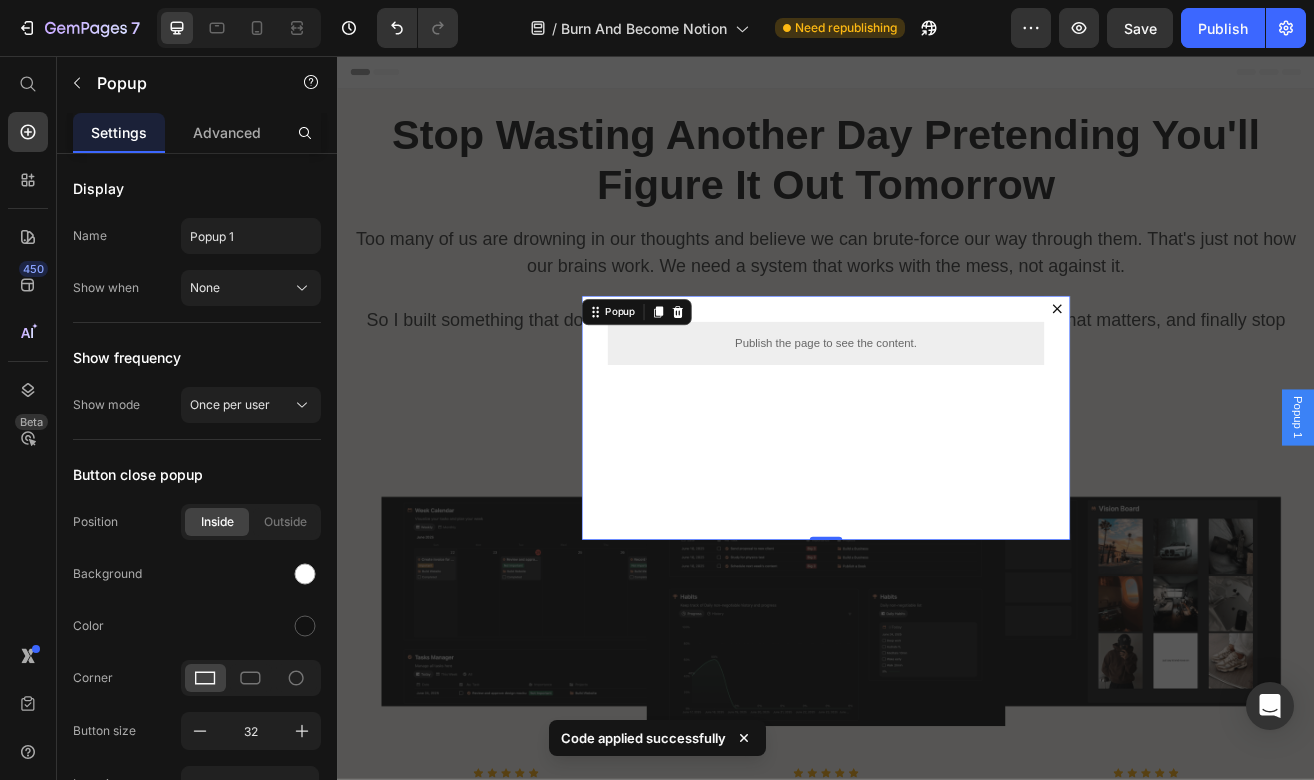 click on "Publish the page to see the content.
Custom Code" at bounding box center [937, 501] 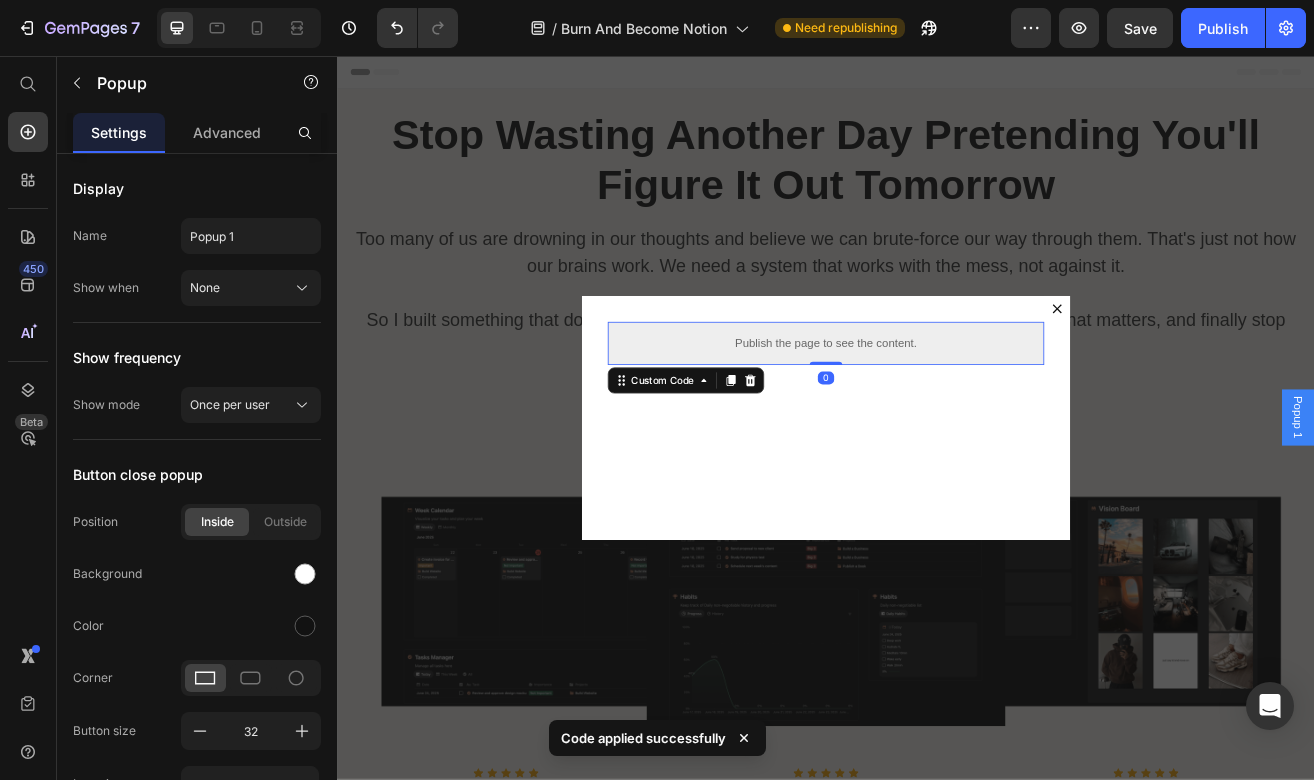 click on "Publish the page to see the content." at bounding box center (937, 409) 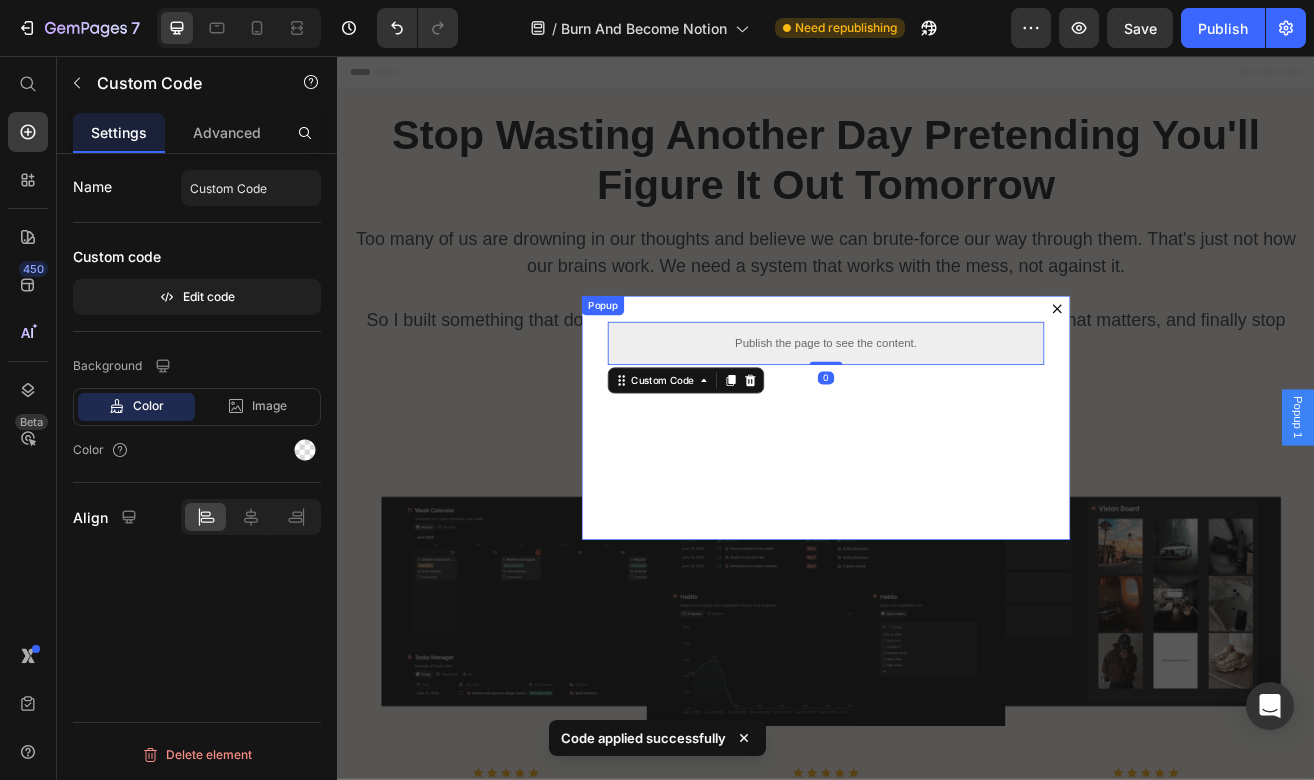 click on "Publish the page to see the content.
Custom Code   0" at bounding box center (937, 501) 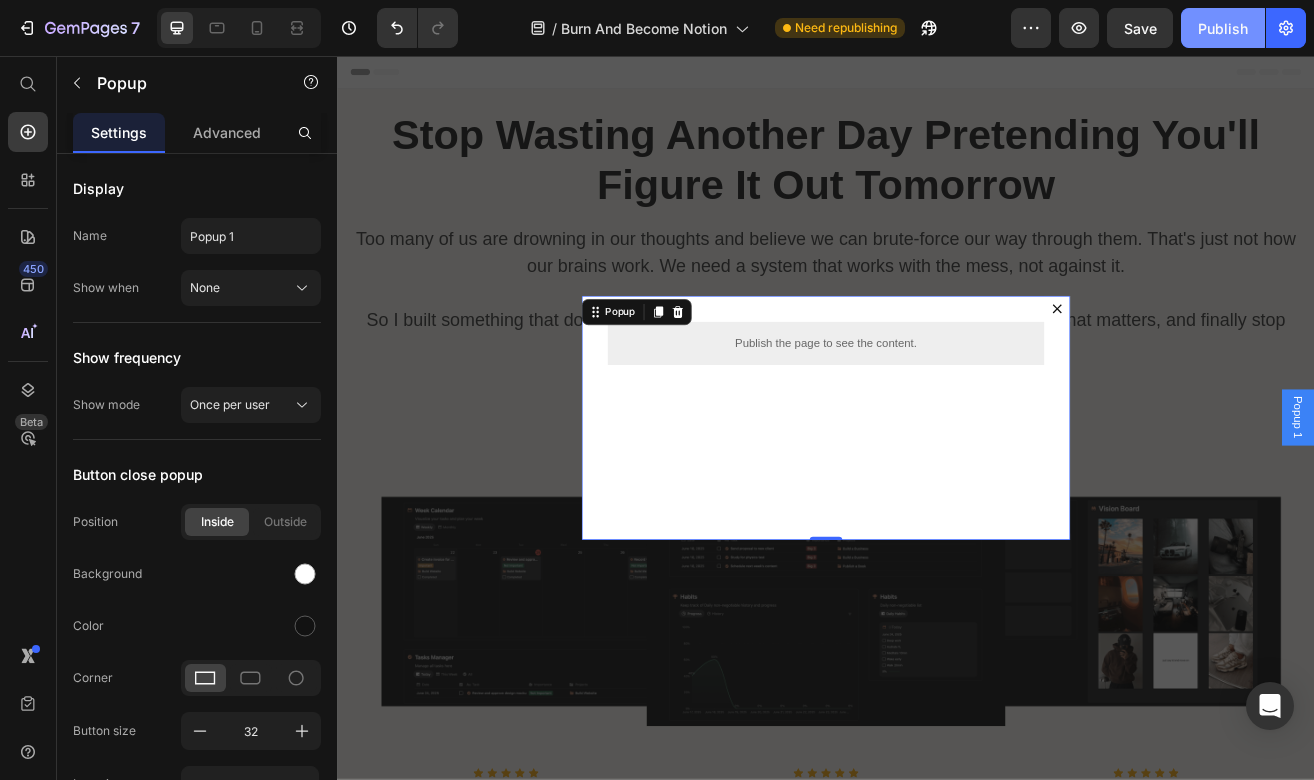 click on "Publish" at bounding box center [1223, 28] 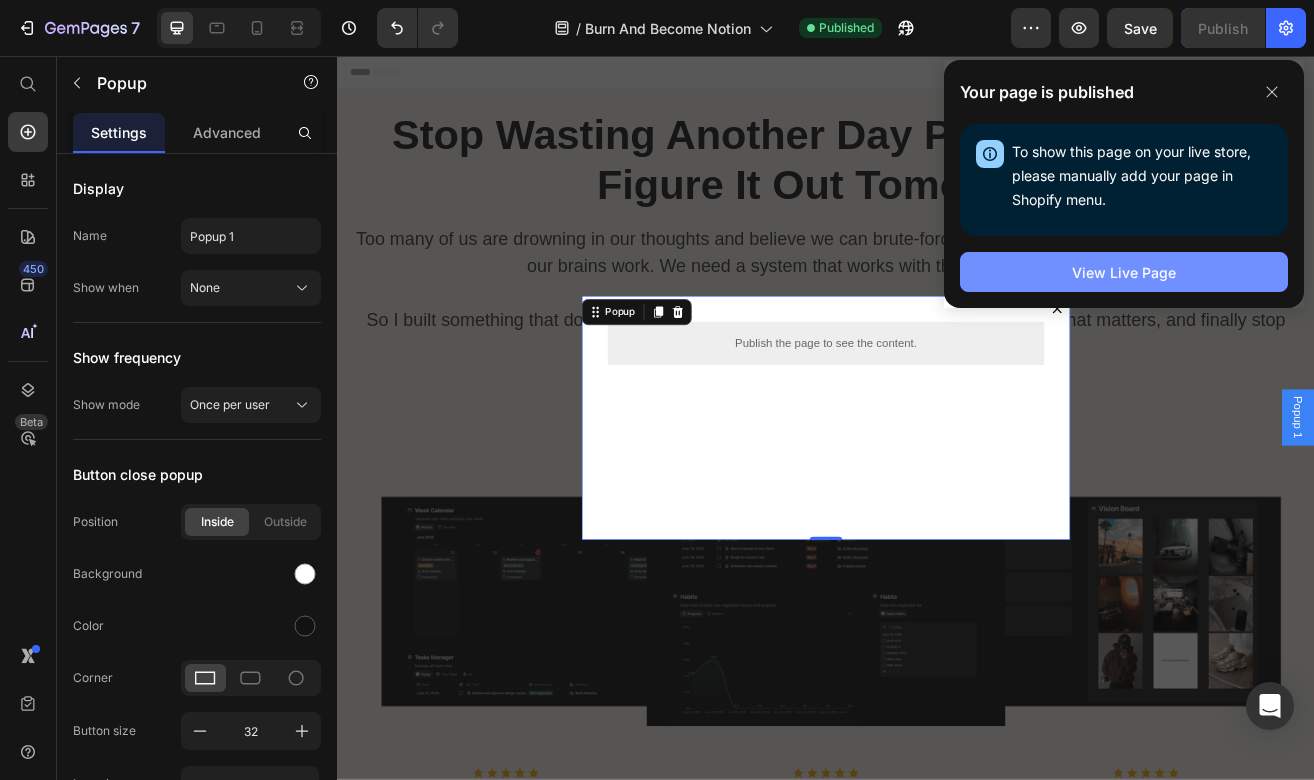 click on "View Live Page" at bounding box center [1124, 272] 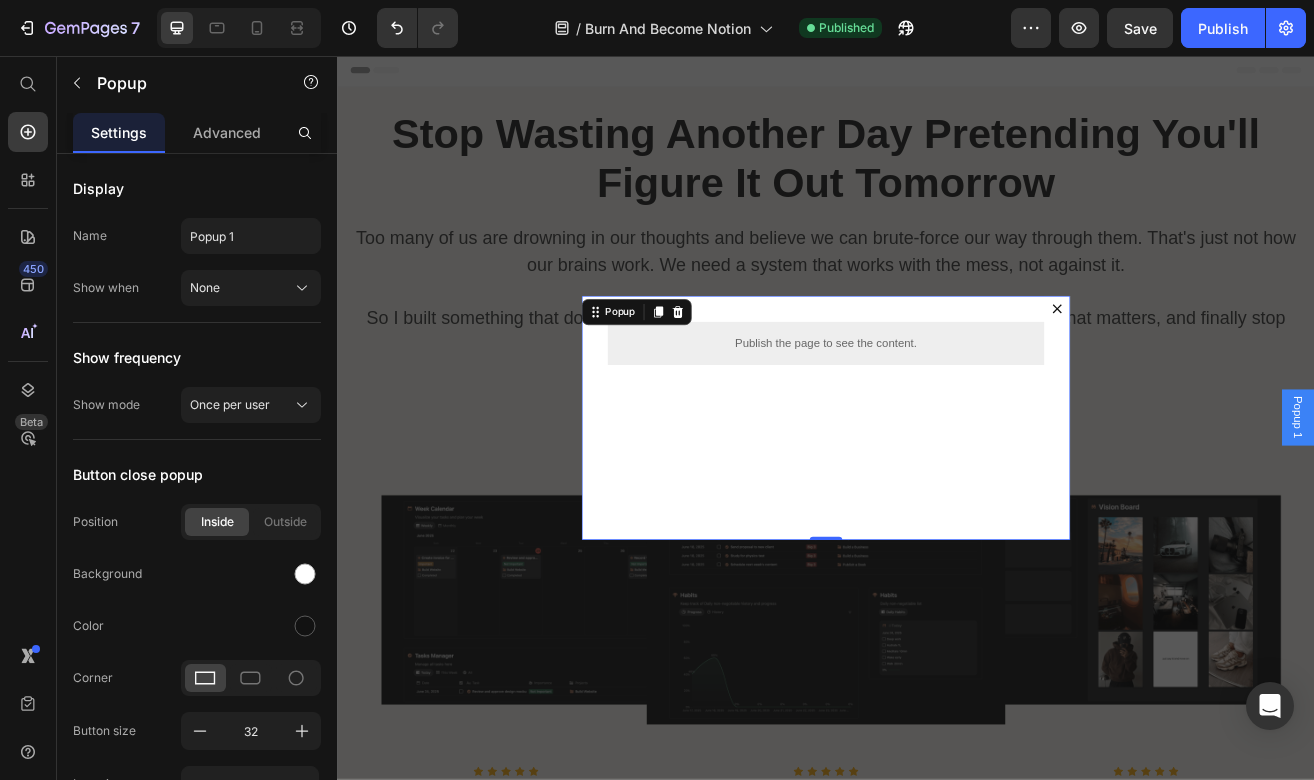 scroll, scrollTop: 4, scrollLeft: 0, axis: vertical 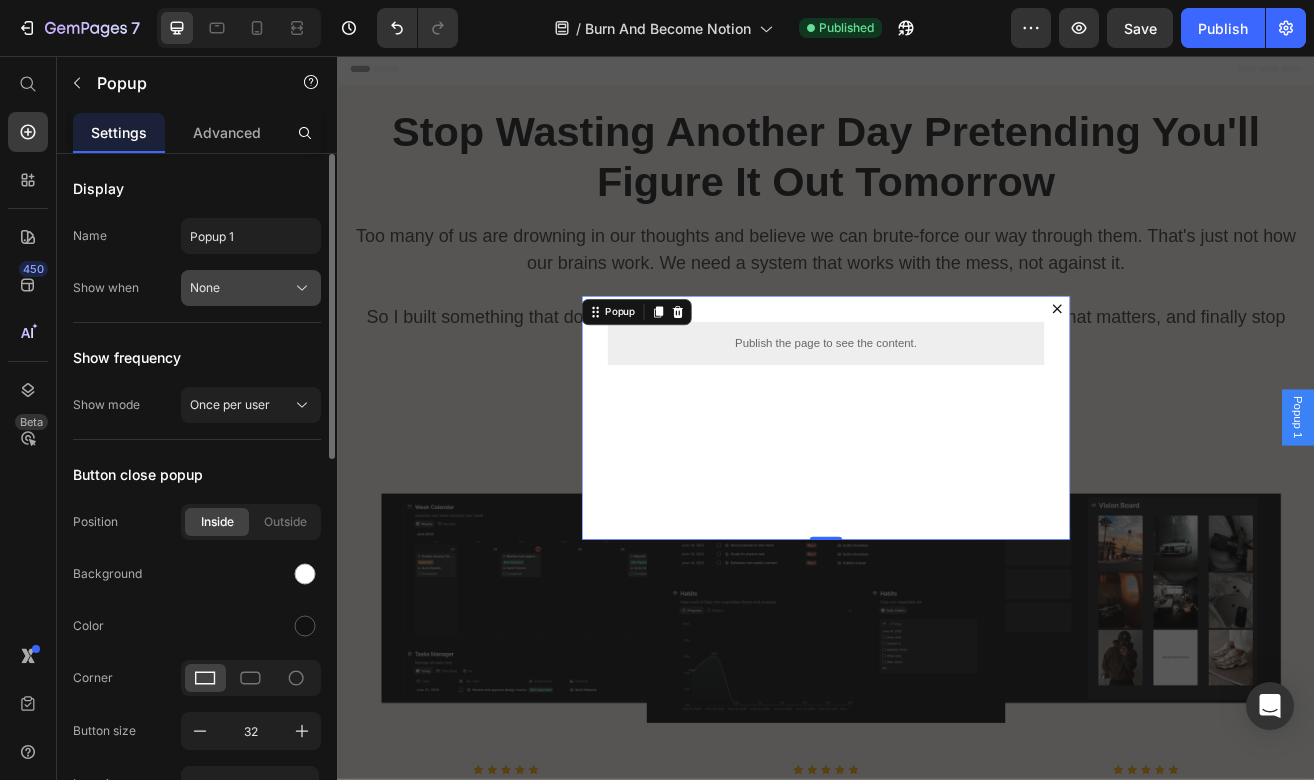 click on "None" 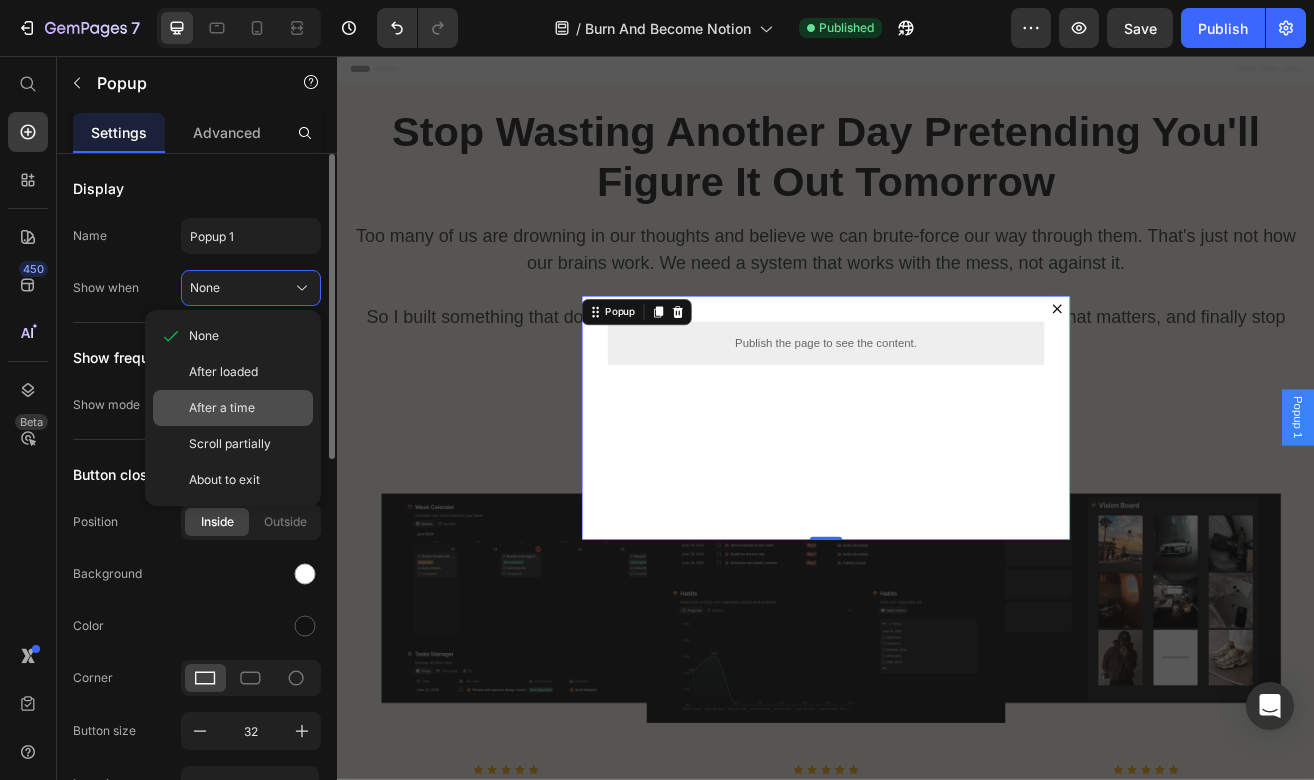 click on "After a time" at bounding box center (247, 408) 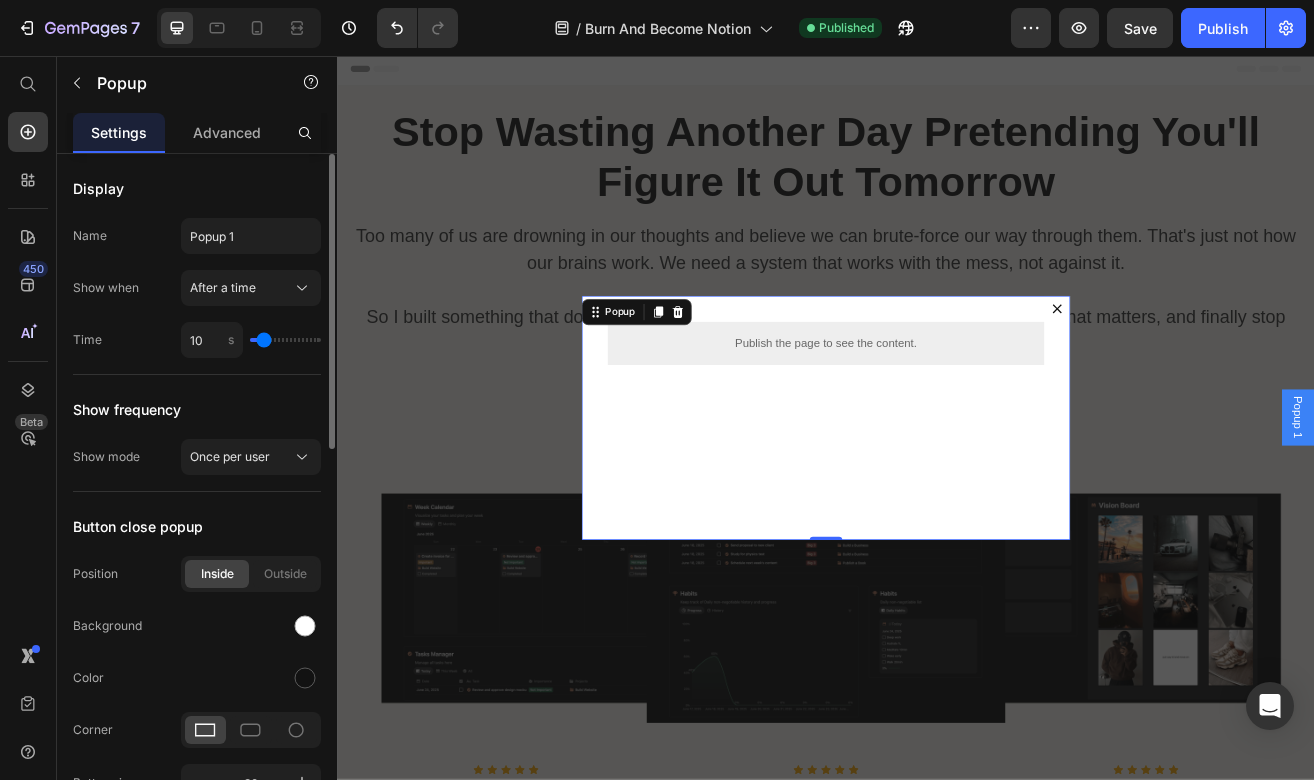 type on "0" 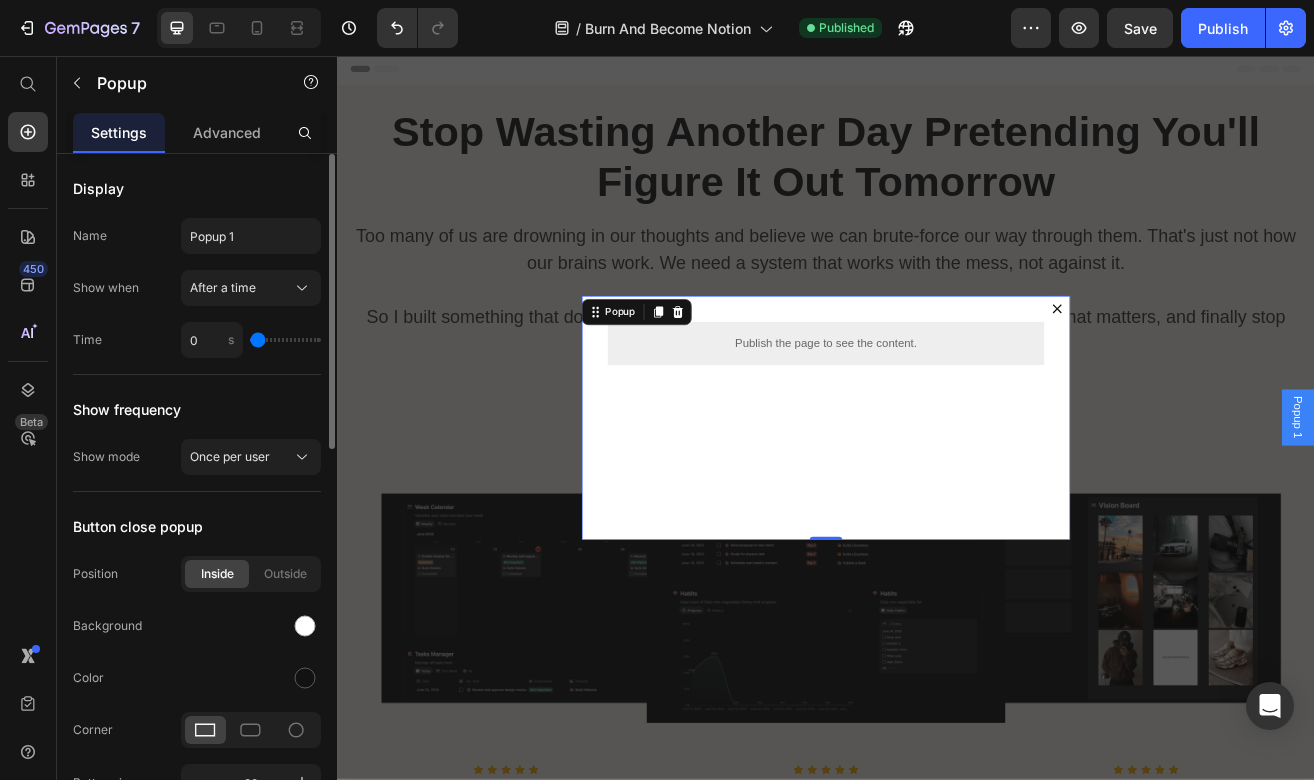 type on "1" 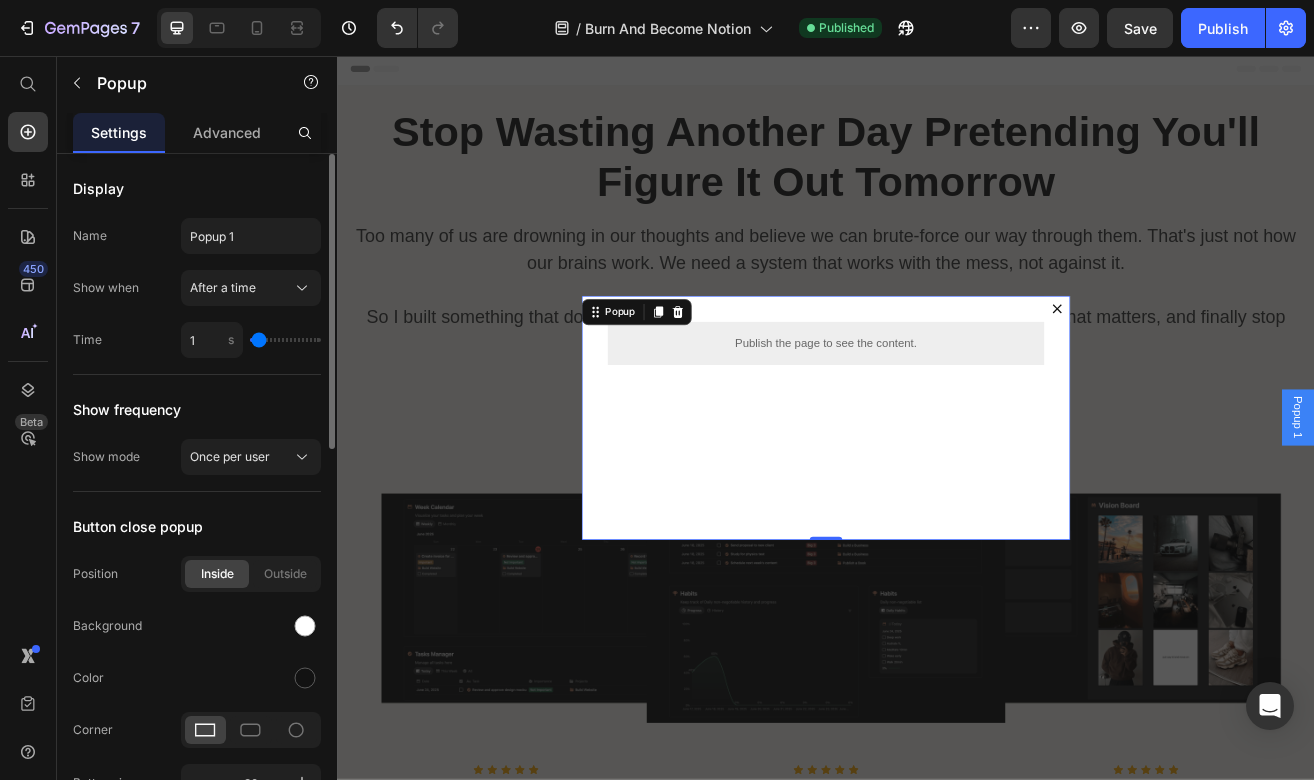type on "2" 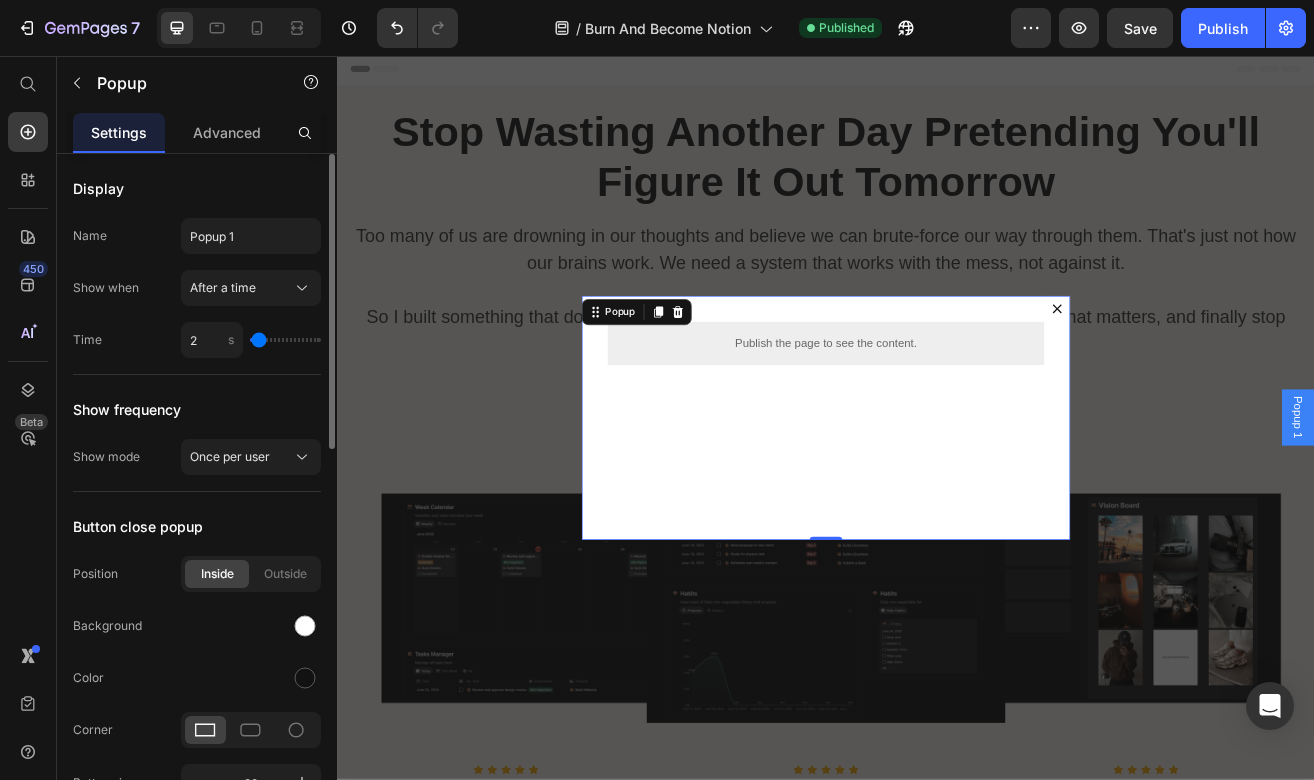 type on "3" 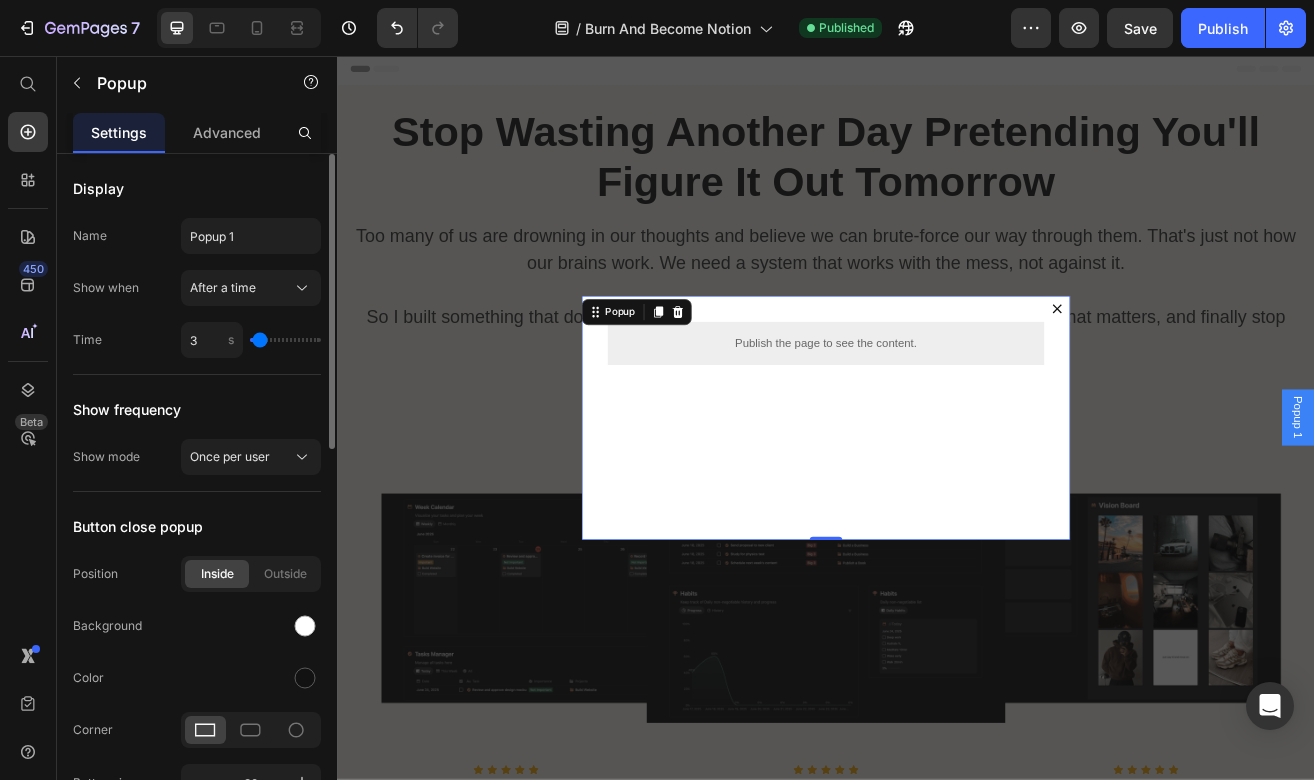 type on "4" 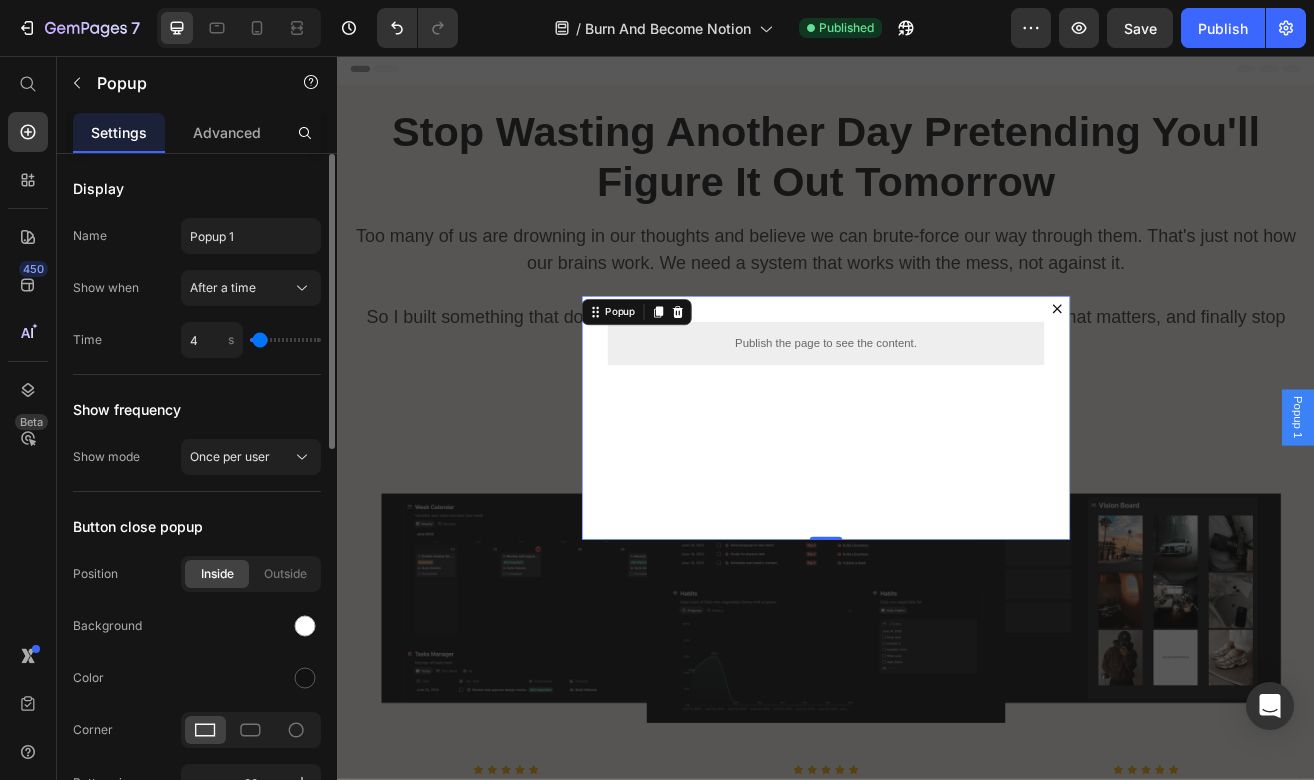 type on "5" 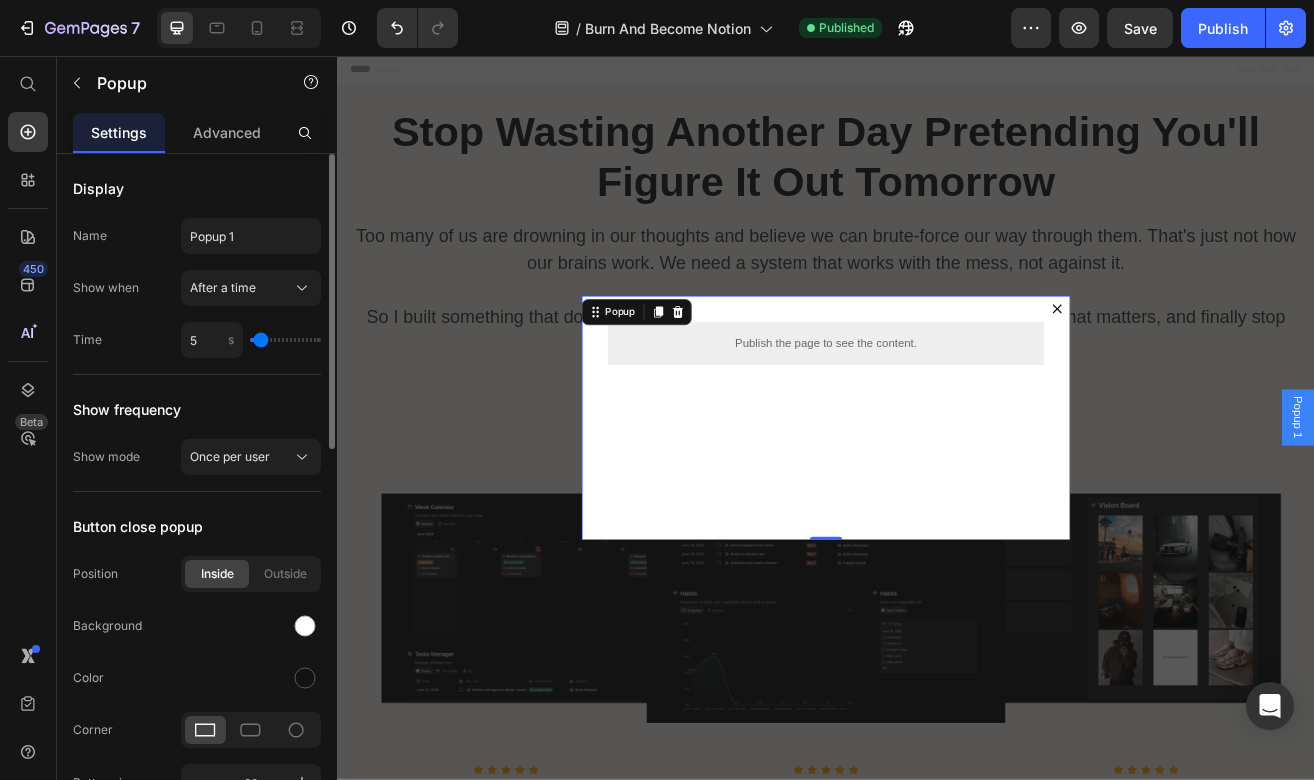 type on "6" 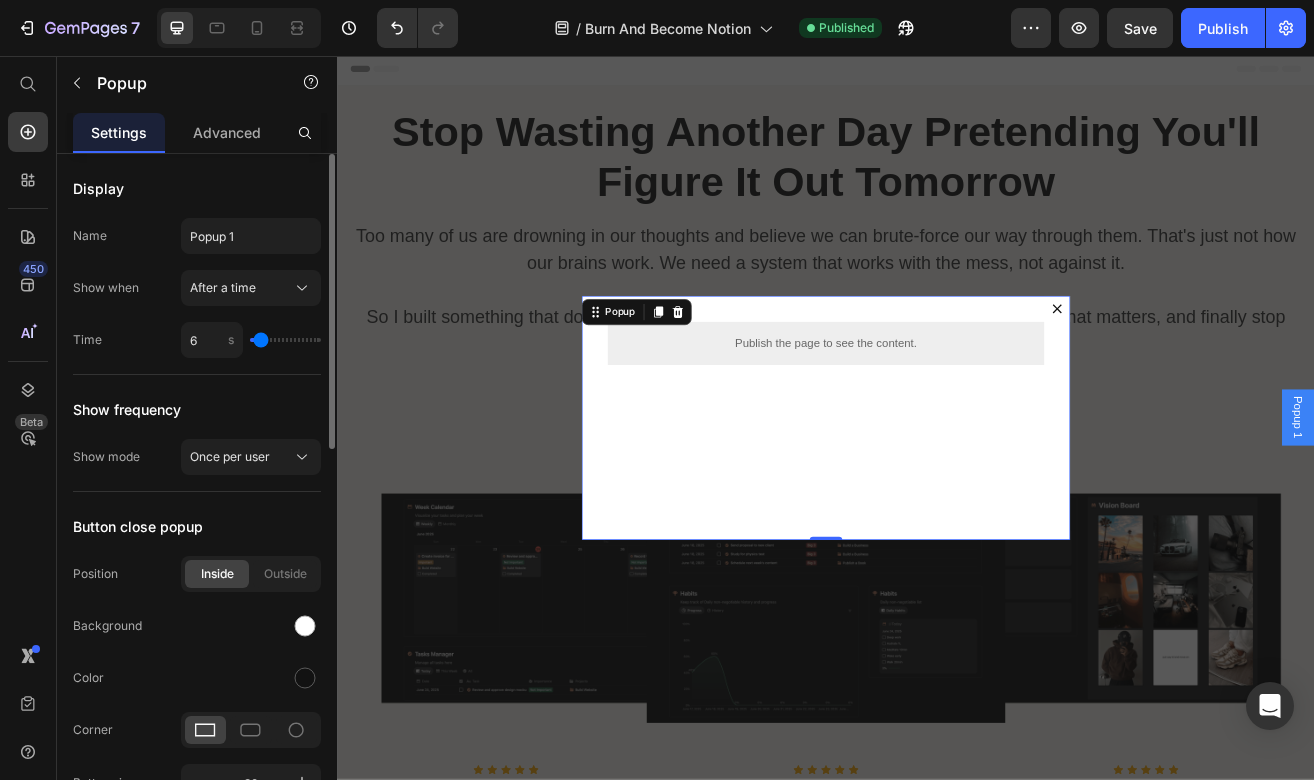 type on "7" 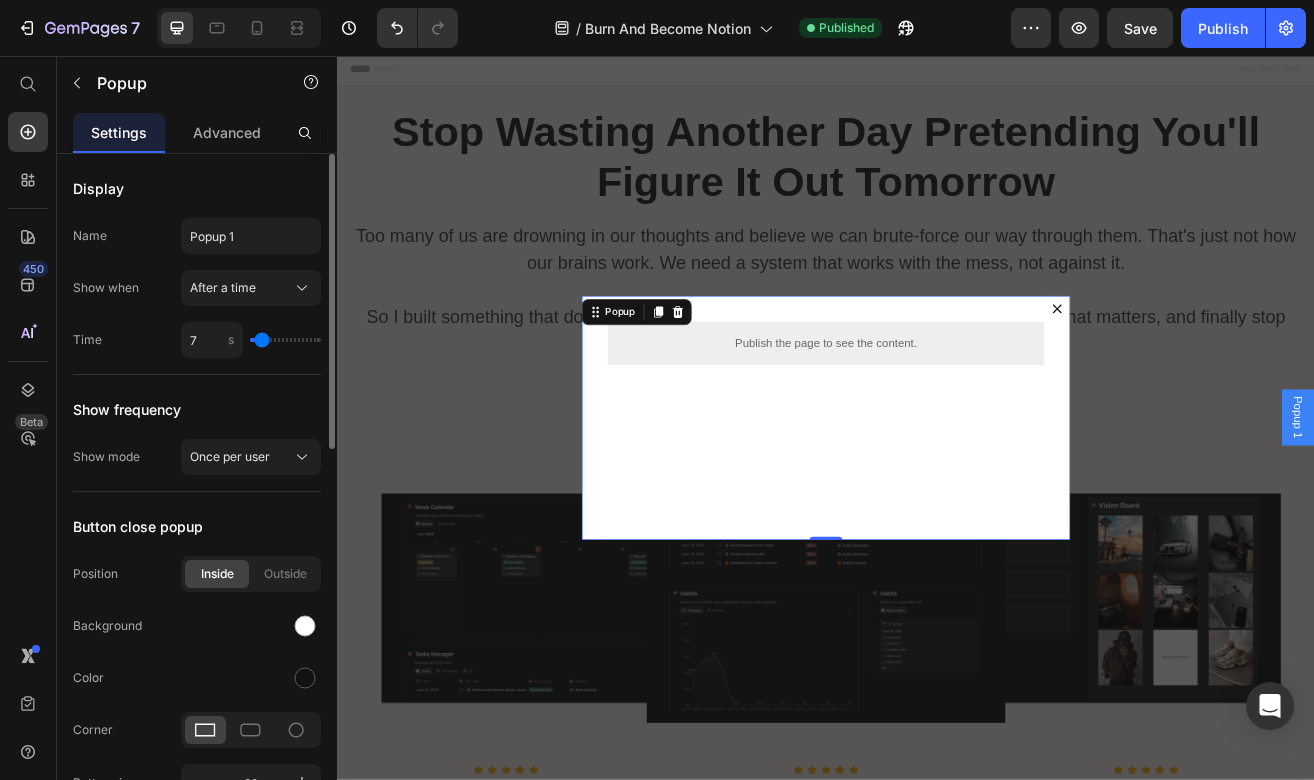 type on "8" 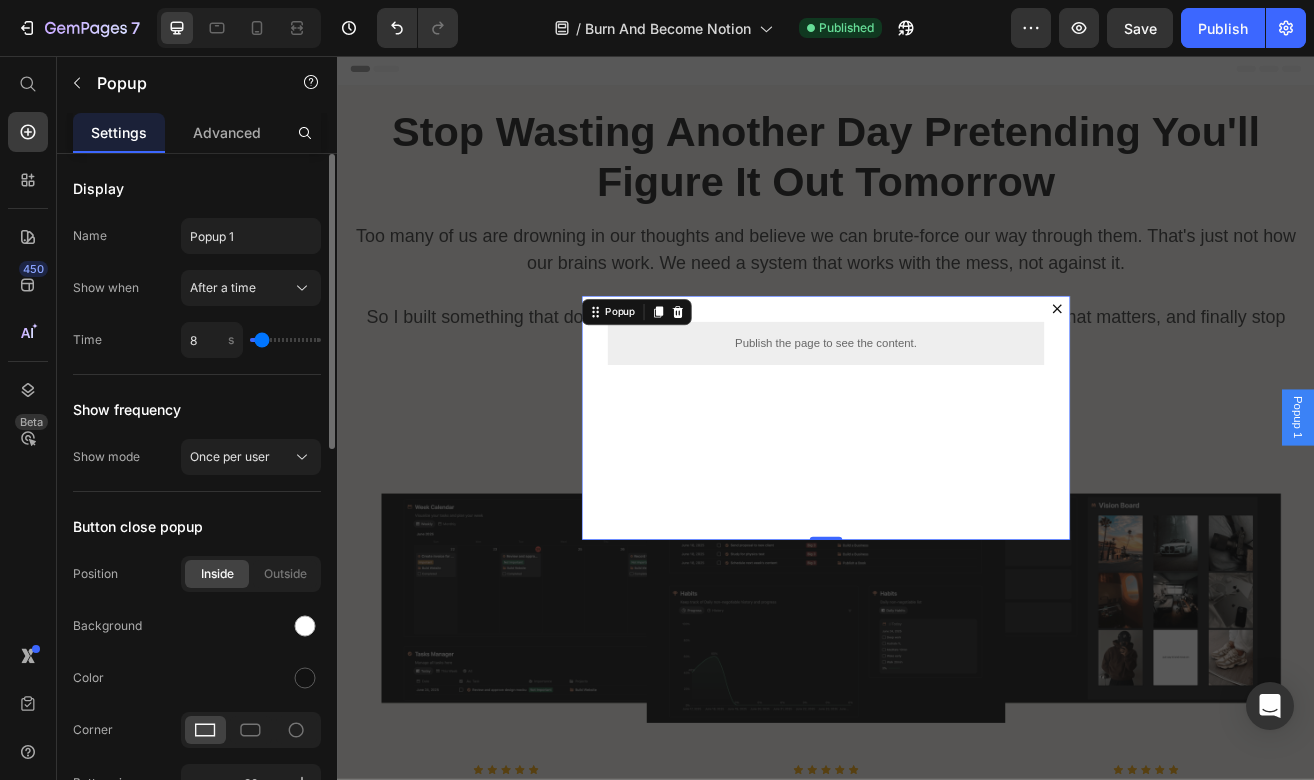 type on "7" 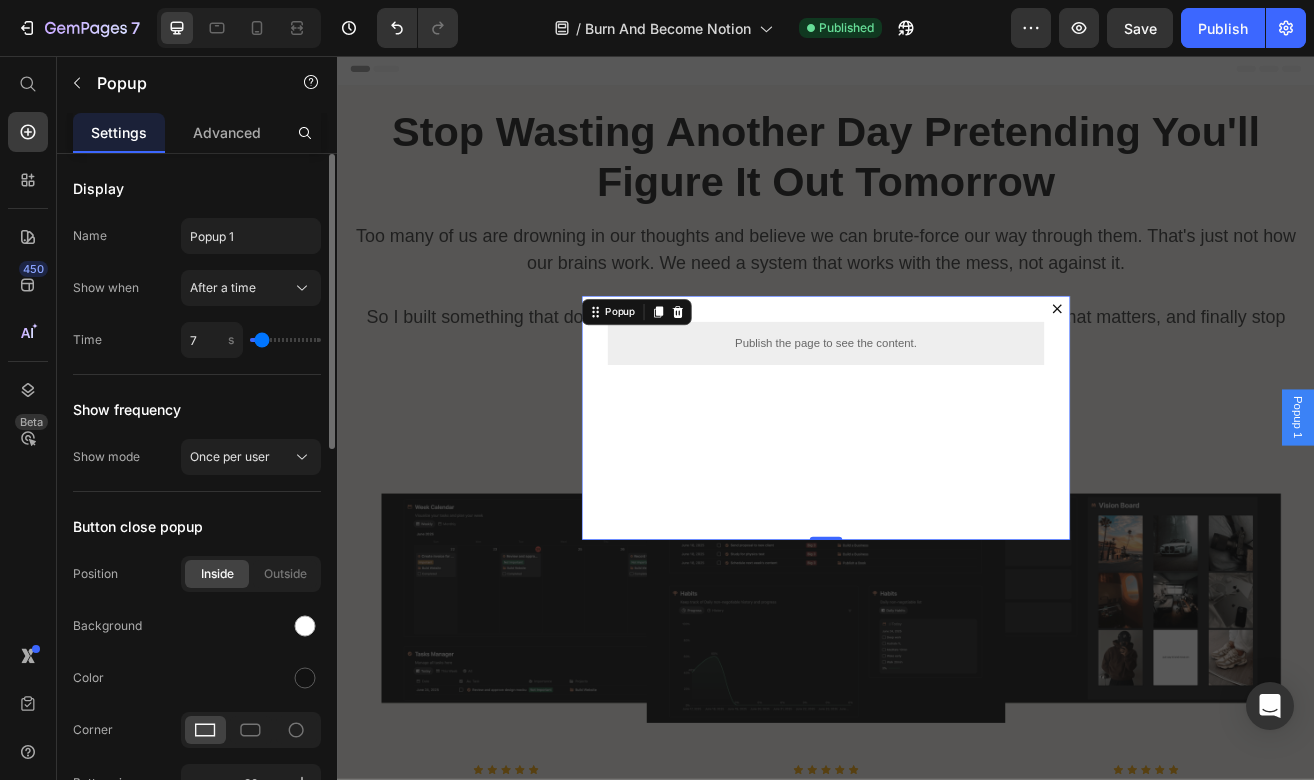 type on "6" 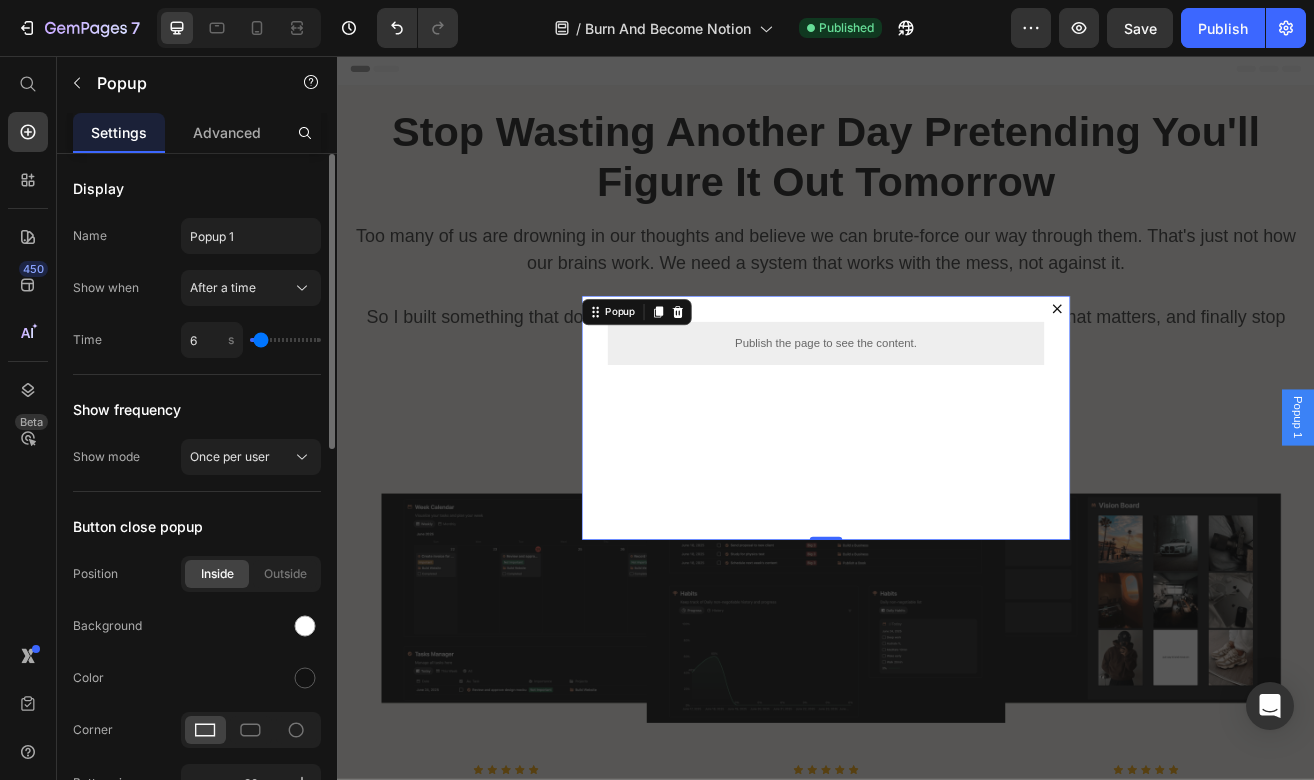 type on "5" 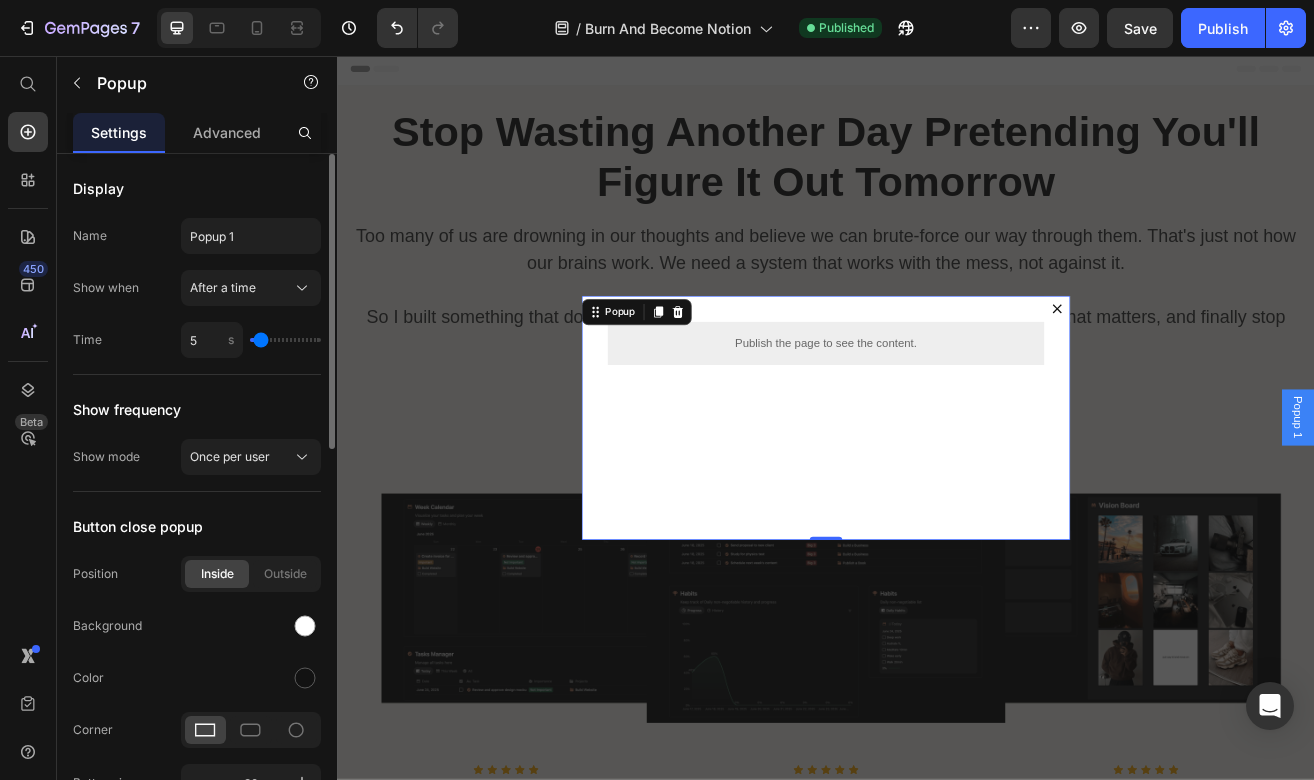 type on "5" 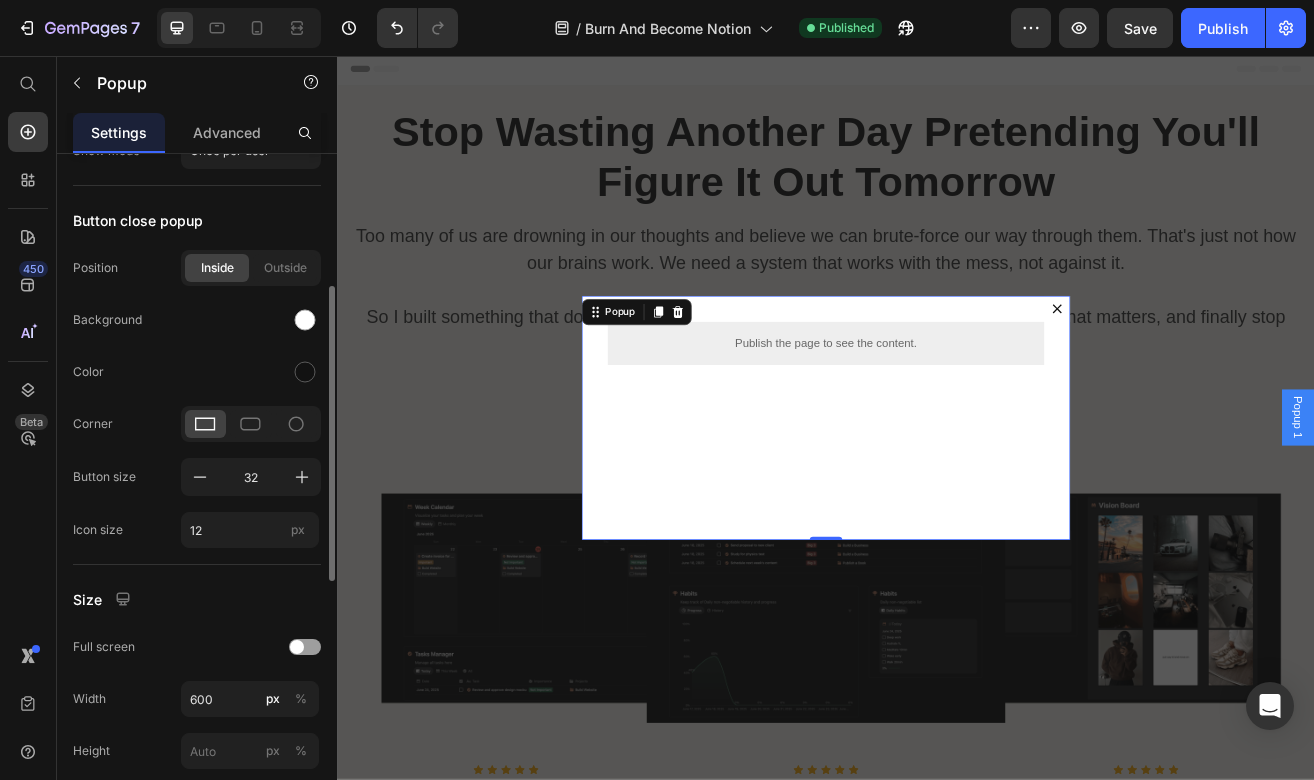 scroll, scrollTop: 0, scrollLeft: 0, axis: both 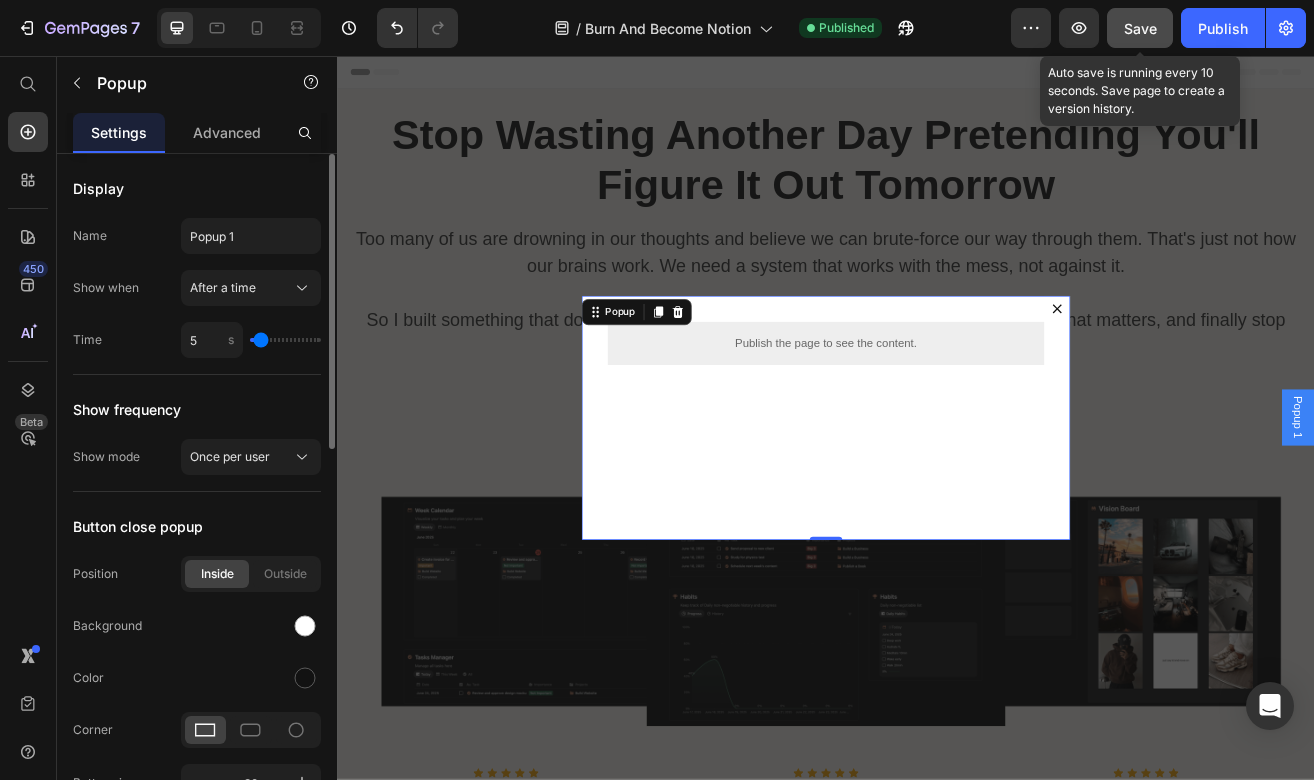 click on "Save" at bounding box center (1140, 28) 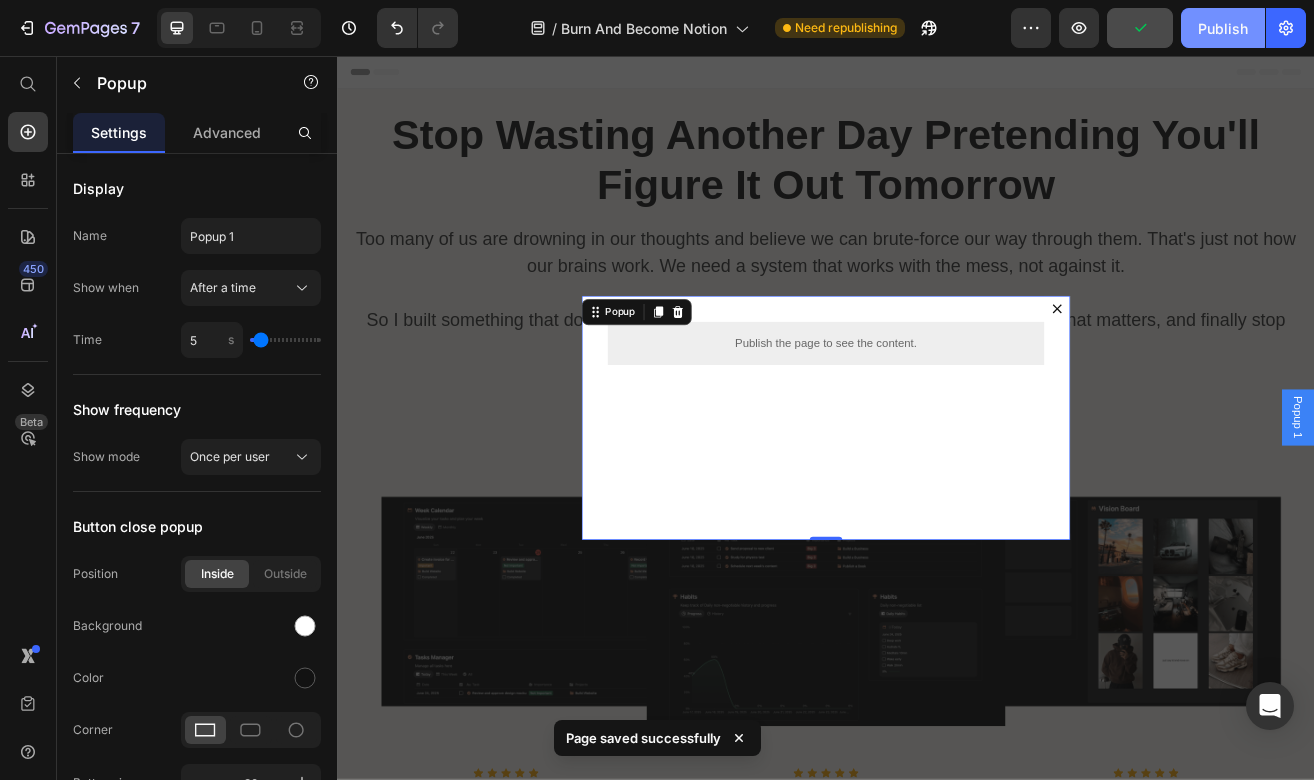 click on "Publish" at bounding box center (1223, 28) 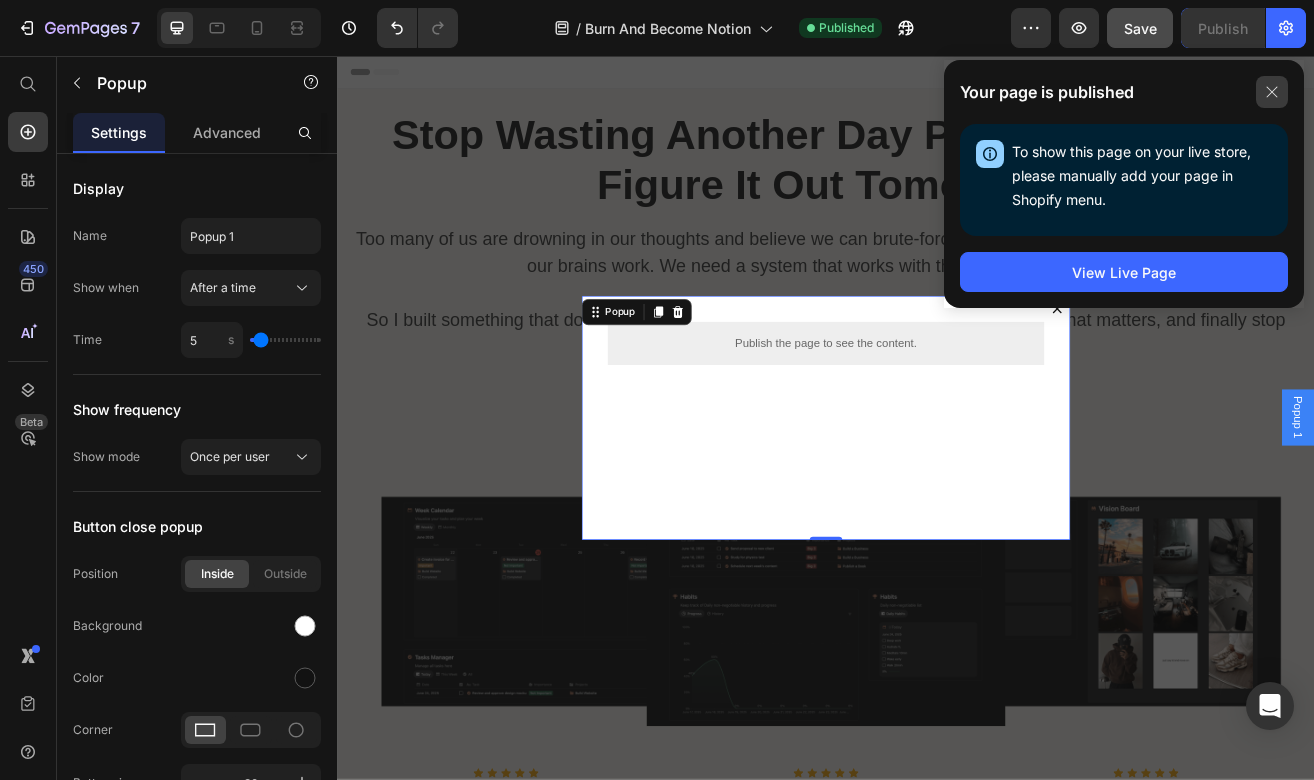click 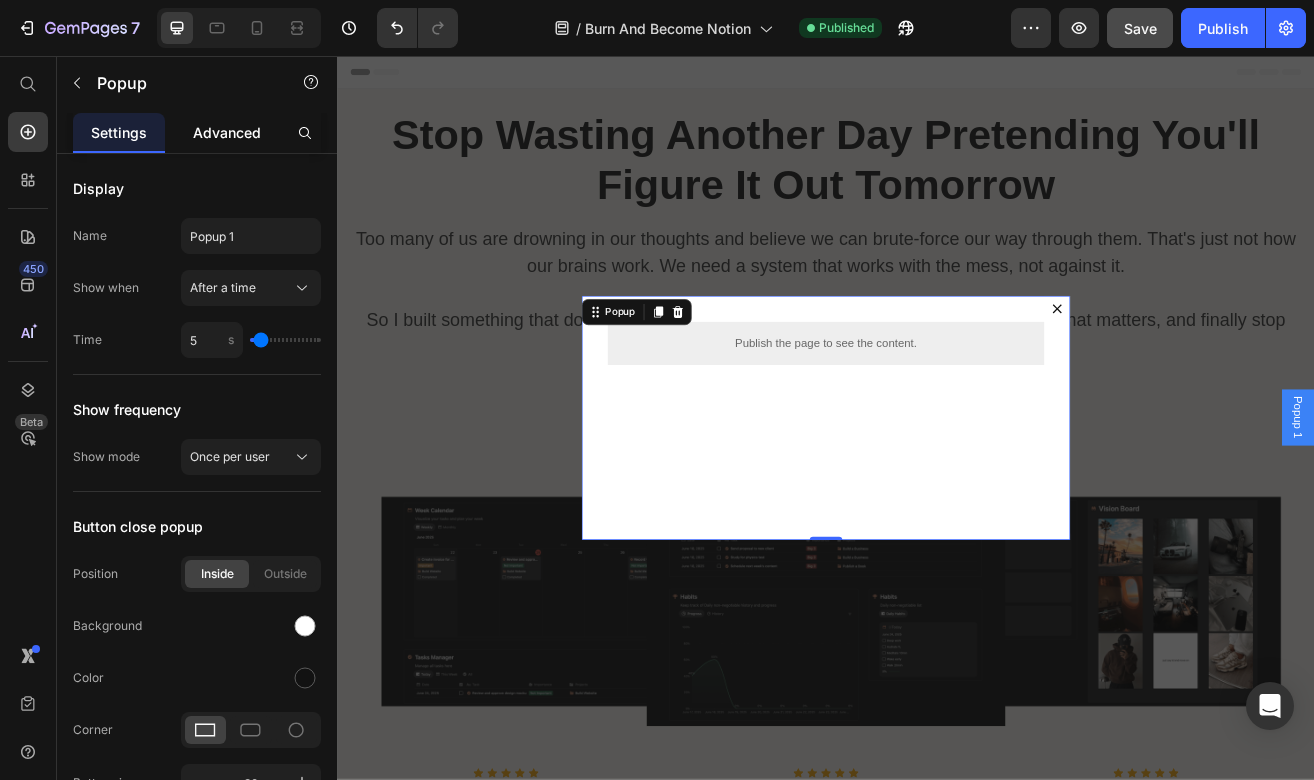 click on "Advanced" at bounding box center [227, 132] 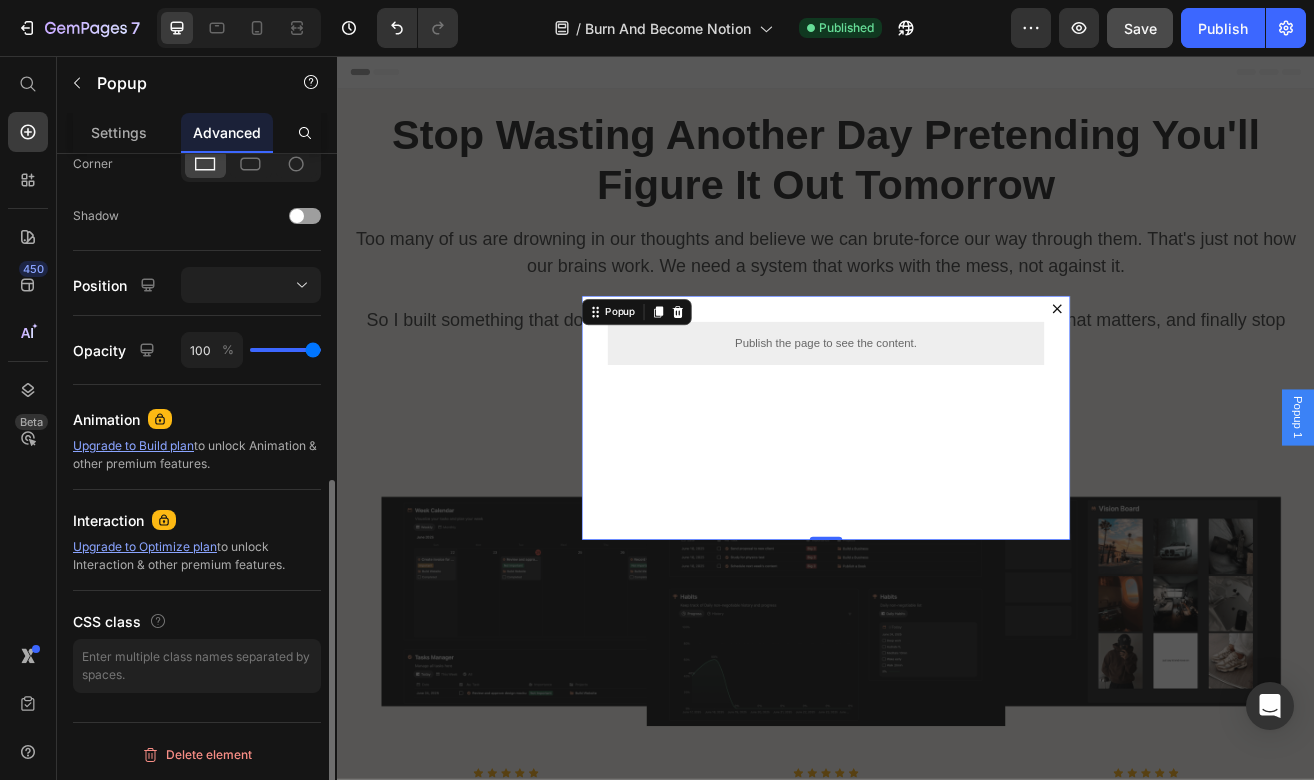 scroll, scrollTop: 0, scrollLeft: 0, axis: both 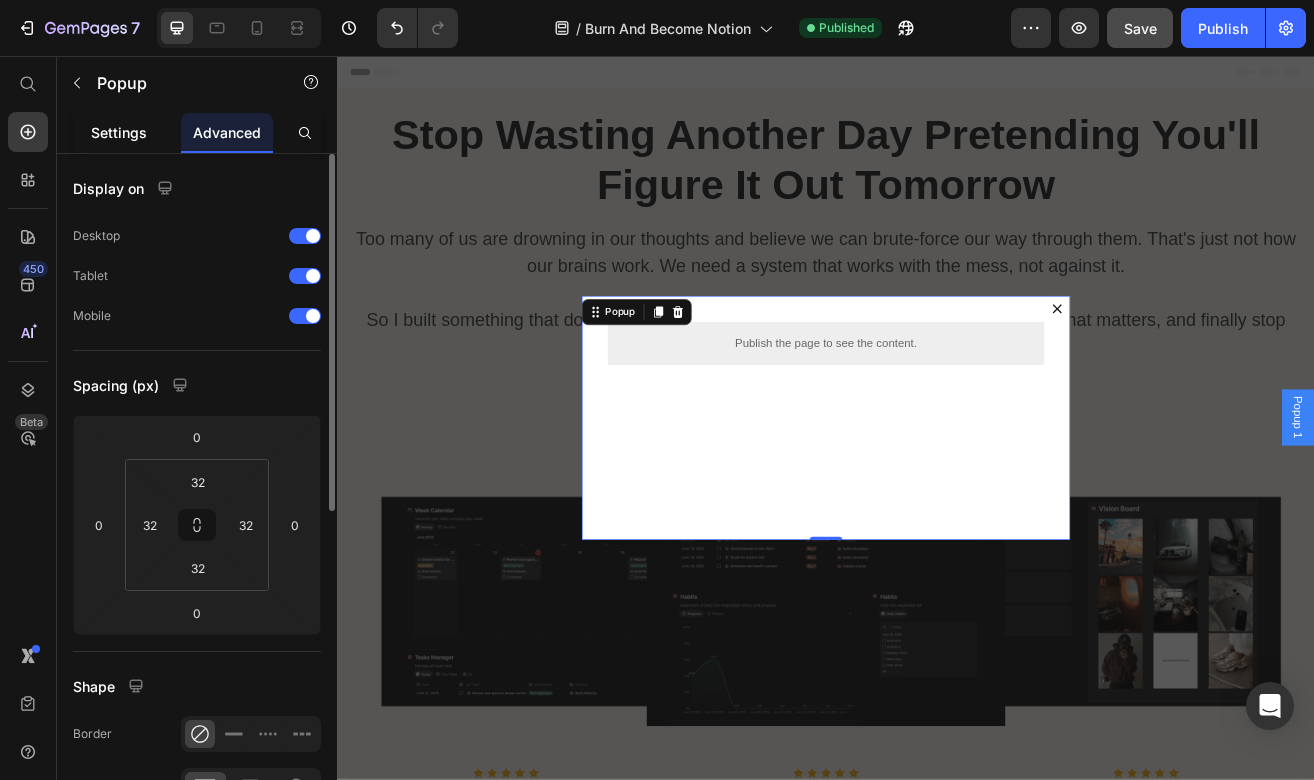 click on "Settings" at bounding box center (119, 132) 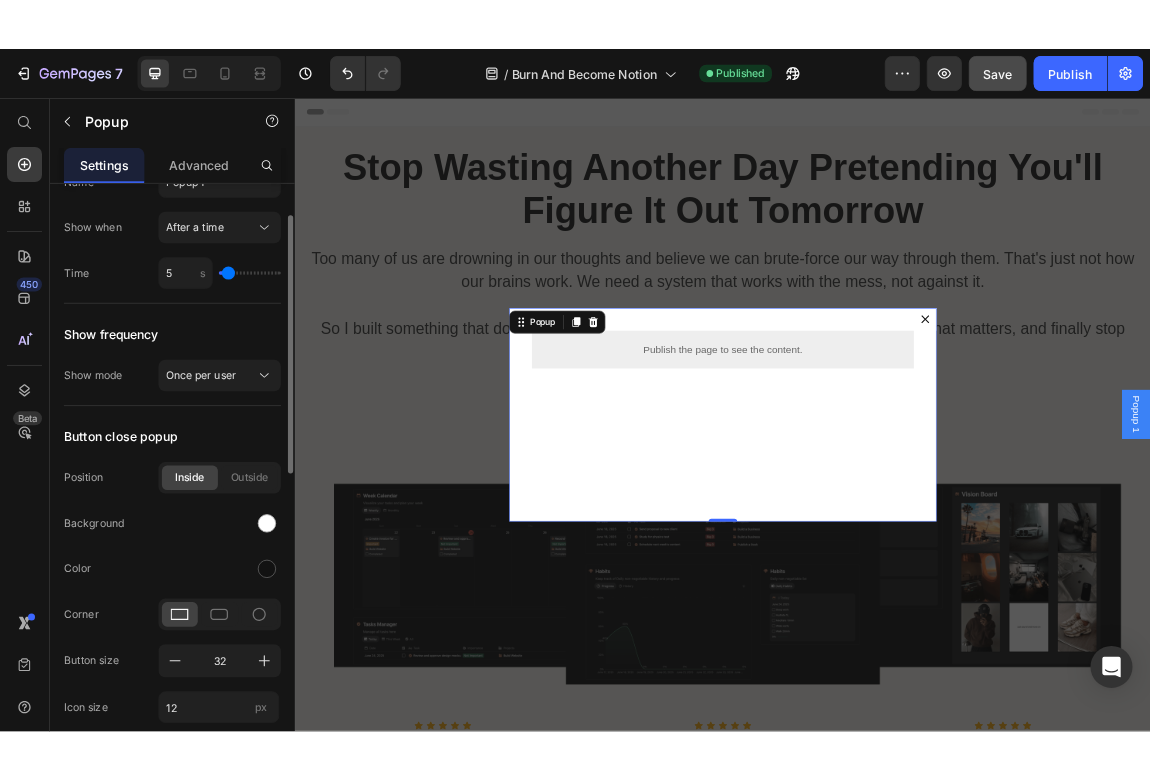 scroll, scrollTop: 0, scrollLeft: 0, axis: both 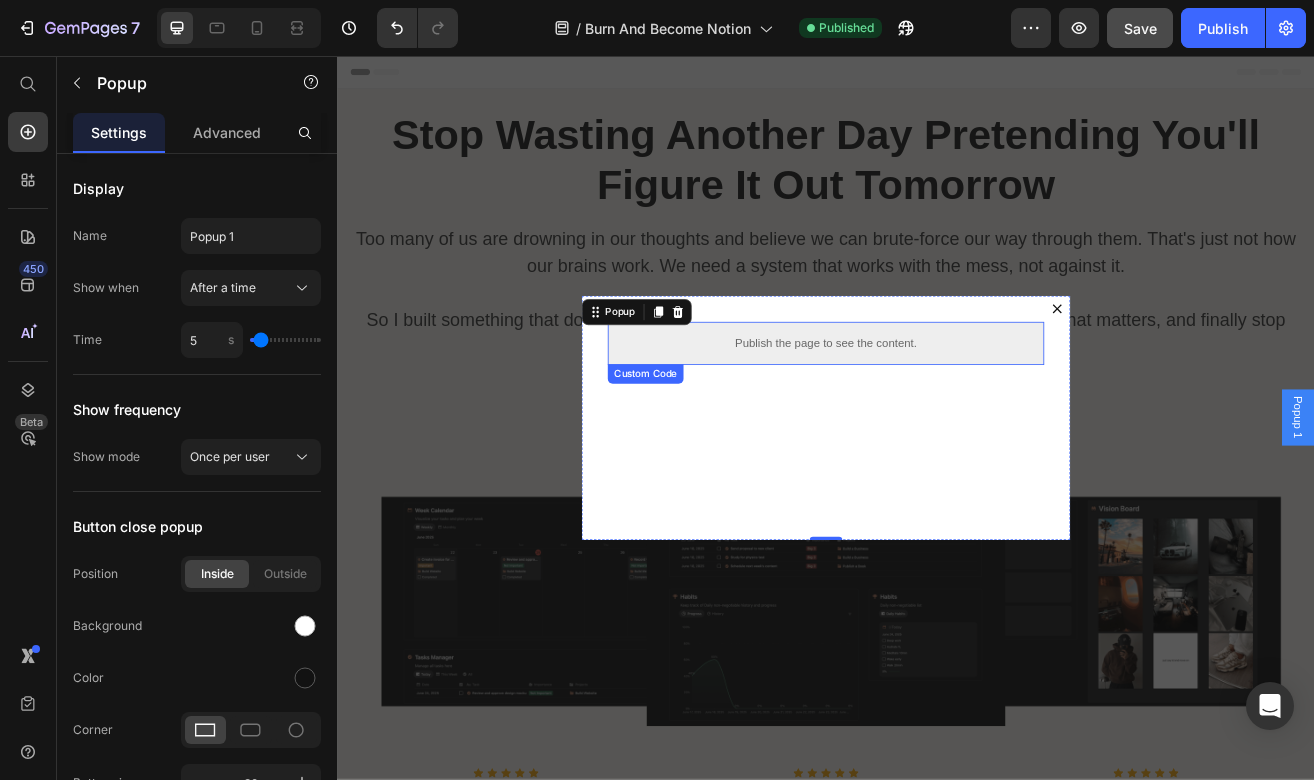 click on "Publish the page to see the content." at bounding box center (937, 409) 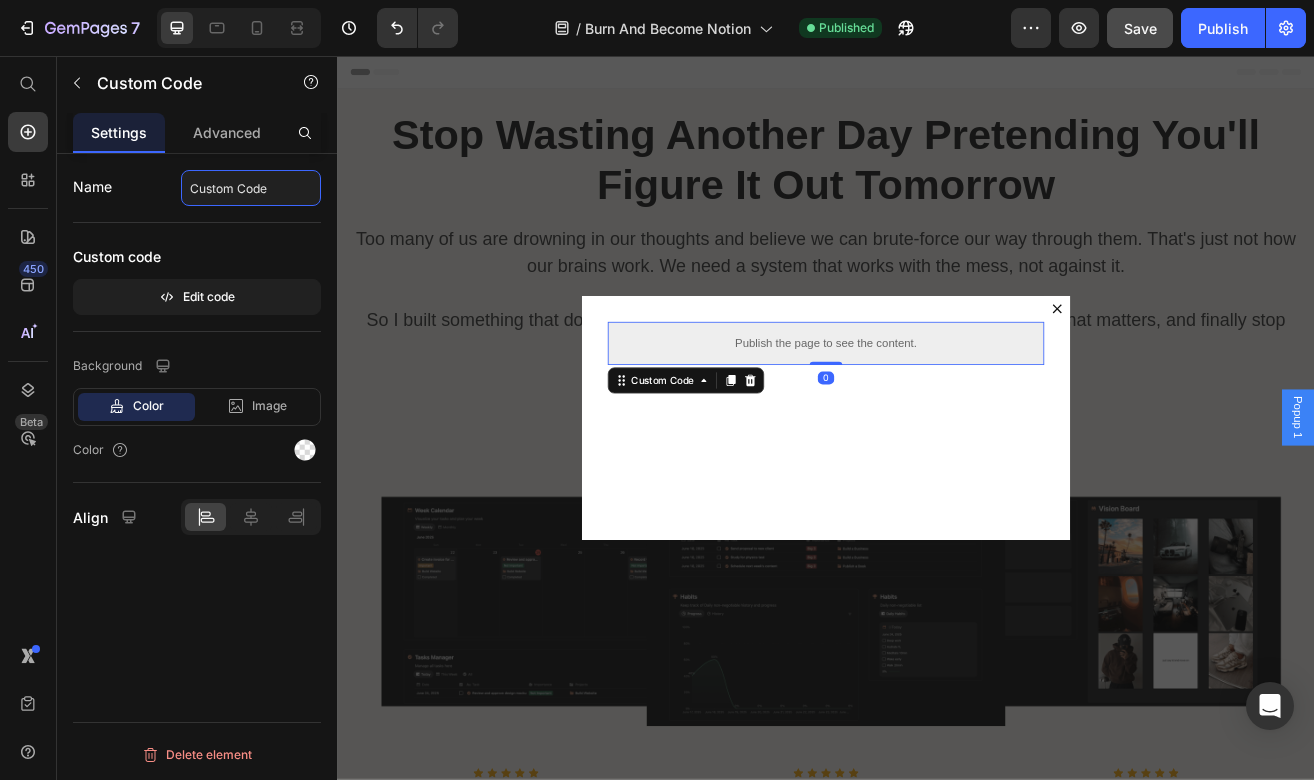 click on "Custom Code" 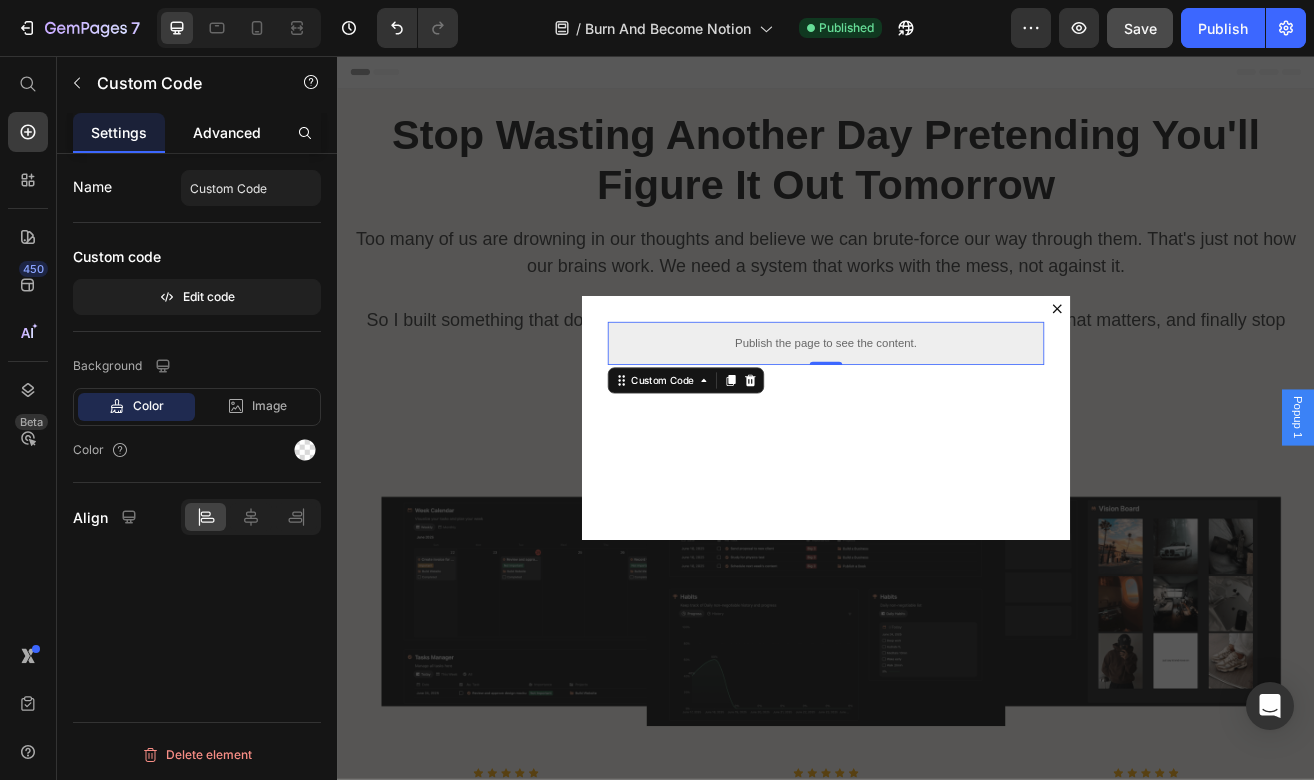 click on "Advanced" at bounding box center (227, 132) 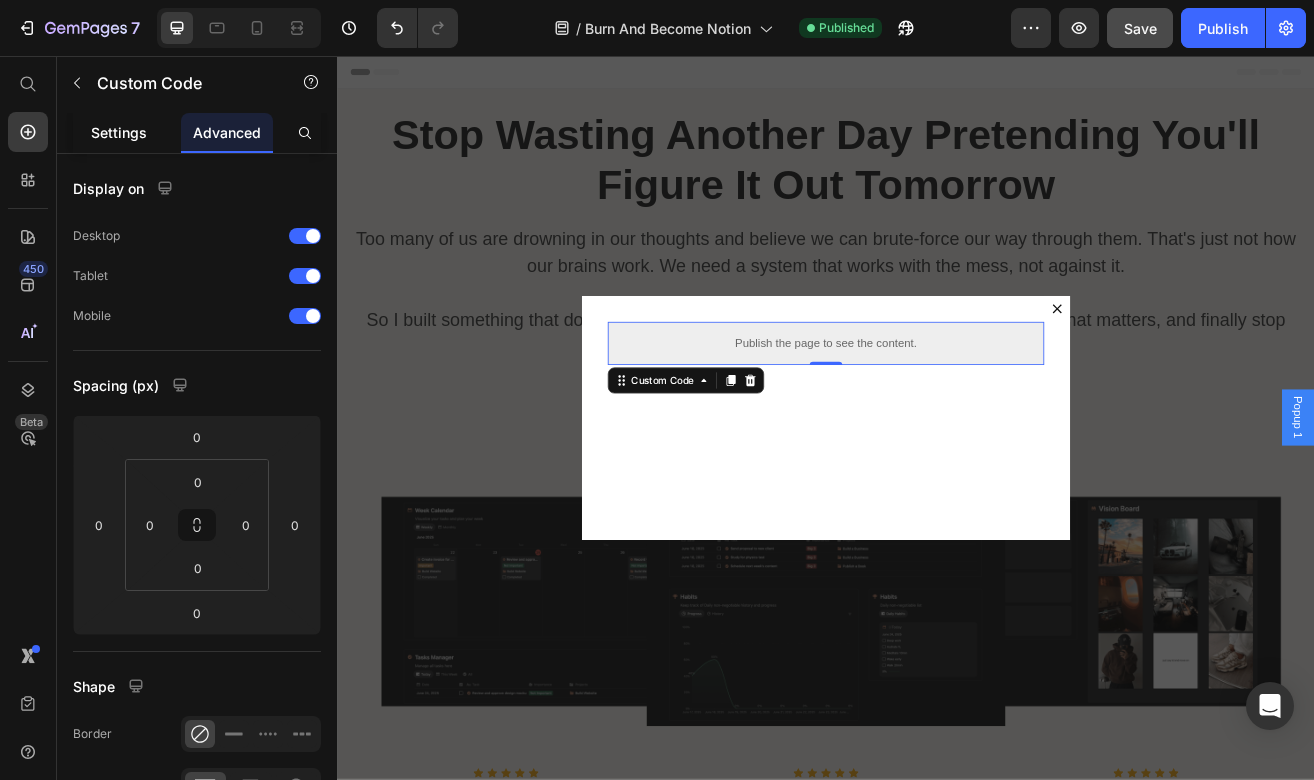 click on "Settings" 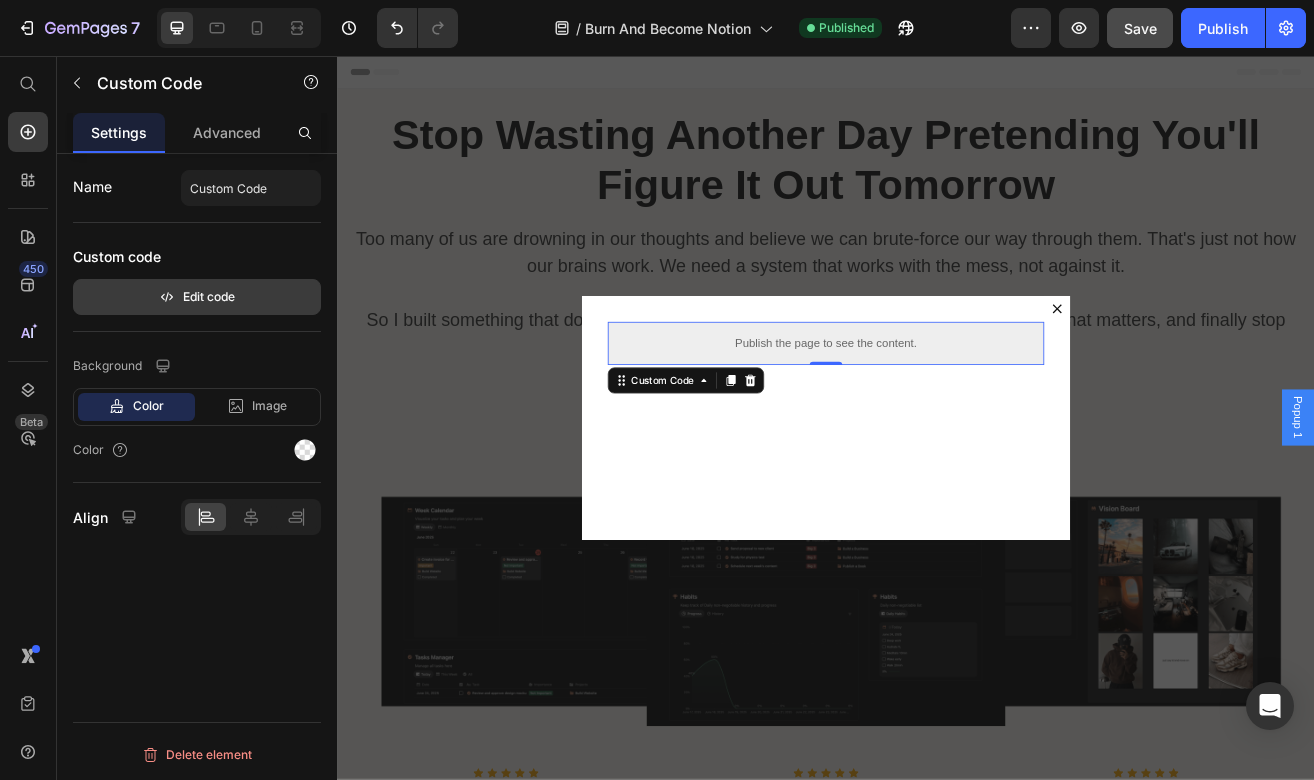click on "Edit code" at bounding box center [197, 297] 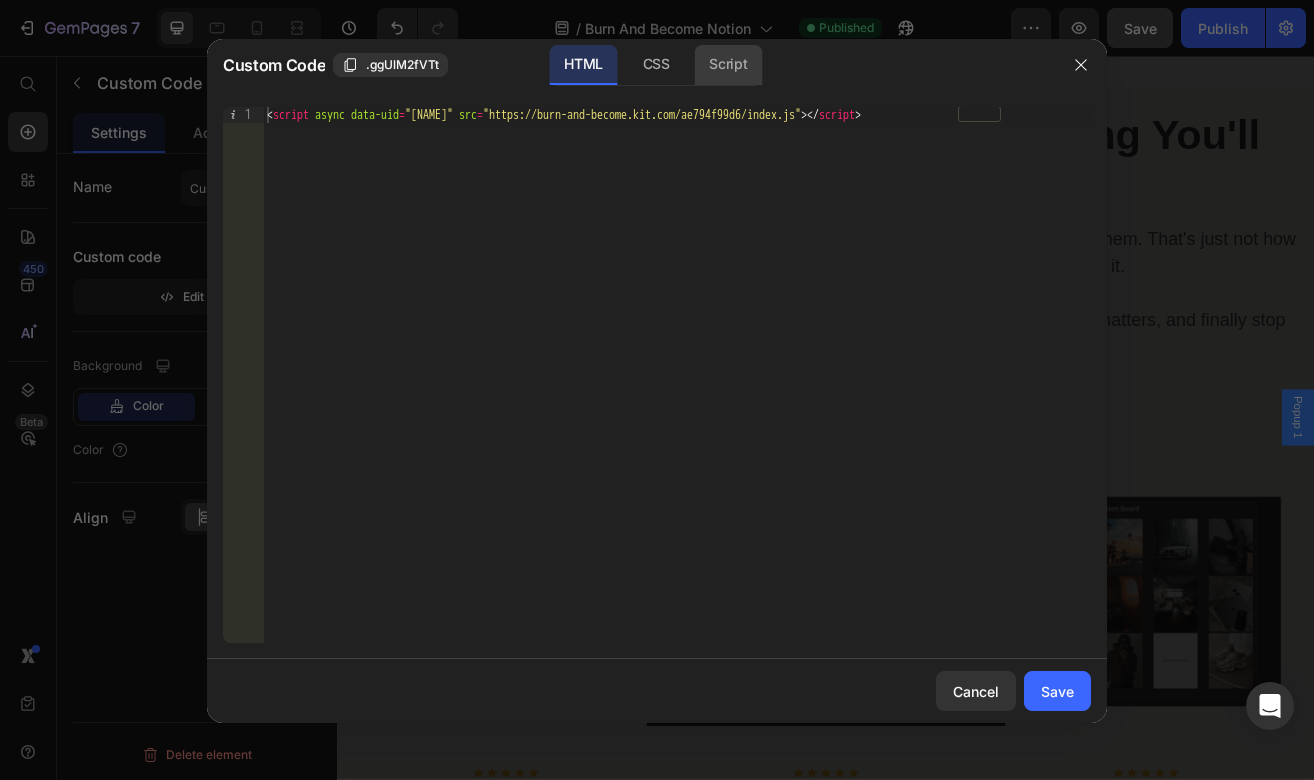 click on "Script" 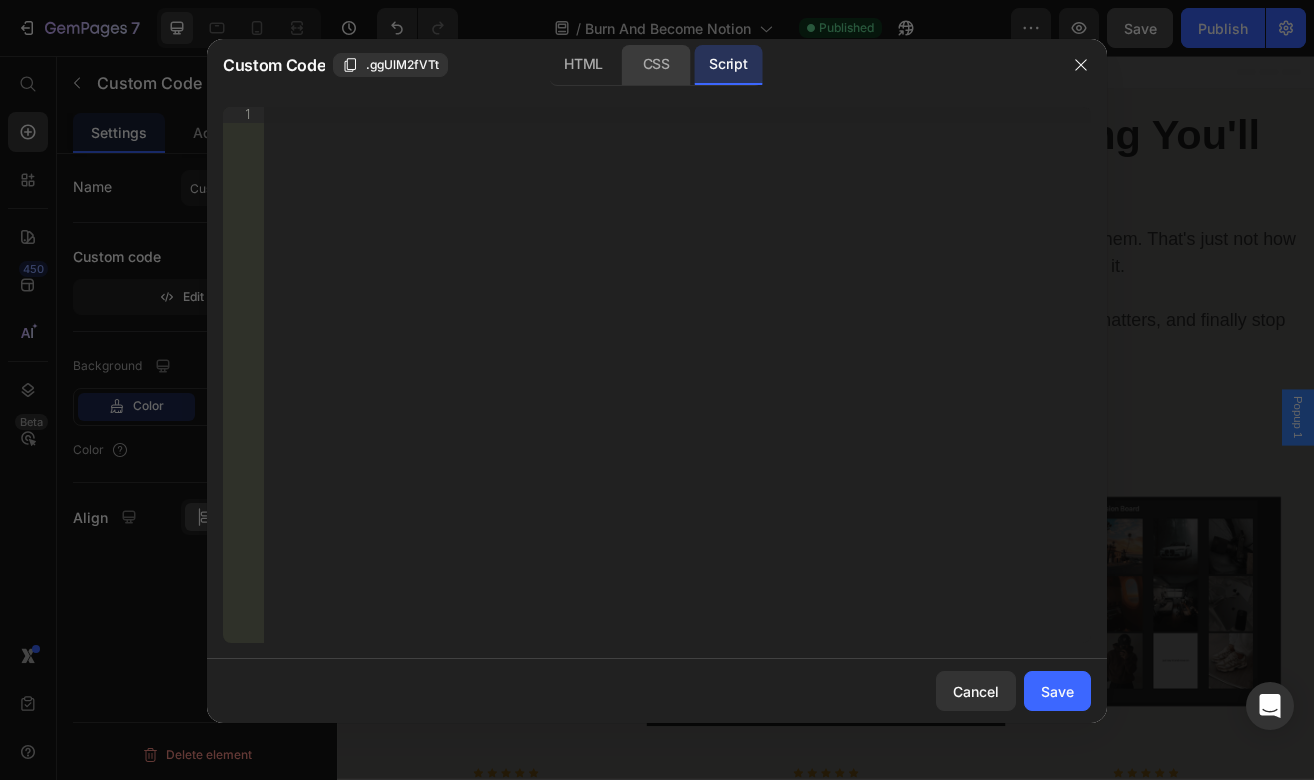 click on "CSS" 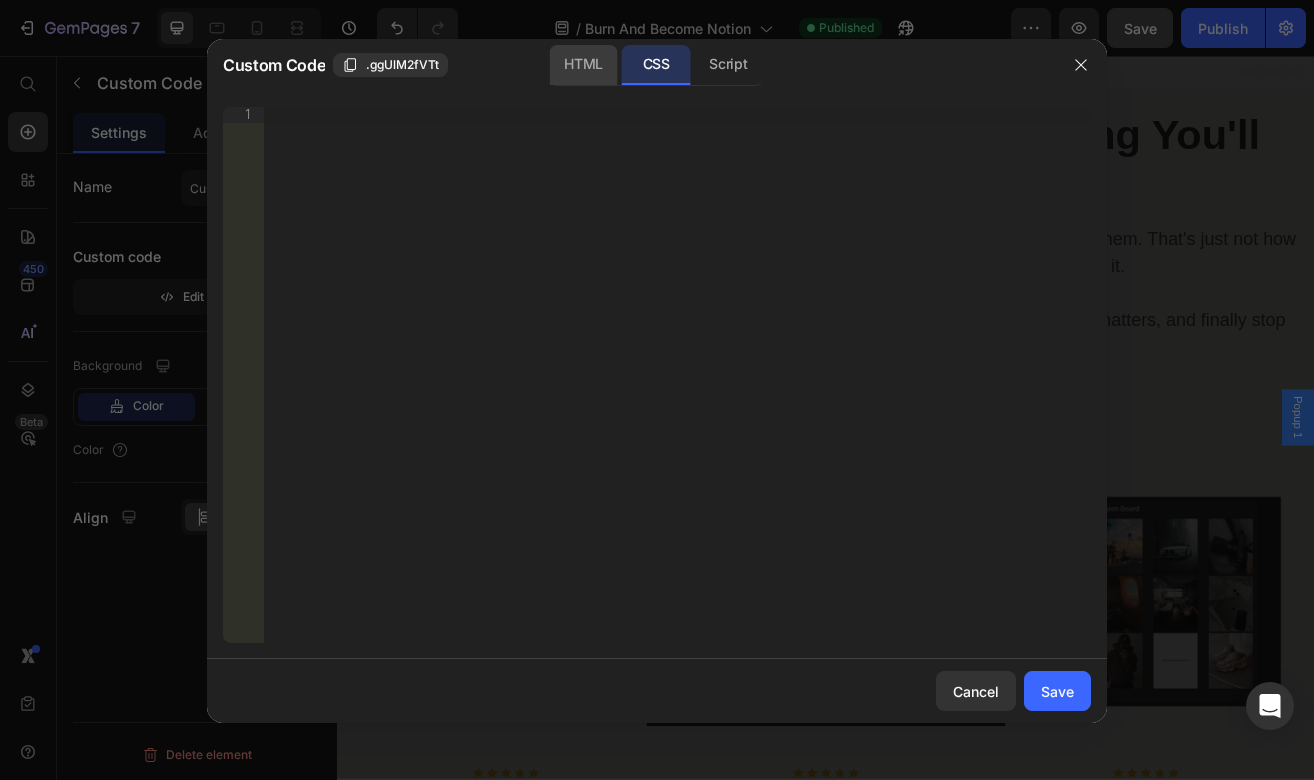 click on "HTML" 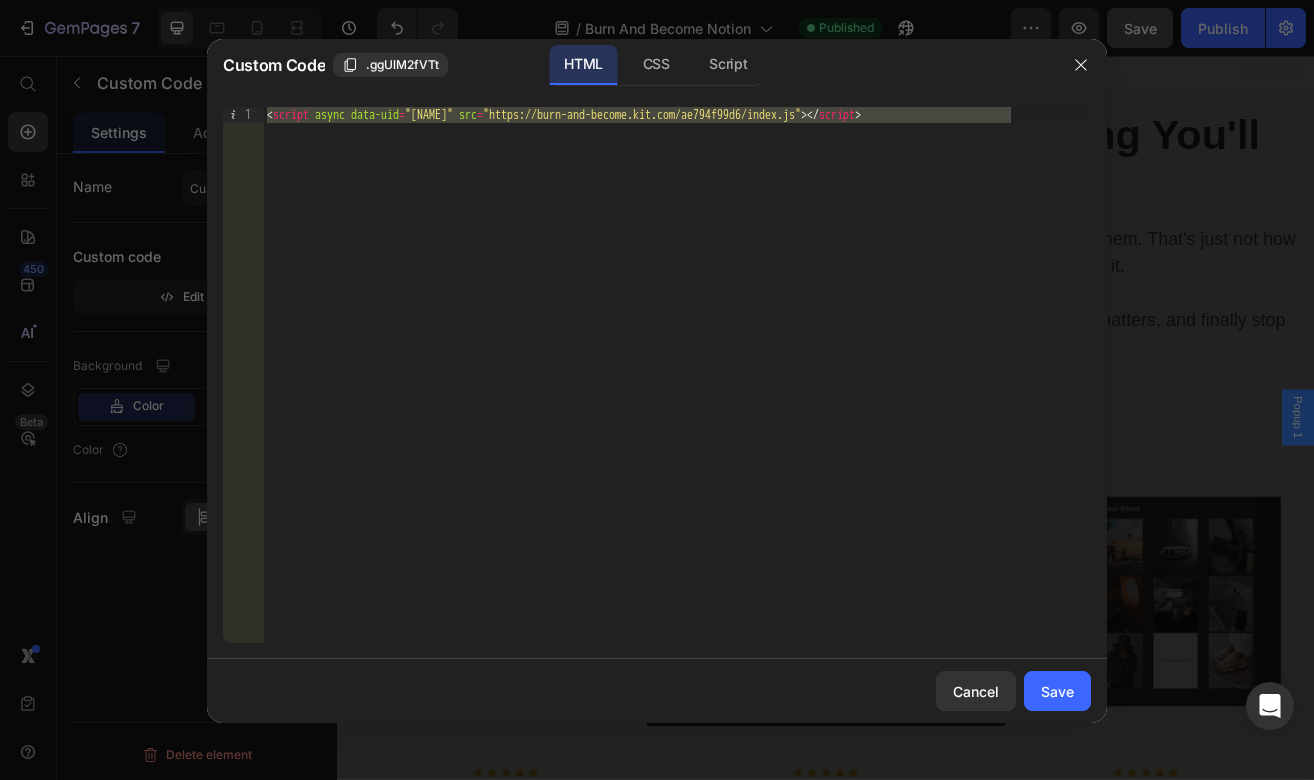 type on "<script async data-uid="ae794f99d6" src="https://burn-and-become.kit.com/ae794f99d6/index.js"></script>" 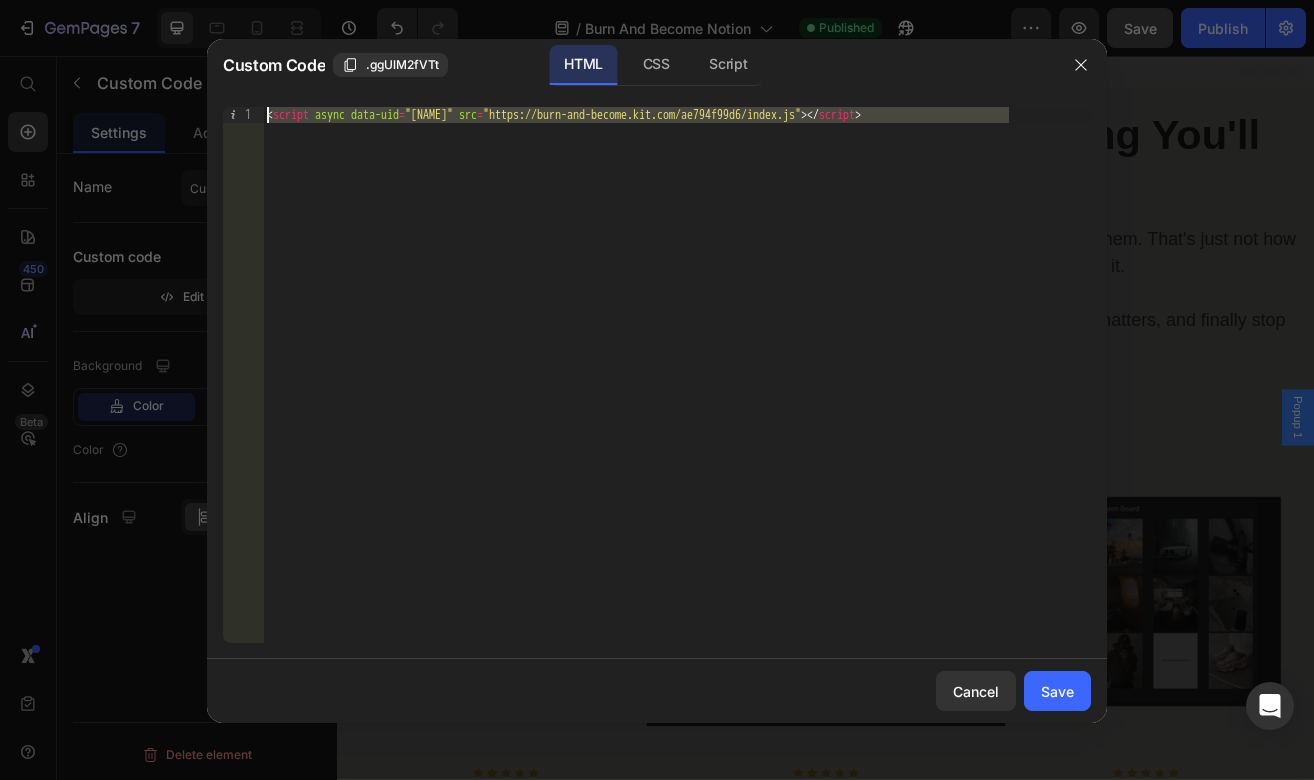 drag, startPoint x: 988, startPoint y: 119, endPoint x: 267, endPoint y: 115, distance: 721.0111 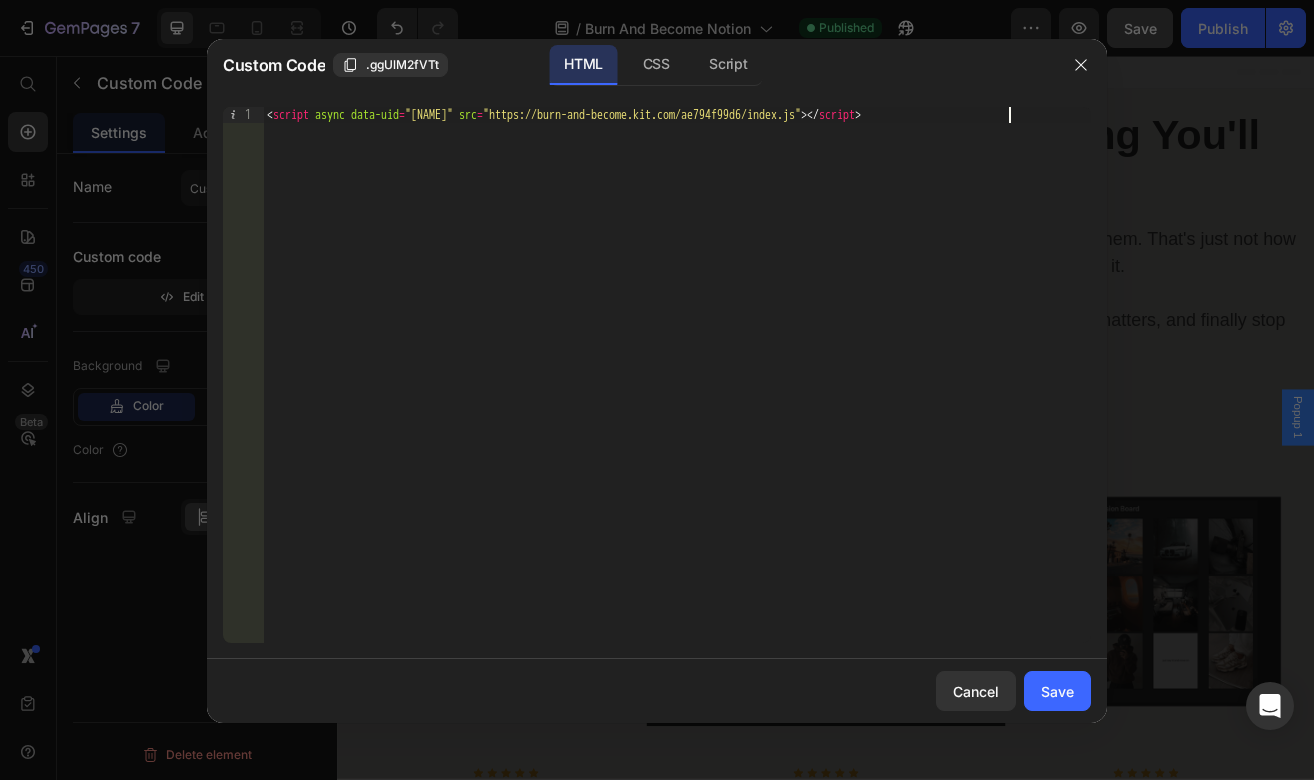 click on "< script   async   data-uid = "ae794f99d6"   src = "https://burn-and-become.kit.com/ae794f99d6/index.js" > </ script >" at bounding box center [677, 391] 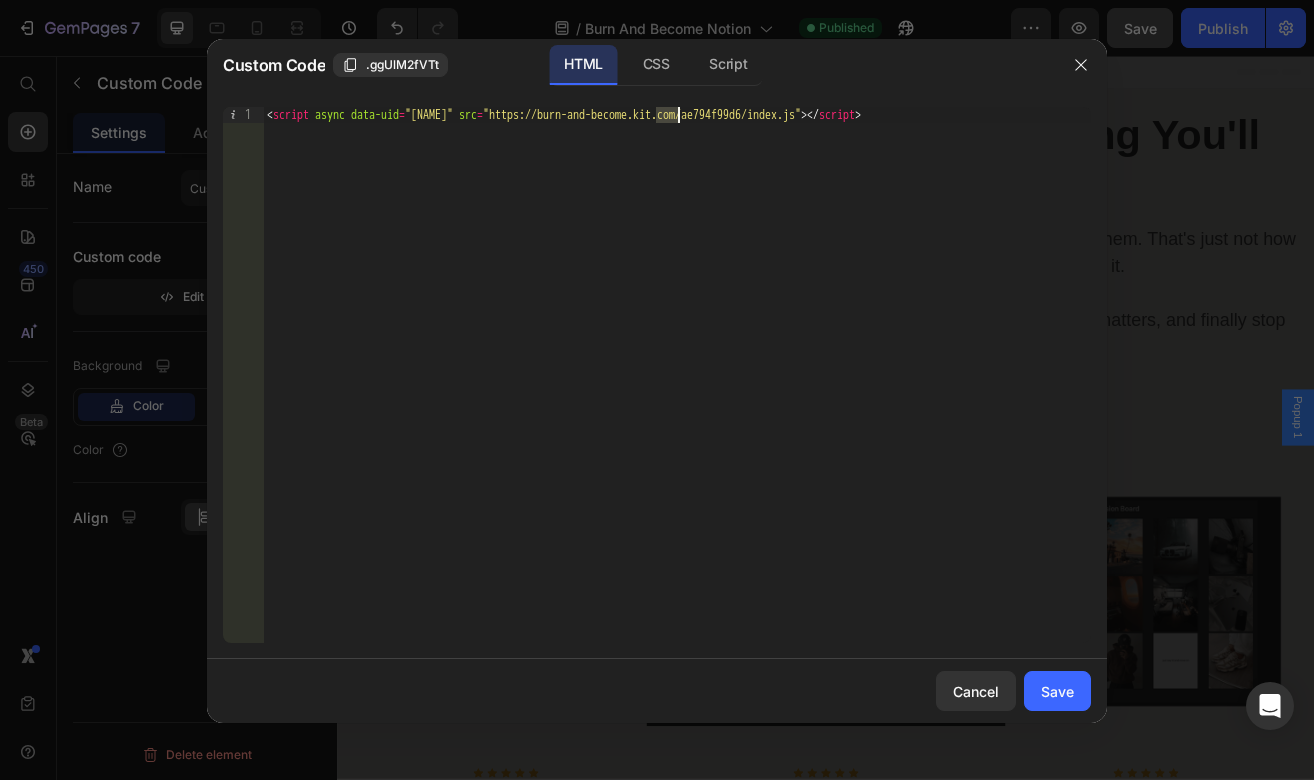 click on "< script   async   data-uid = "ae794f99d6"   src = "https://burn-and-become.kit.com/ae794f99d6/index.js" > </ script >" at bounding box center [677, 391] 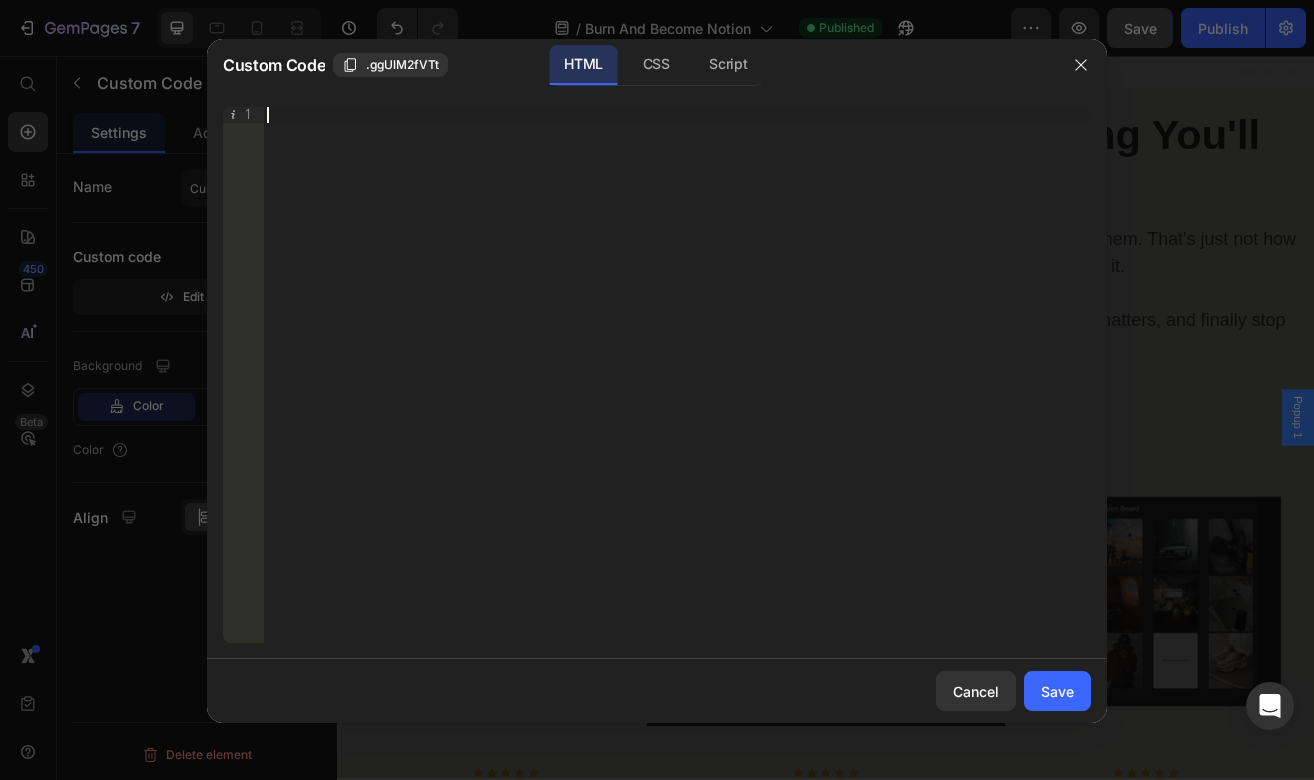click on "Insert the 3rd-party installation code, HTML code, or Liquid code to display custom content." at bounding box center (636, 115) 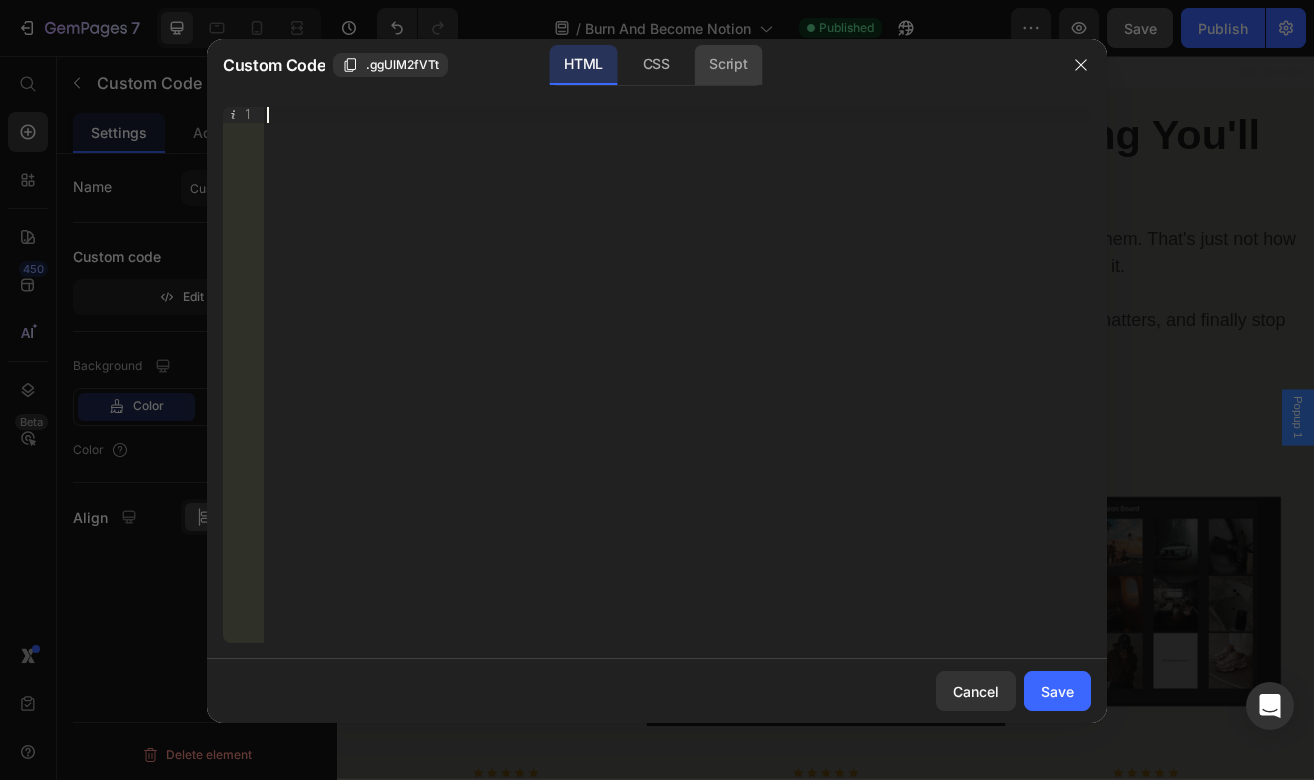 click on "Script" 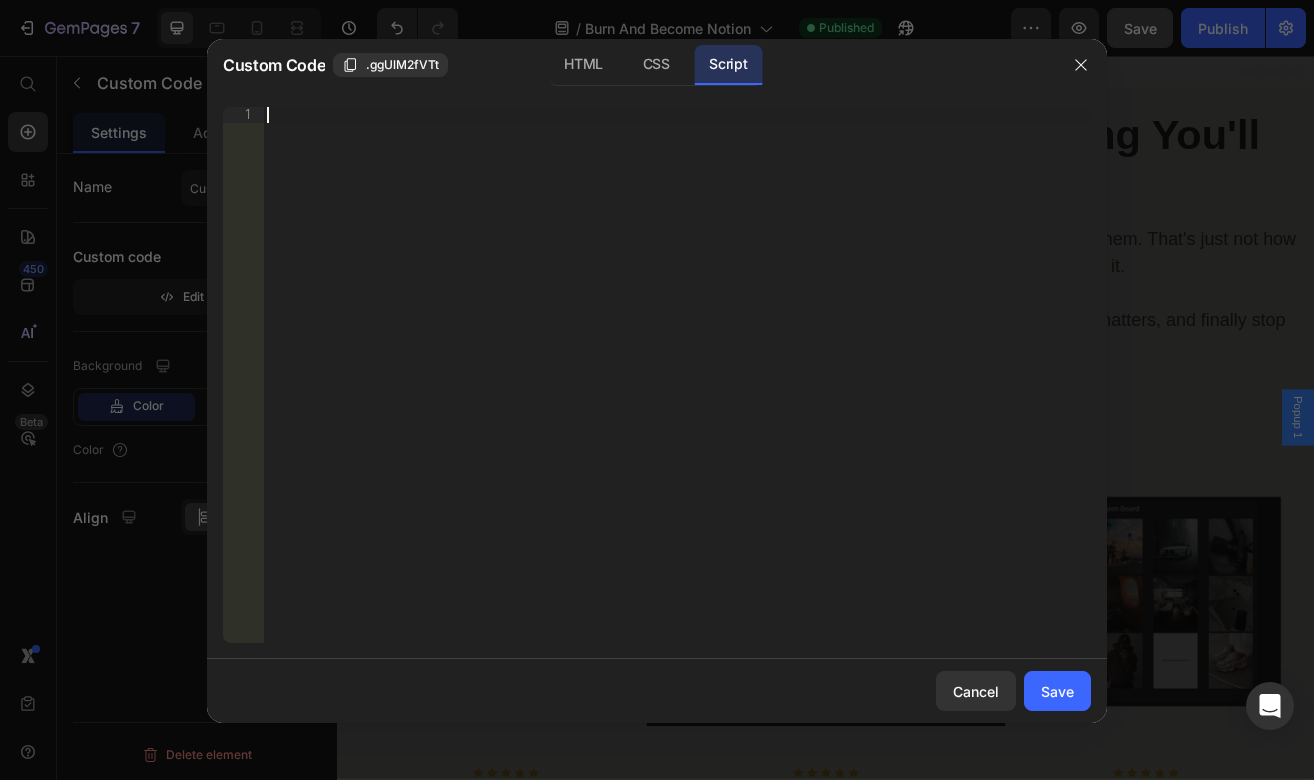 click on "Insert the Javascript code to add interaction and animation to your content right here." at bounding box center [677, 391] 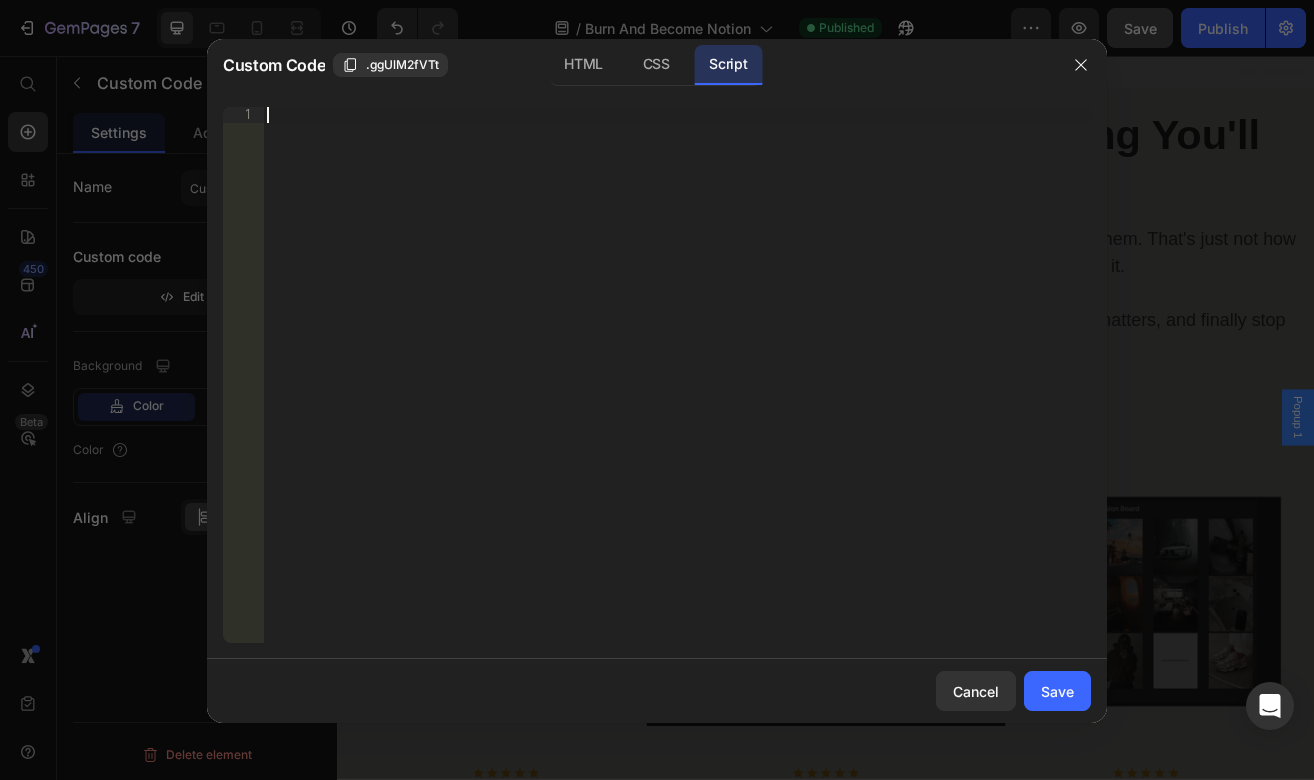 paste on "<script async data-uid="ae794f99d6" src="https://burn-and-become.kit.com/ae794f99d6/index.js"></script>" 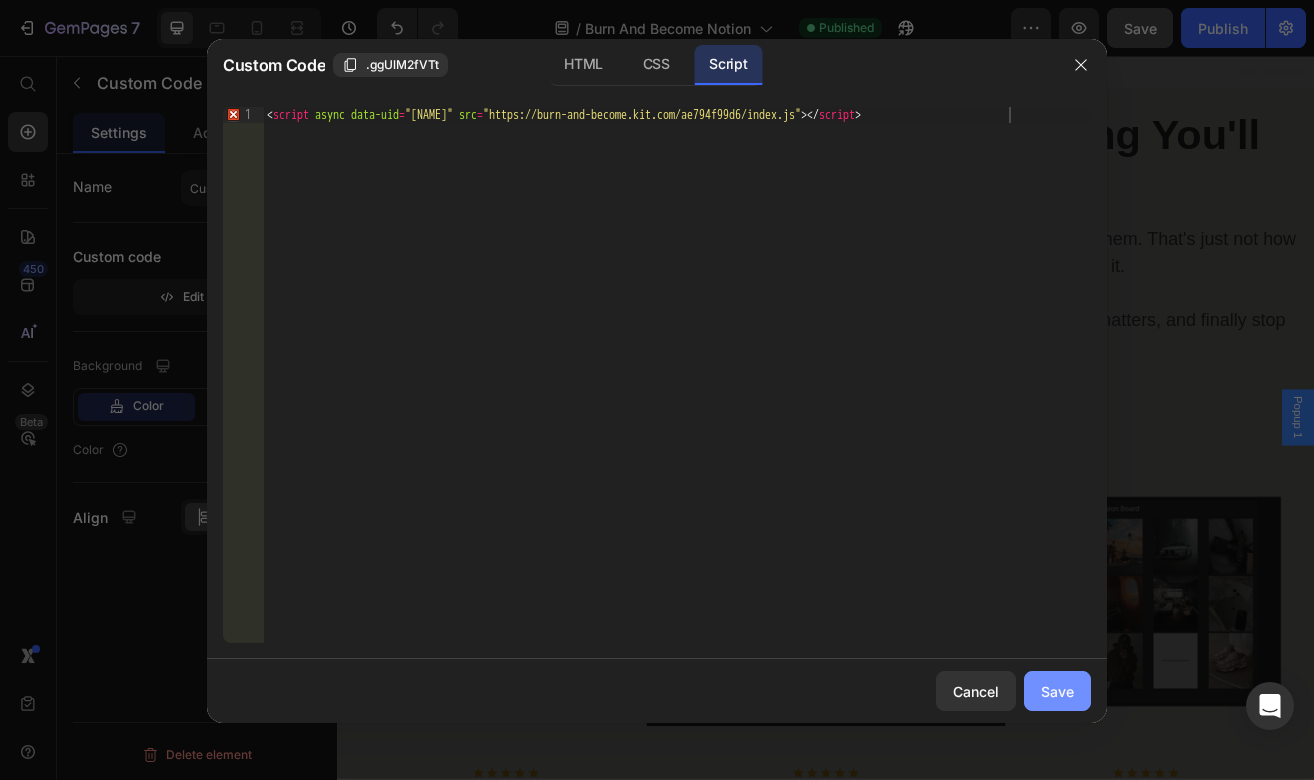 drag, startPoint x: 1069, startPoint y: 693, endPoint x: 899, endPoint y: 782, distance: 191.88799 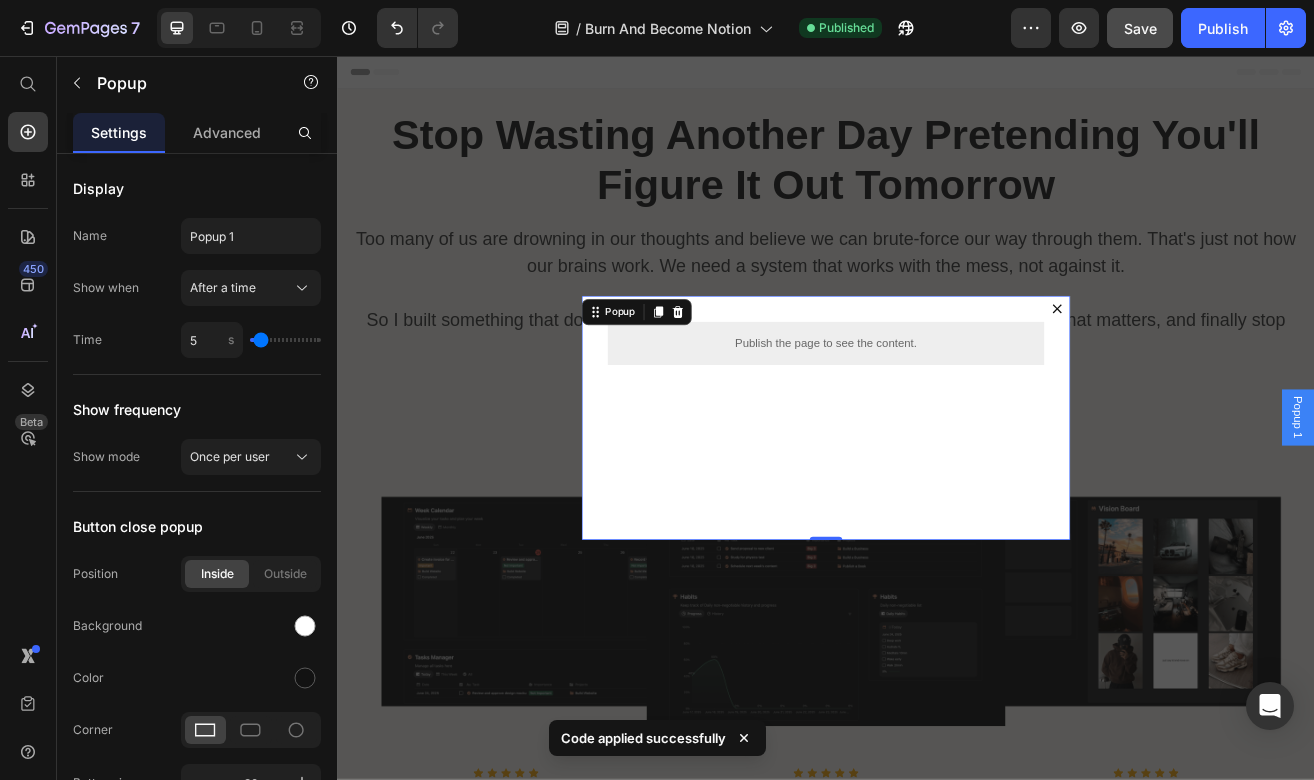 drag, startPoint x: 839, startPoint y: 517, endPoint x: 1095, endPoint y: 275, distance: 352.2783 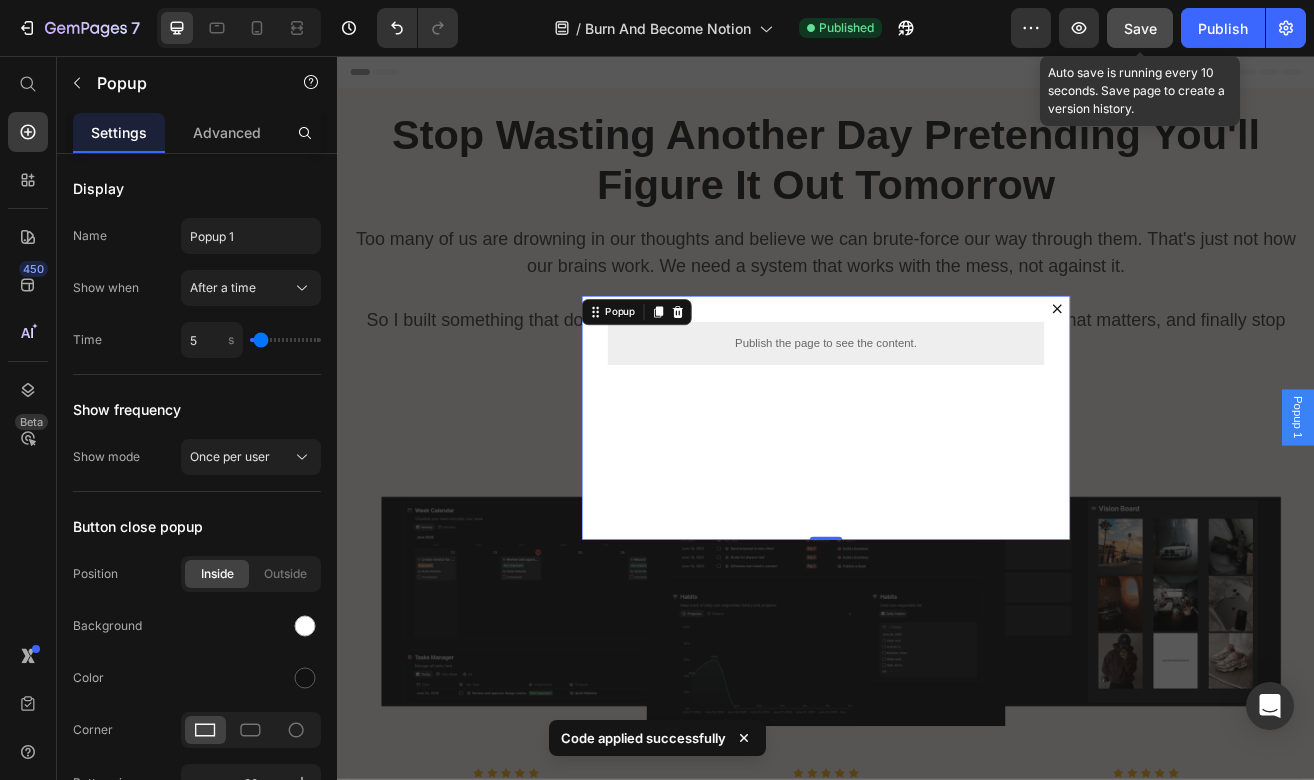 click on "Save" at bounding box center (1140, 28) 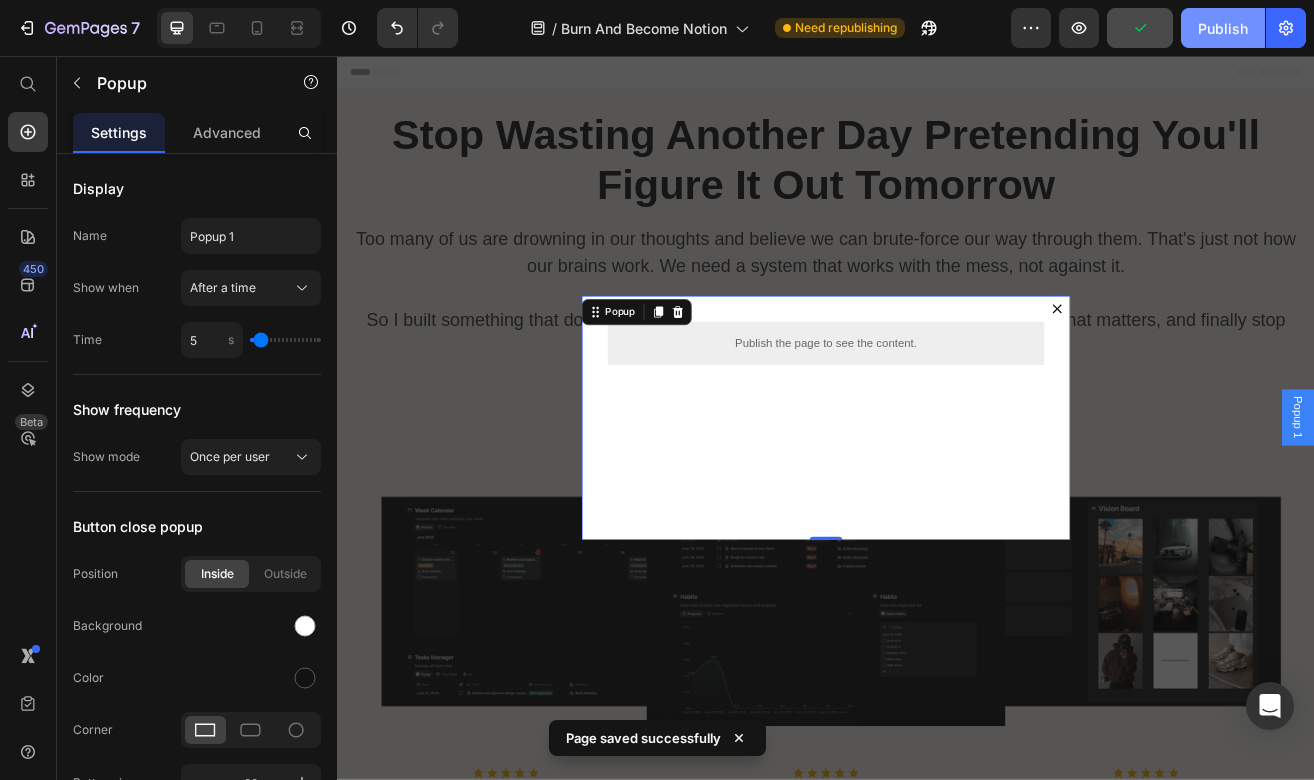 click on "Publish" at bounding box center [1223, 28] 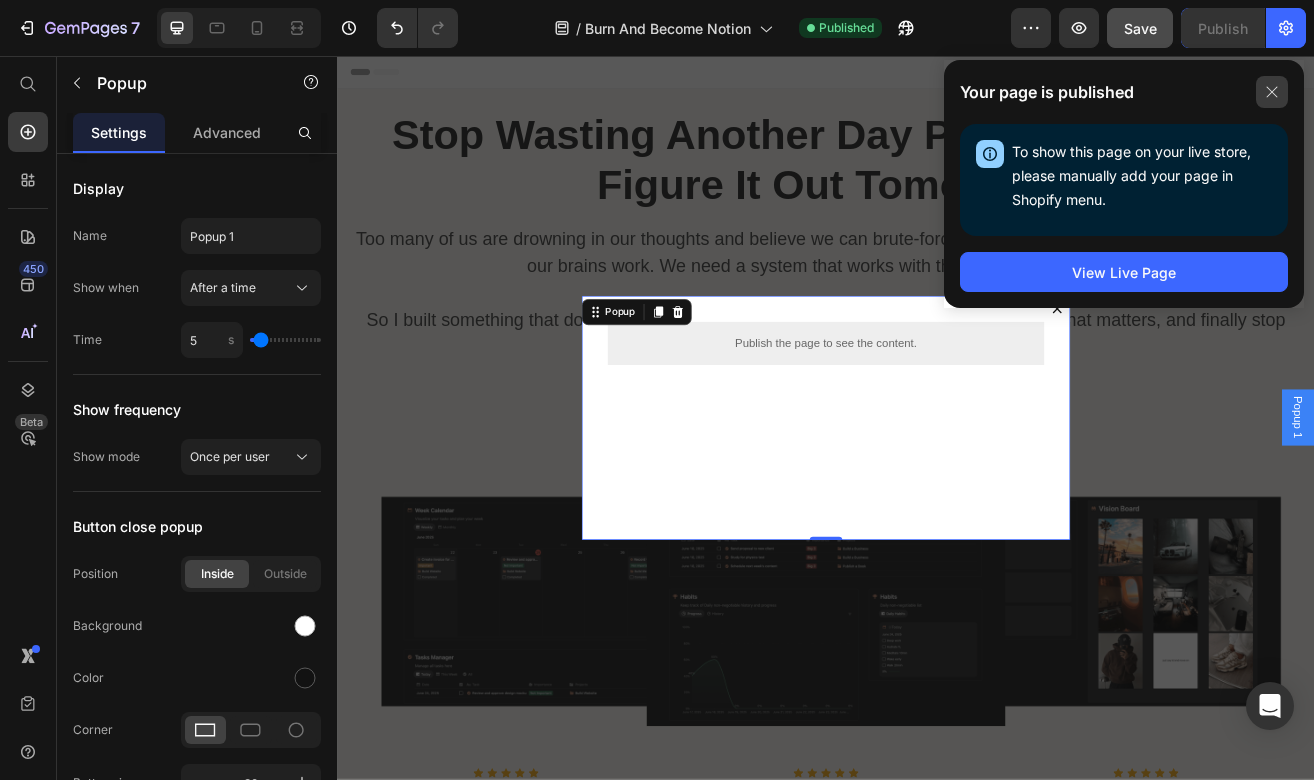 click 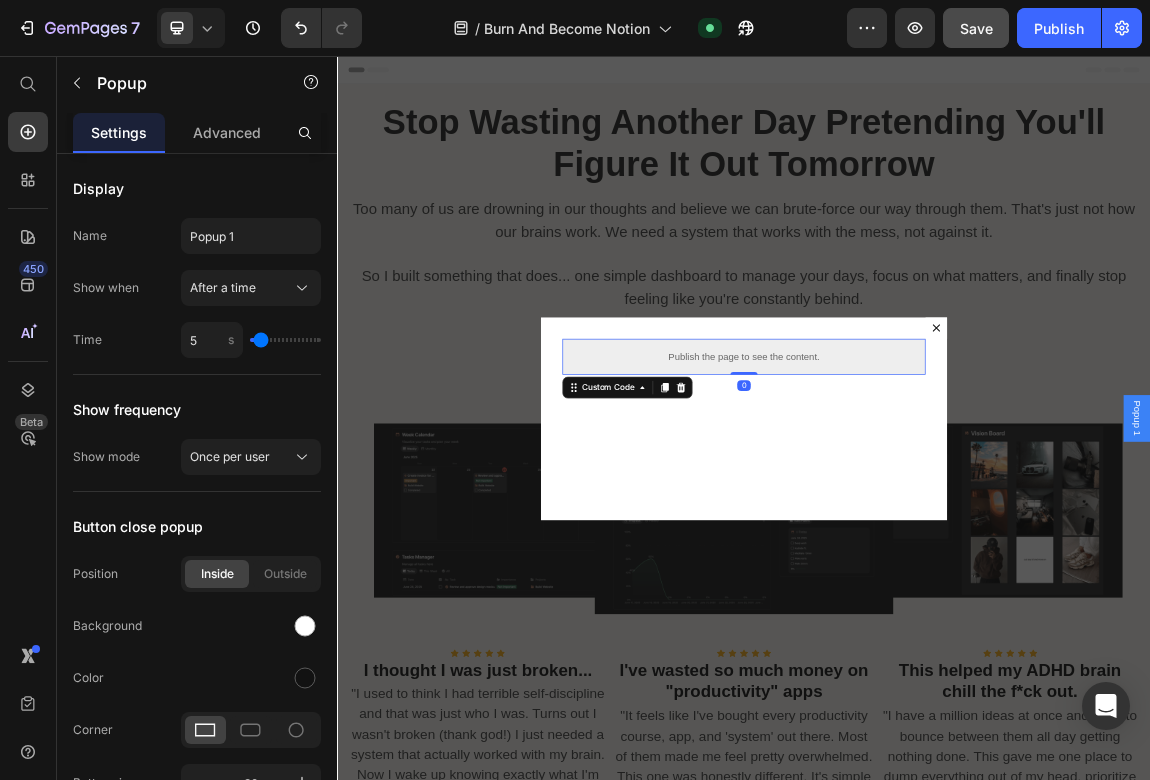 click on "Publish the page to see the content." at bounding box center [937, 499] 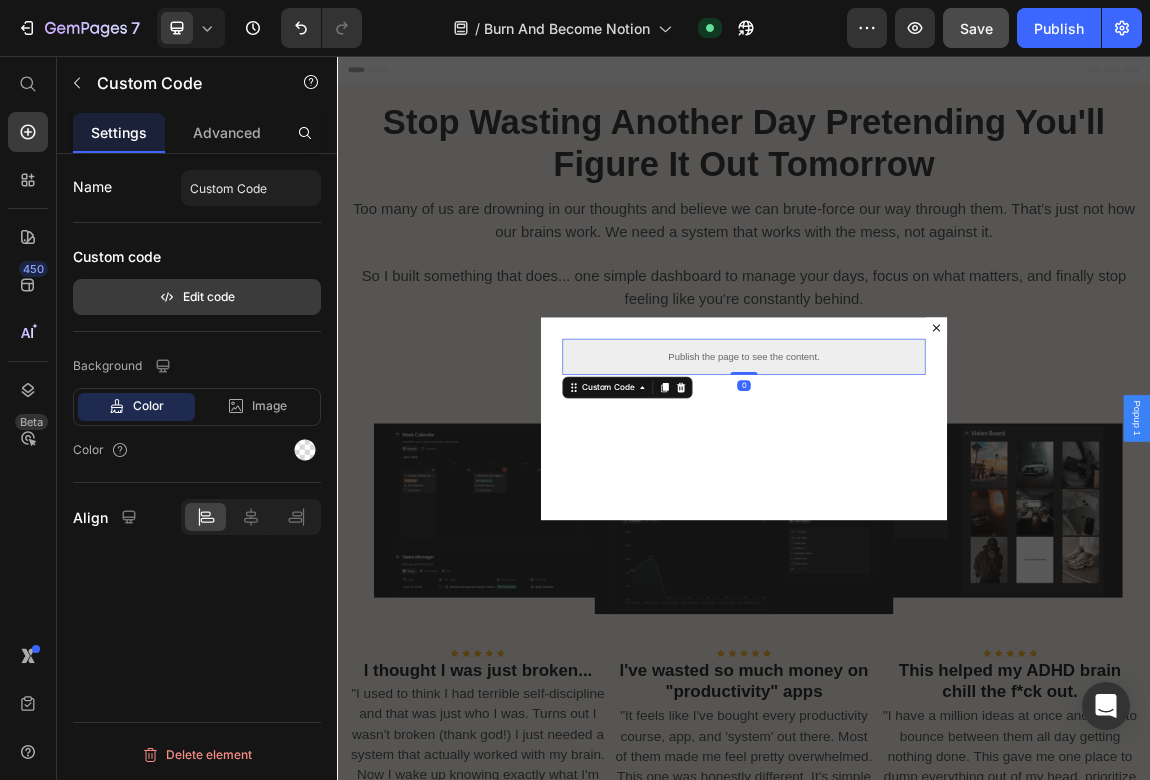 click on "Edit code" at bounding box center [197, 297] 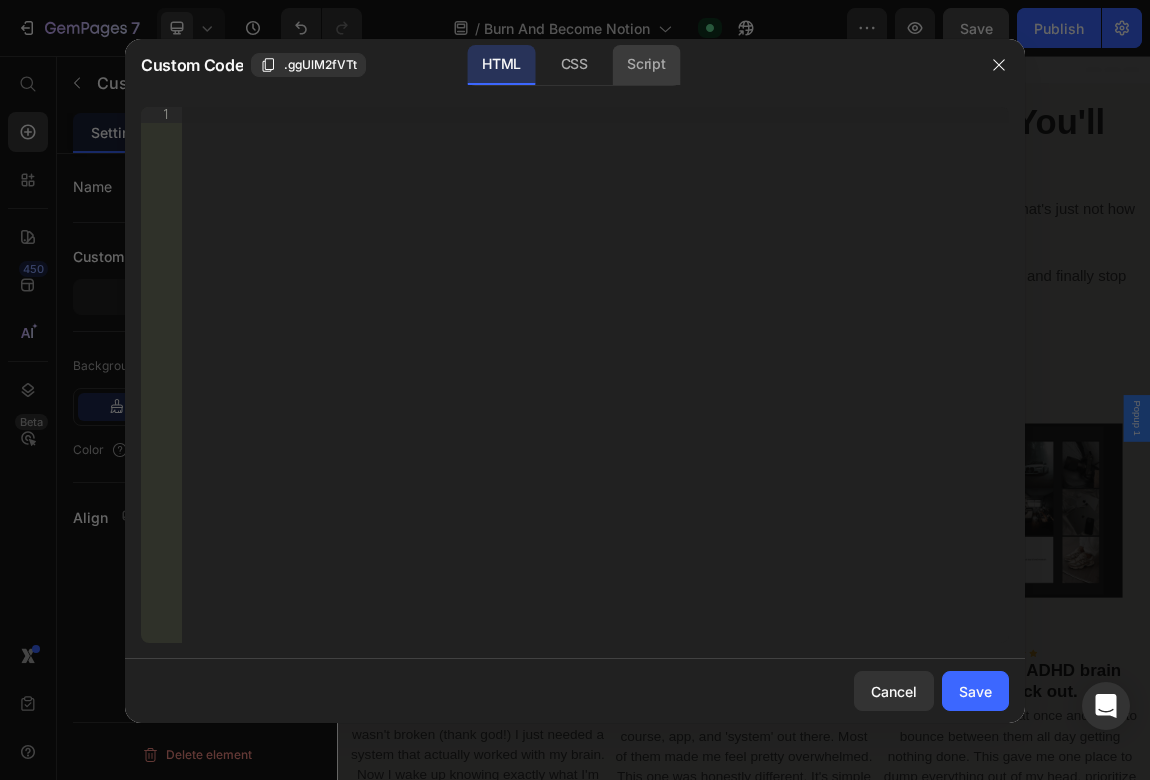 click on "Script" 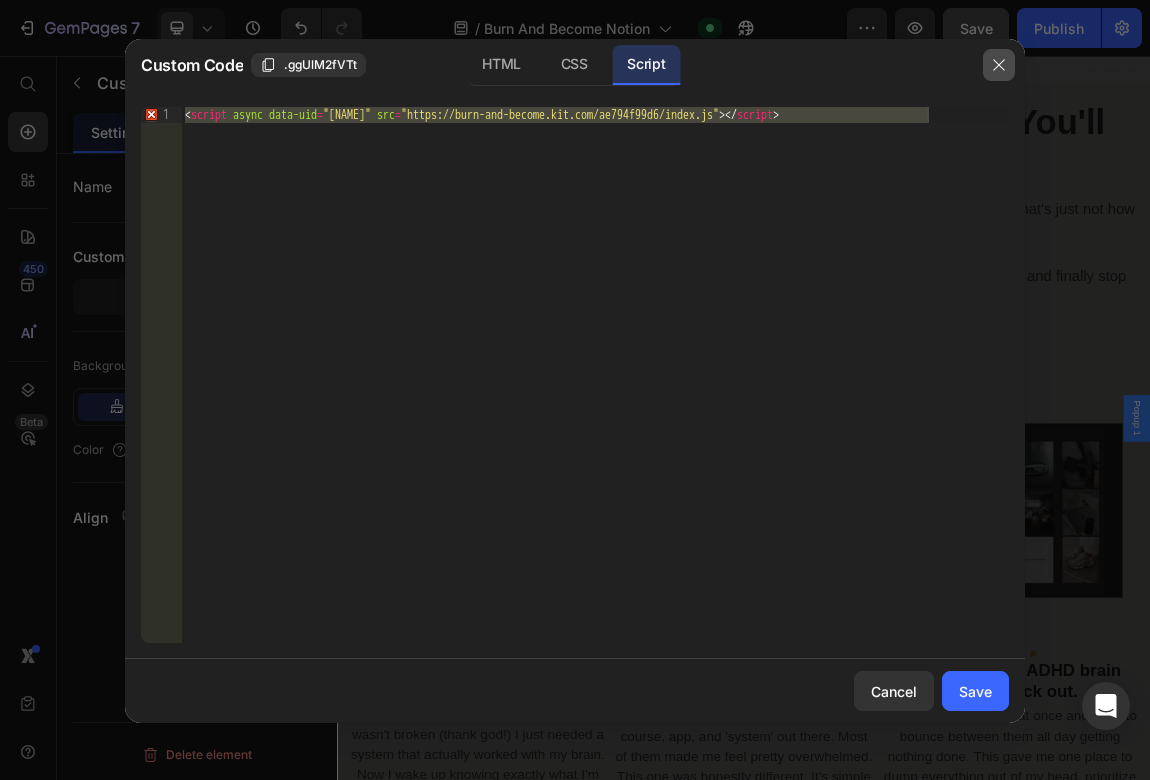 click 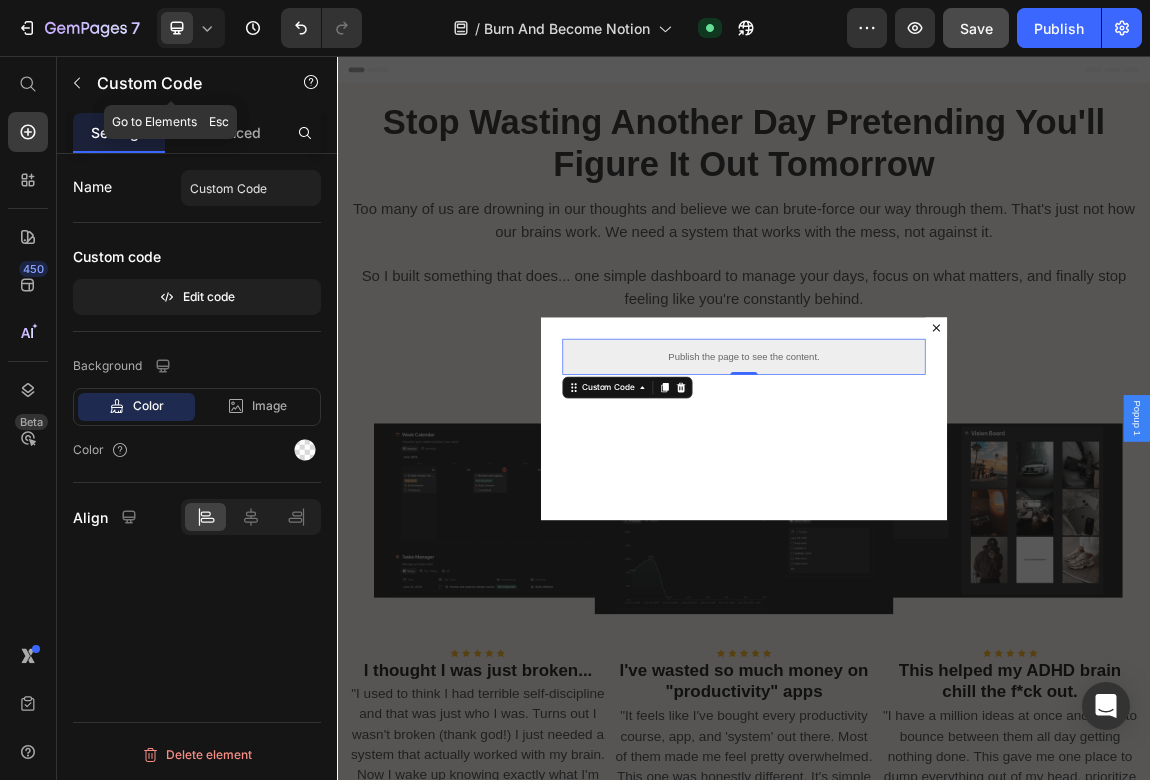click 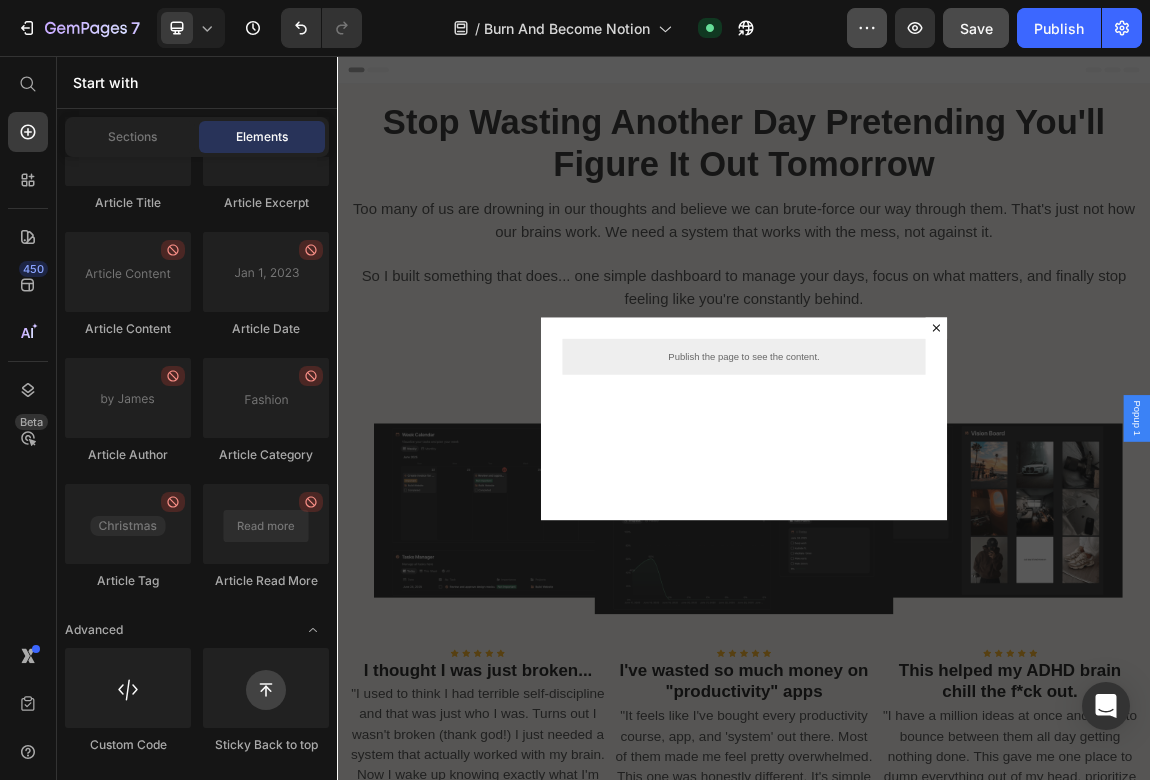 click 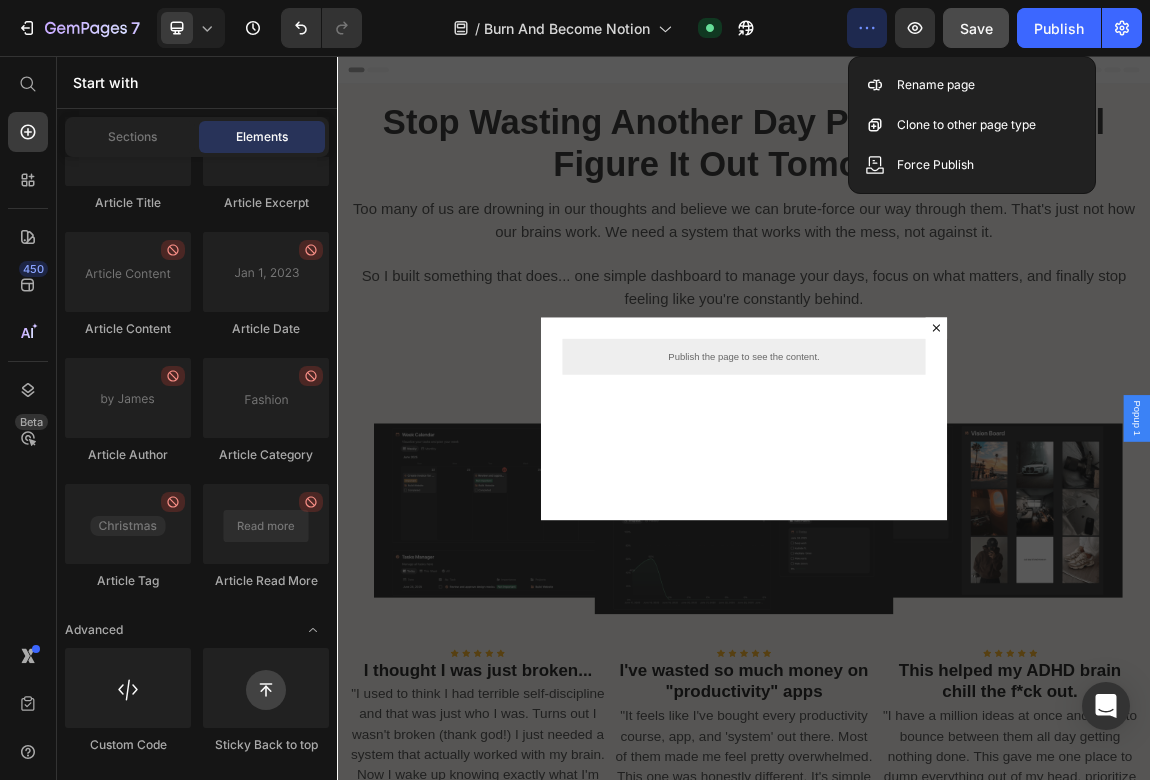 click 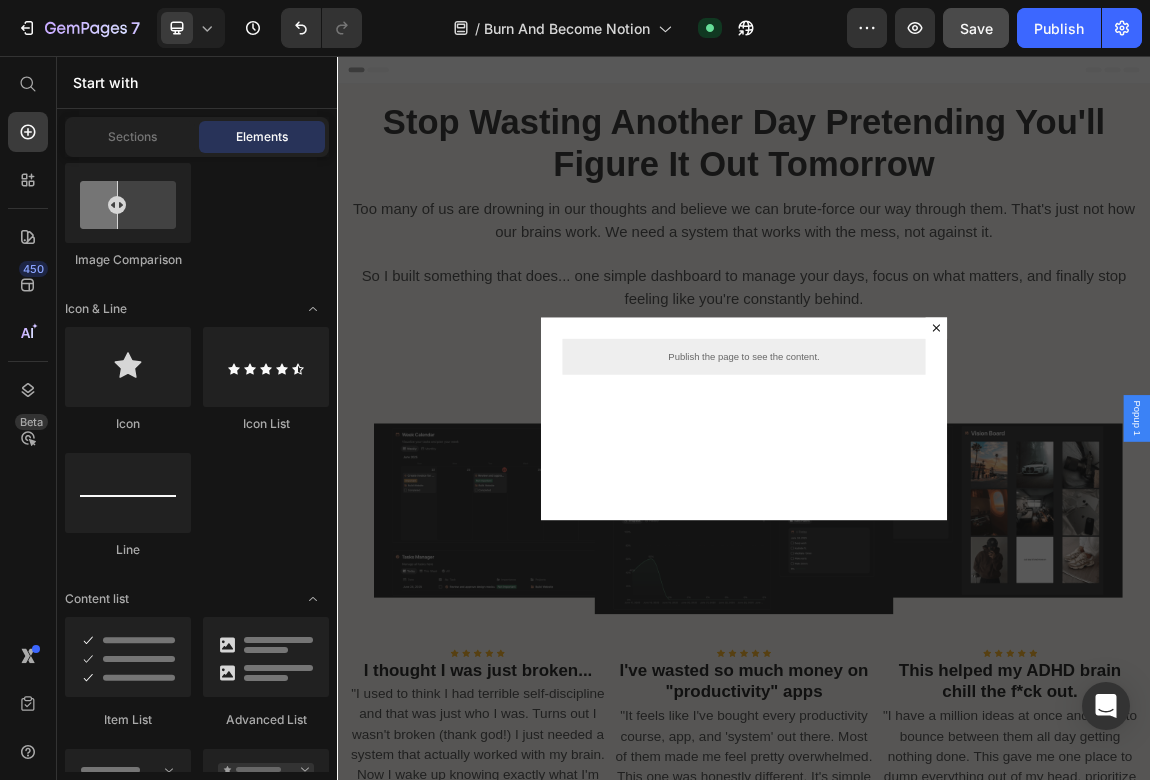 scroll, scrollTop: 0, scrollLeft: 0, axis: both 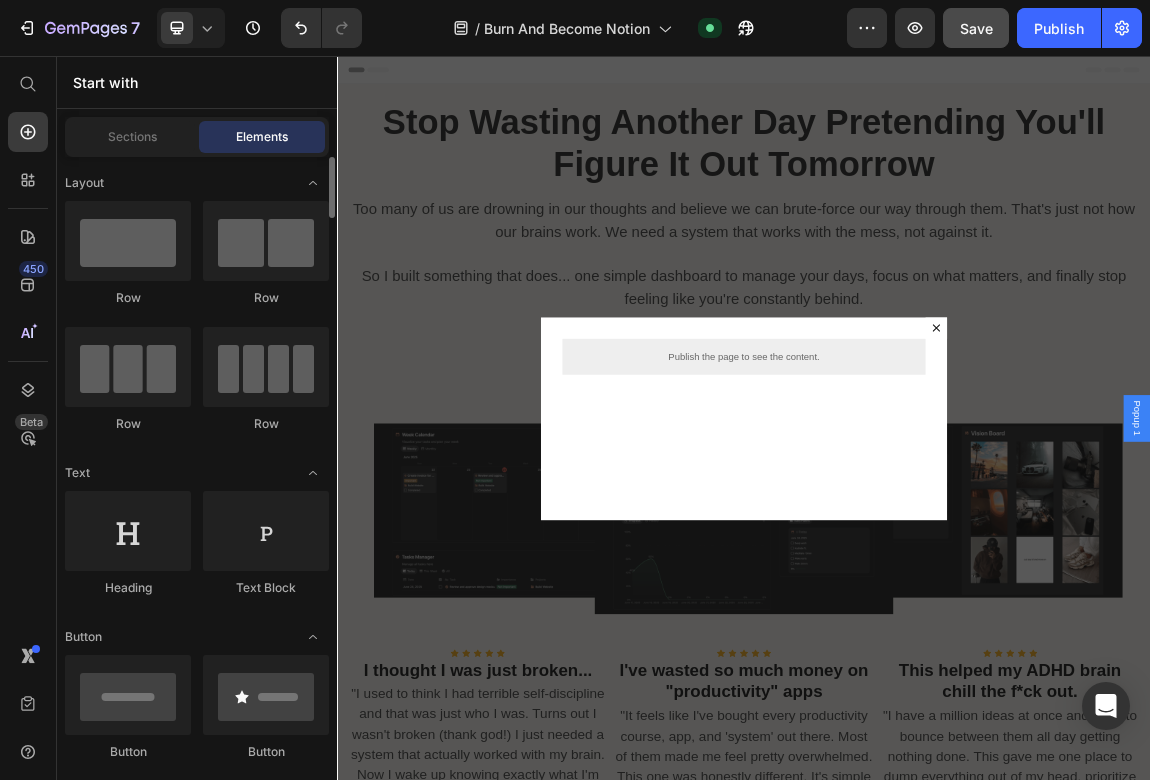 drag, startPoint x: 188, startPoint y: 89, endPoint x: 203, endPoint y: 83, distance: 16.155495 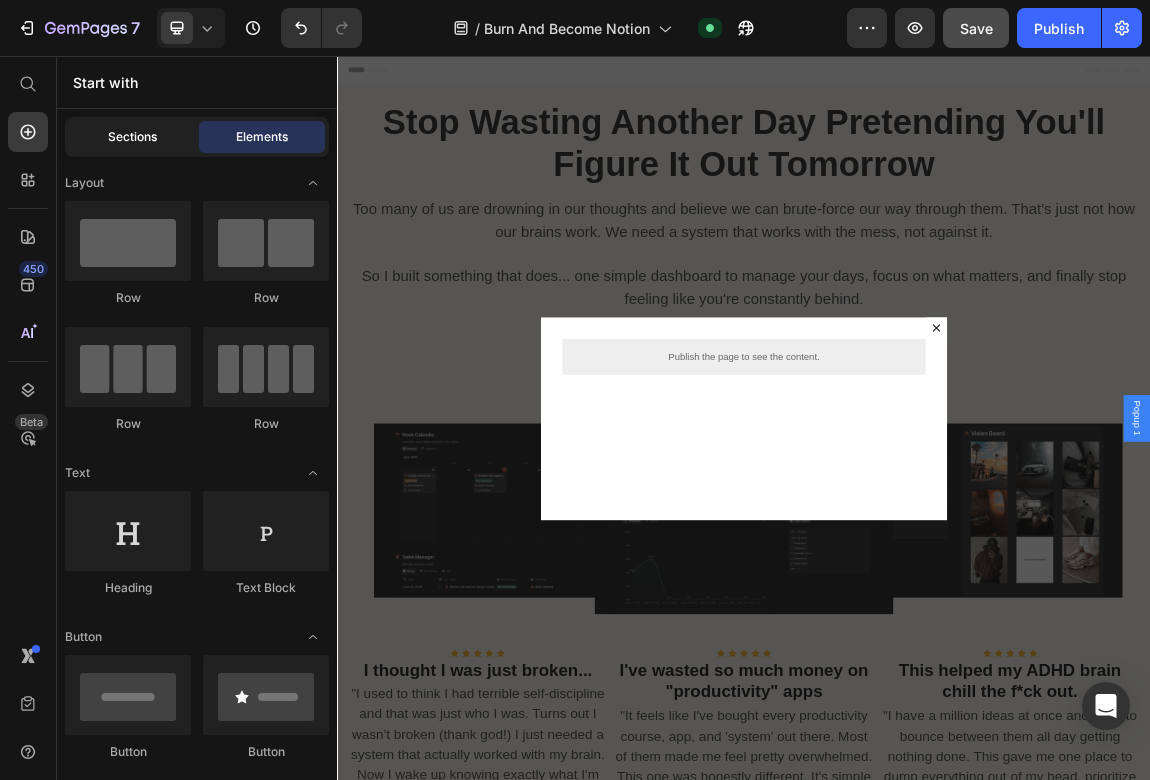 click on "Sections" at bounding box center (132, 137) 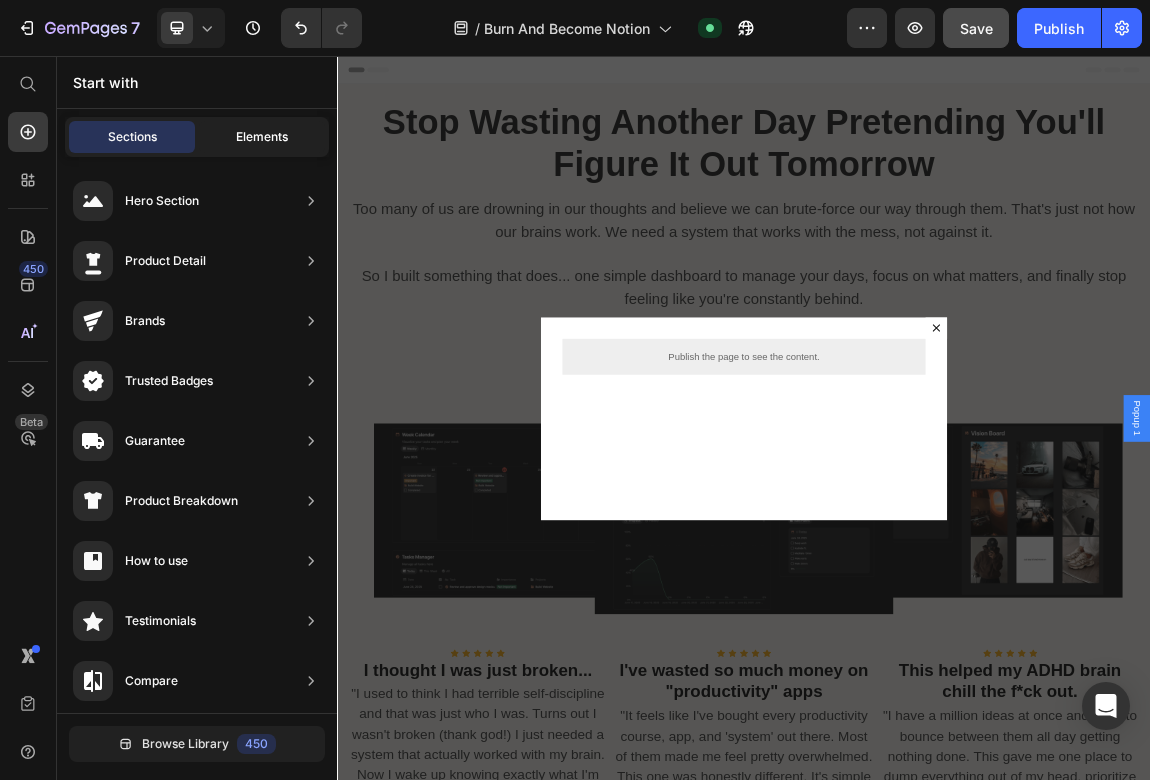 click on "Elements" 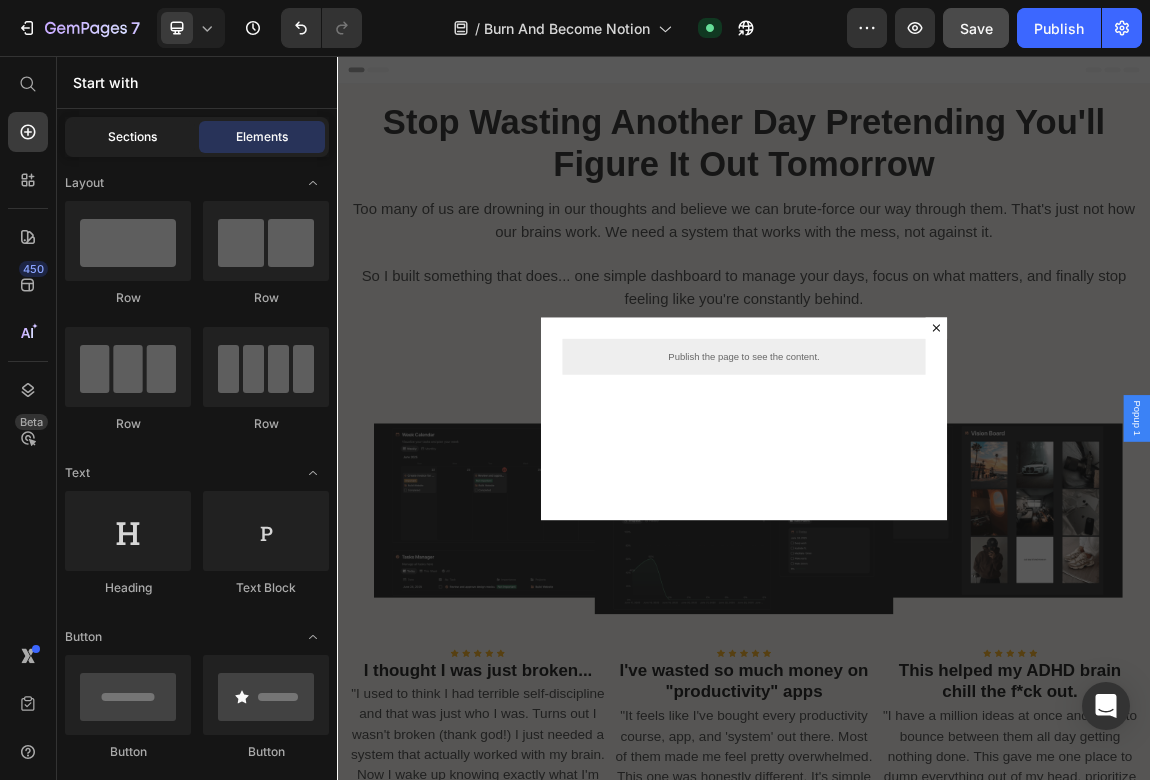 click on "Sections" at bounding box center (132, 137) 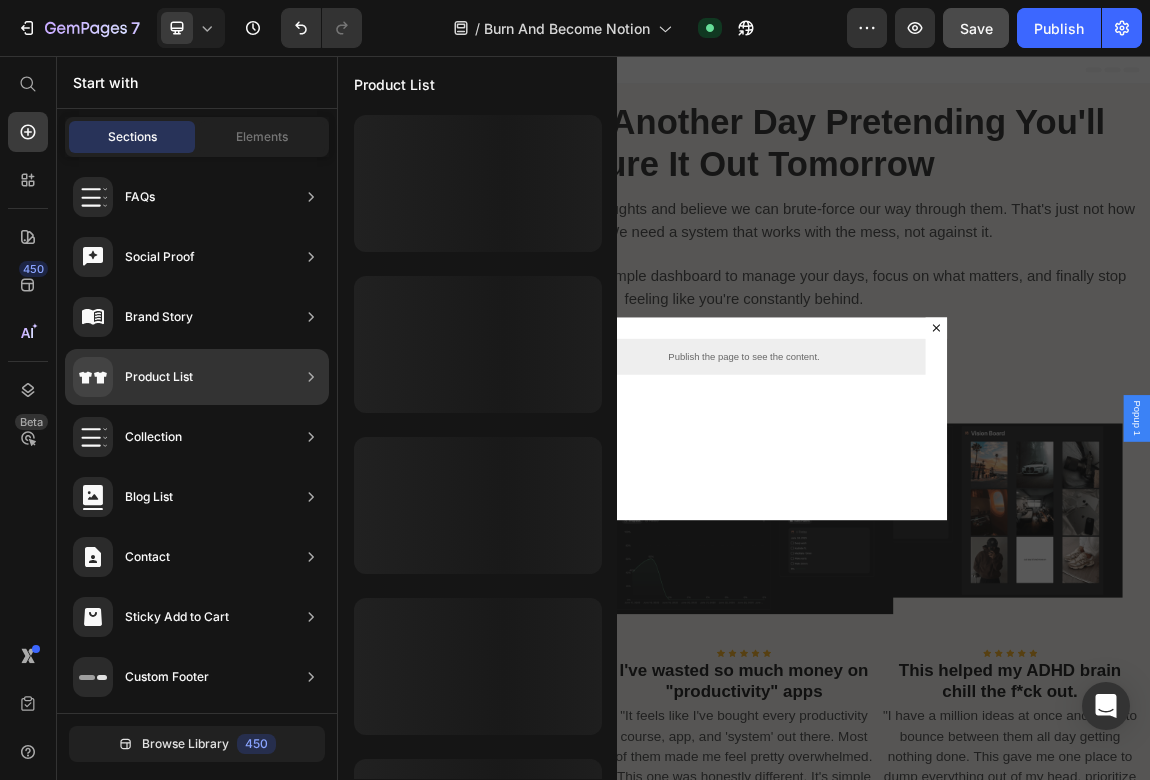 scroll, scrollTop: 0, scrollLeft: 0, axis: both 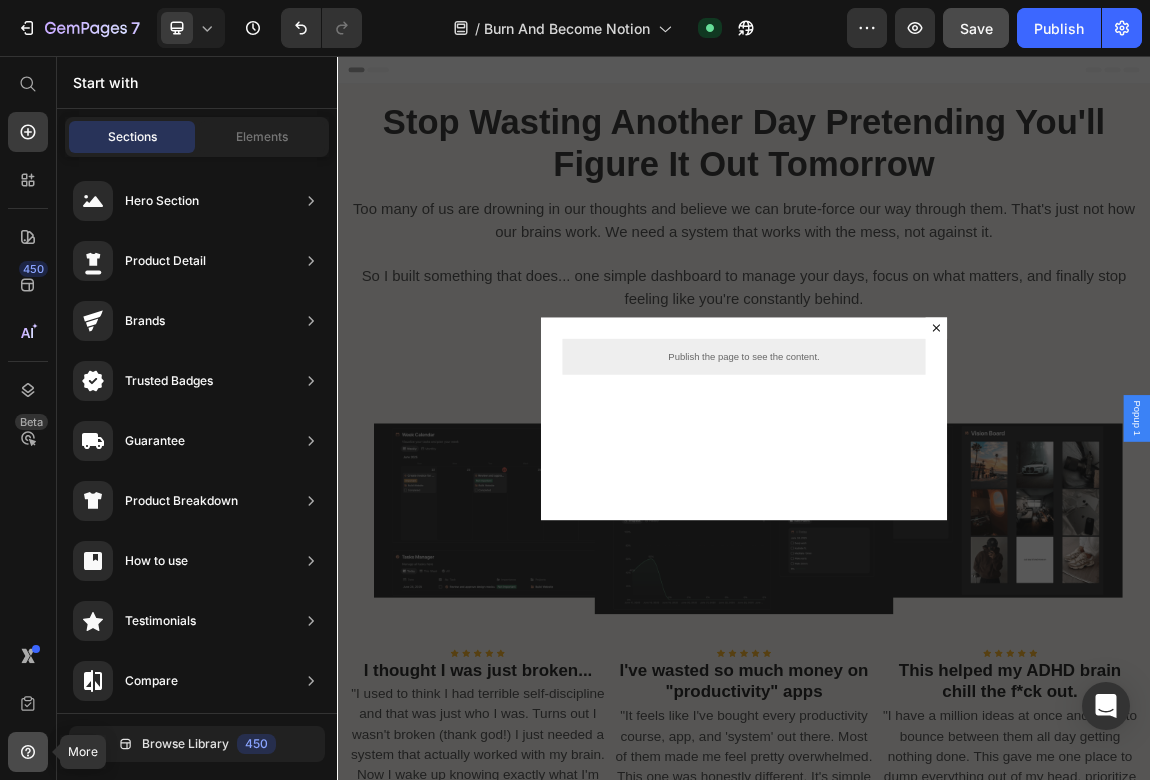 click 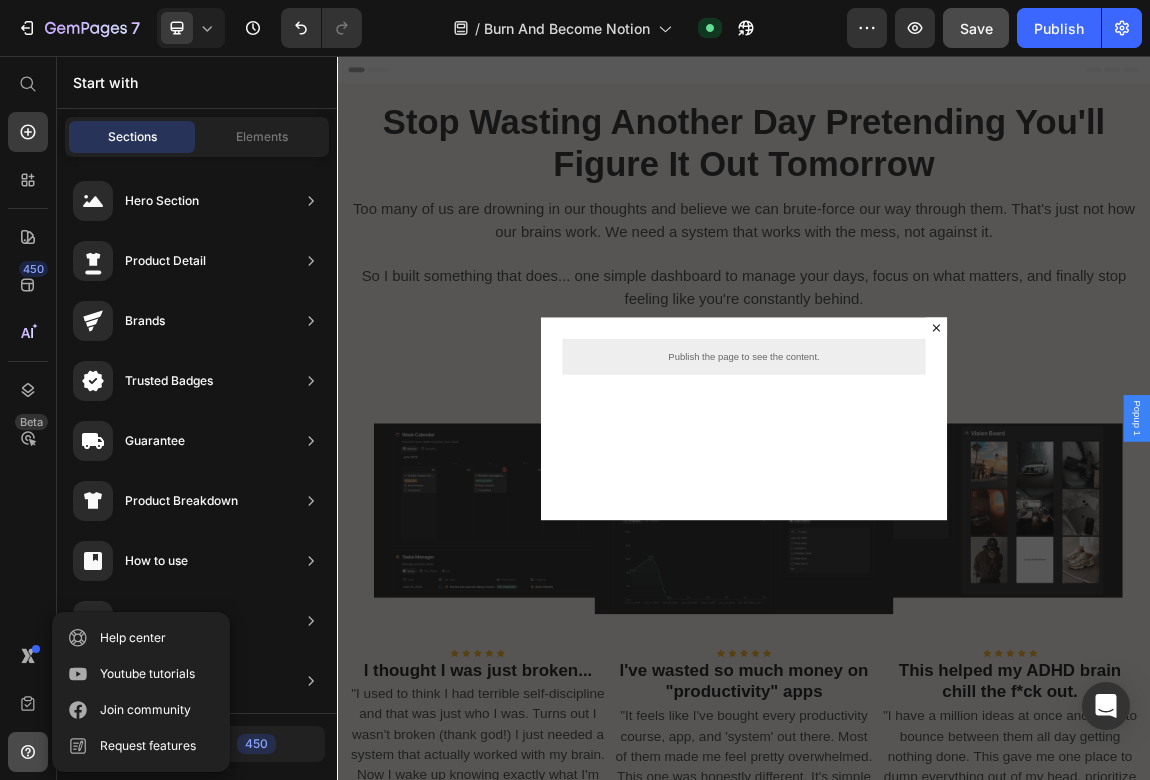 click 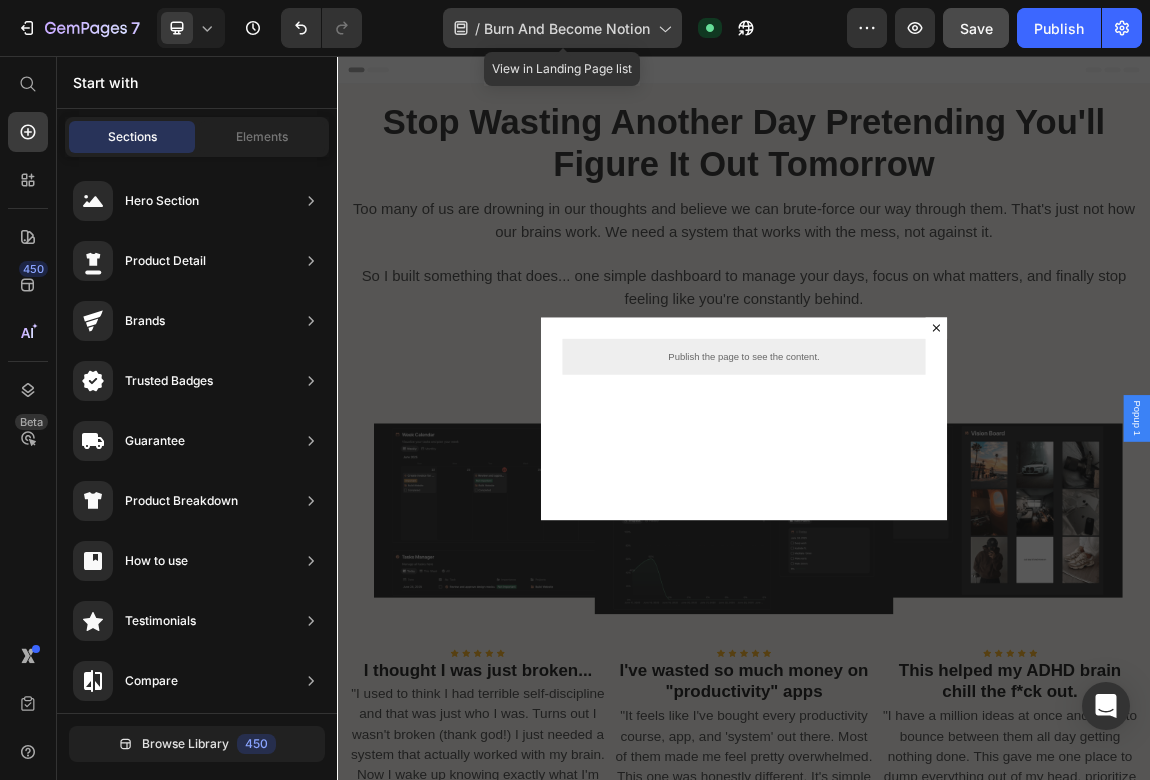 click on "/  Burn And Become Notion" 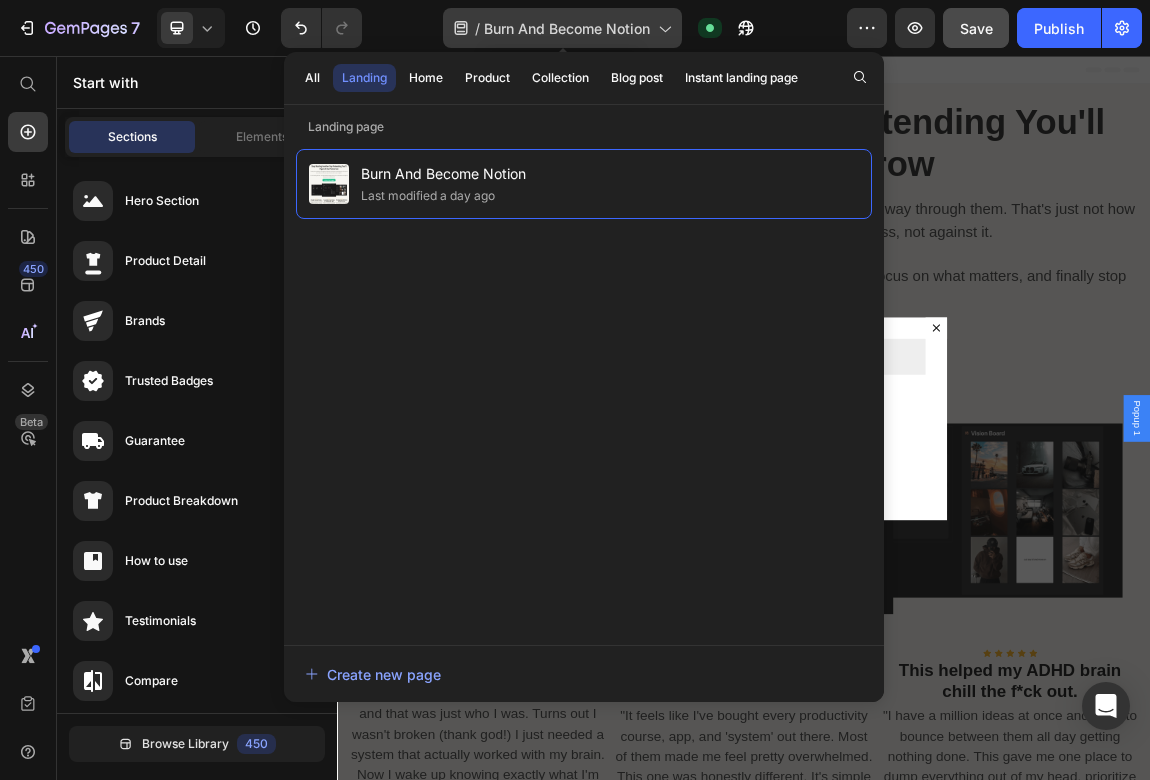click on "Burn And Become Notion" at bounding box center (567, 28) 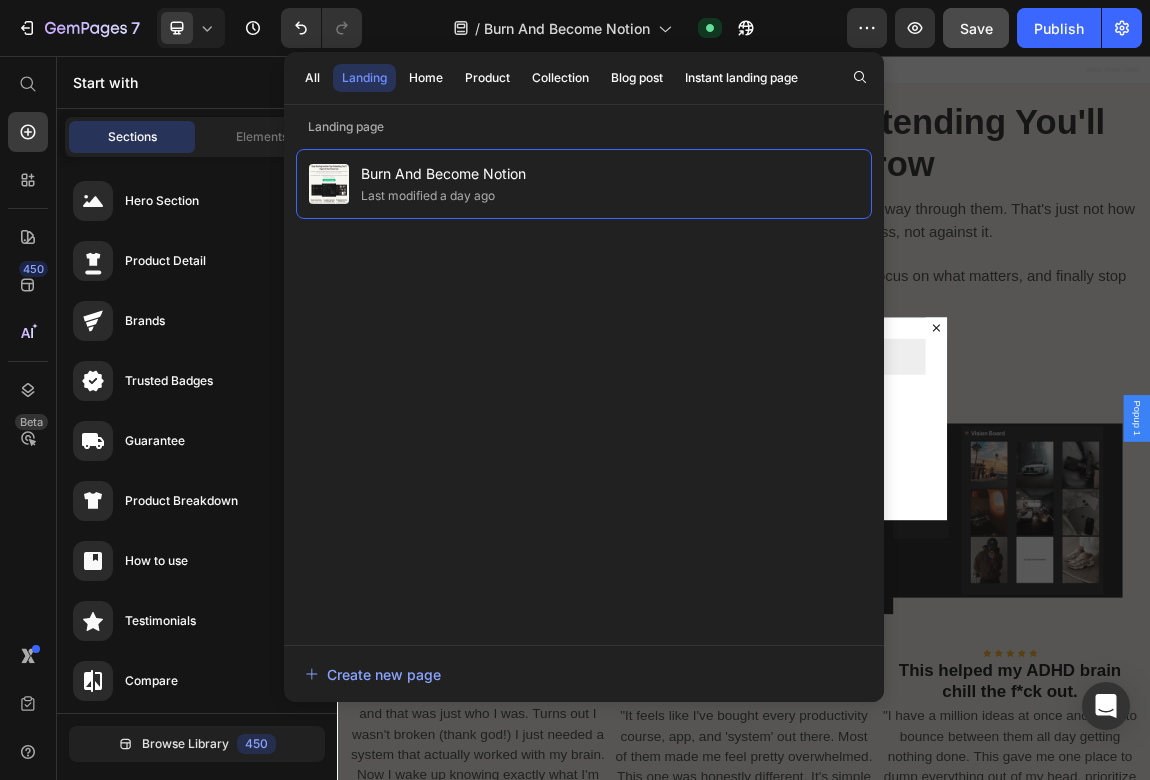 click on "/  Burn And Become Notion Published" 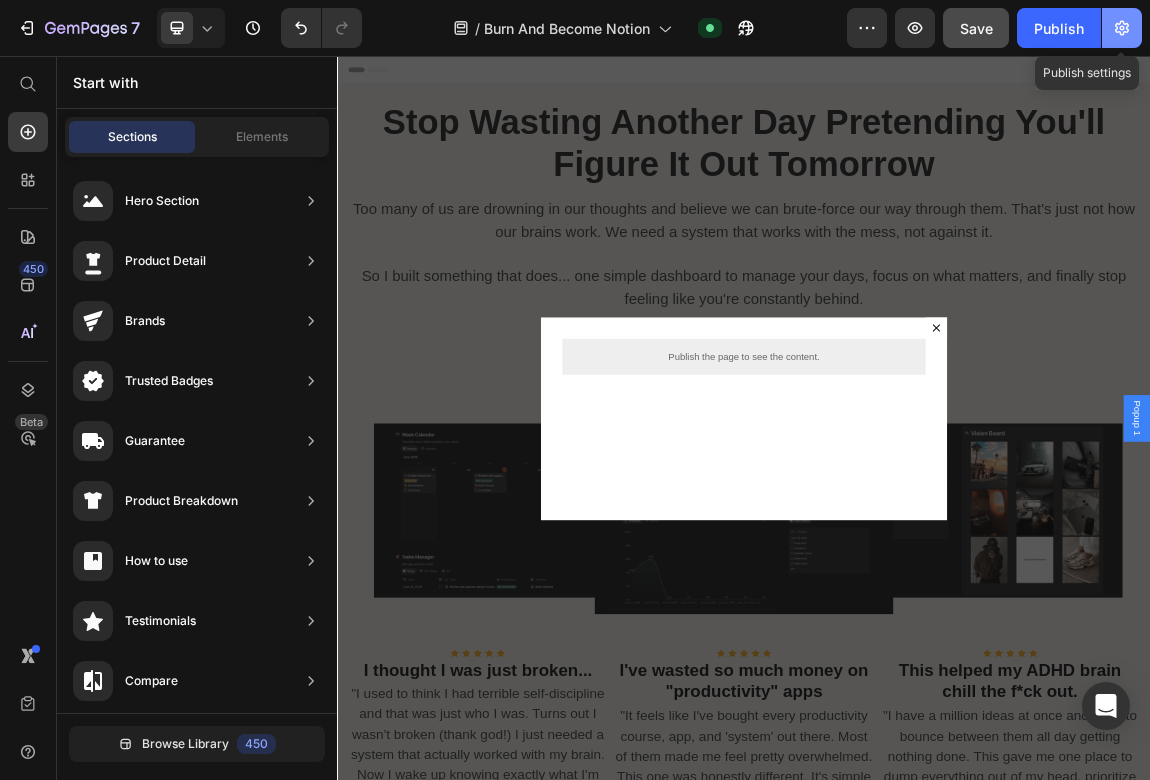click 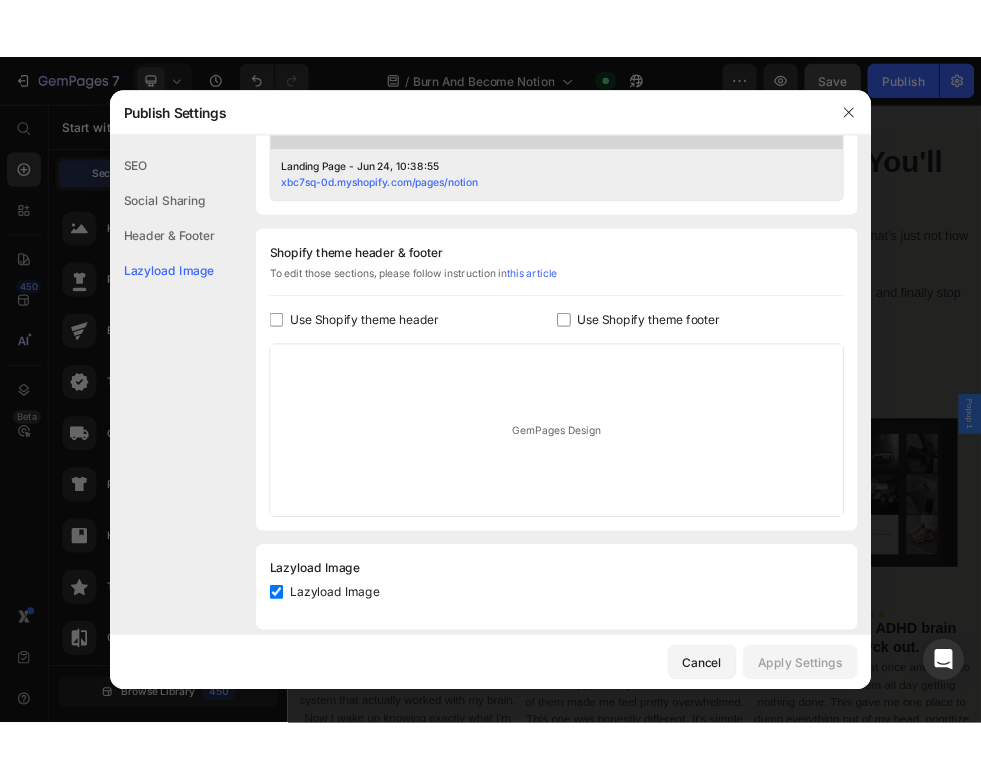scroll, scrollTop: 873, scrollLeft: 0, axis: vertical 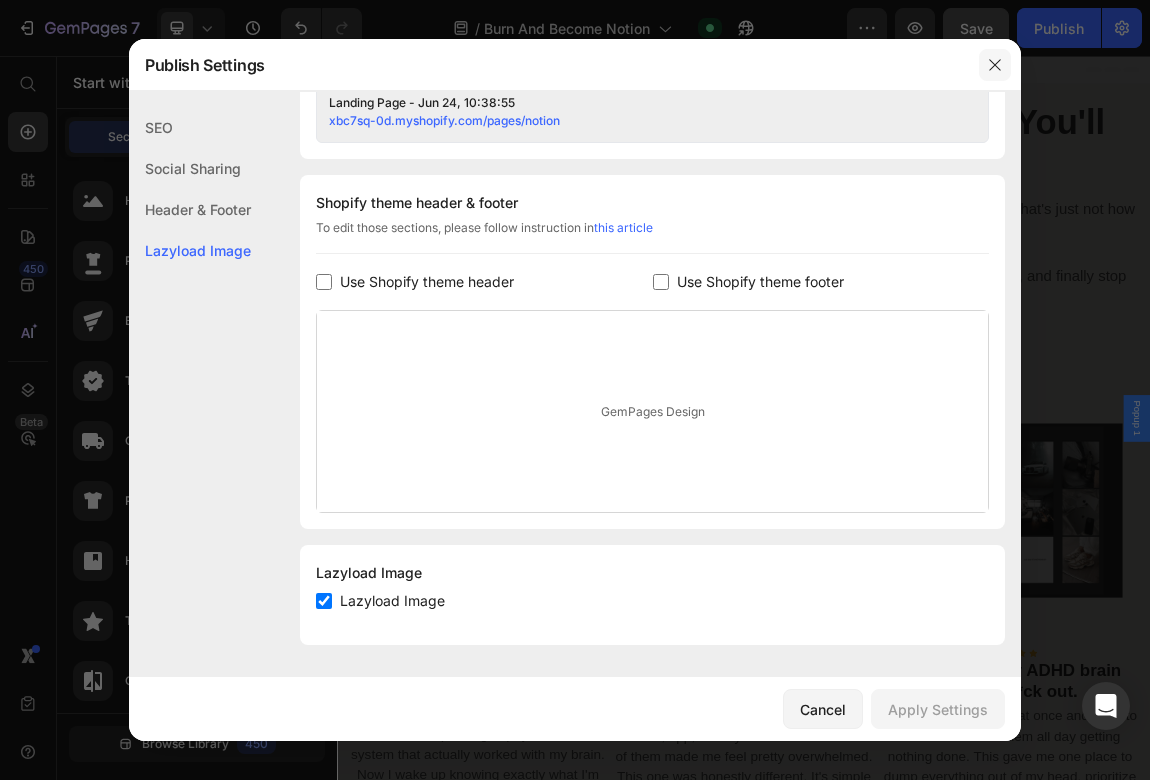 click at bounding box center (995, 65) 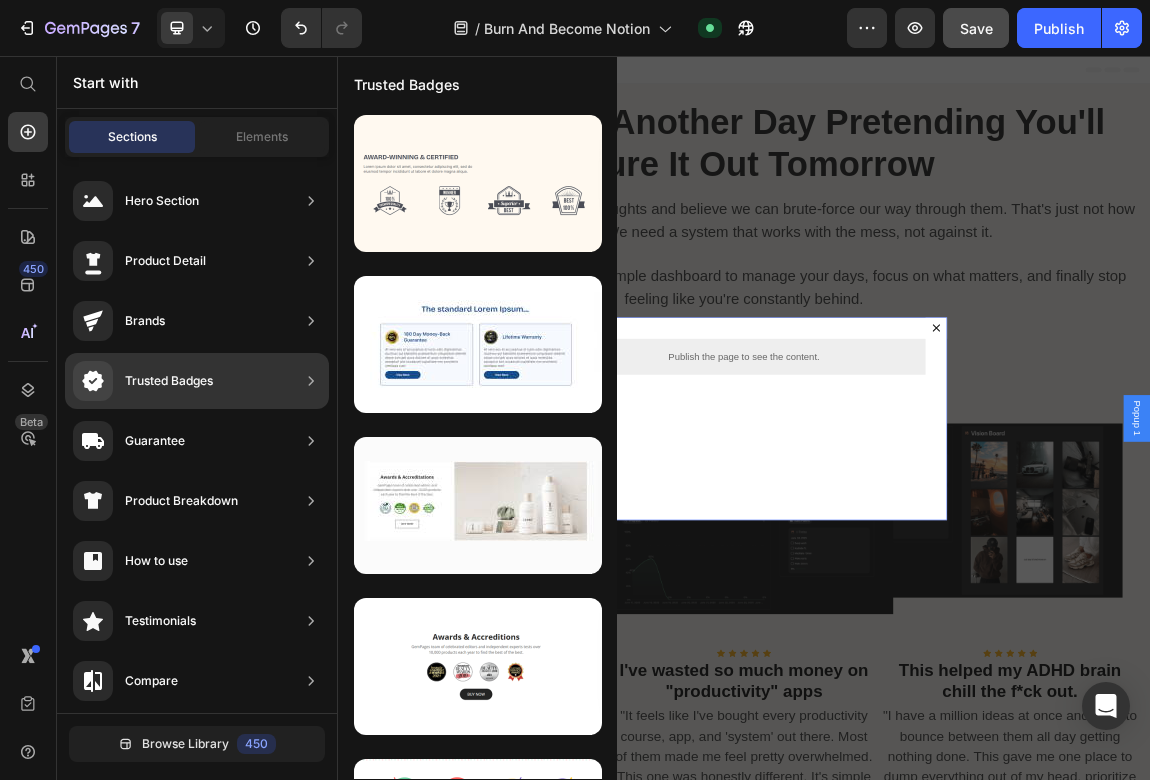 click on "Publish the page to see the content.
Custom Code" at bounding box center [937, 591] 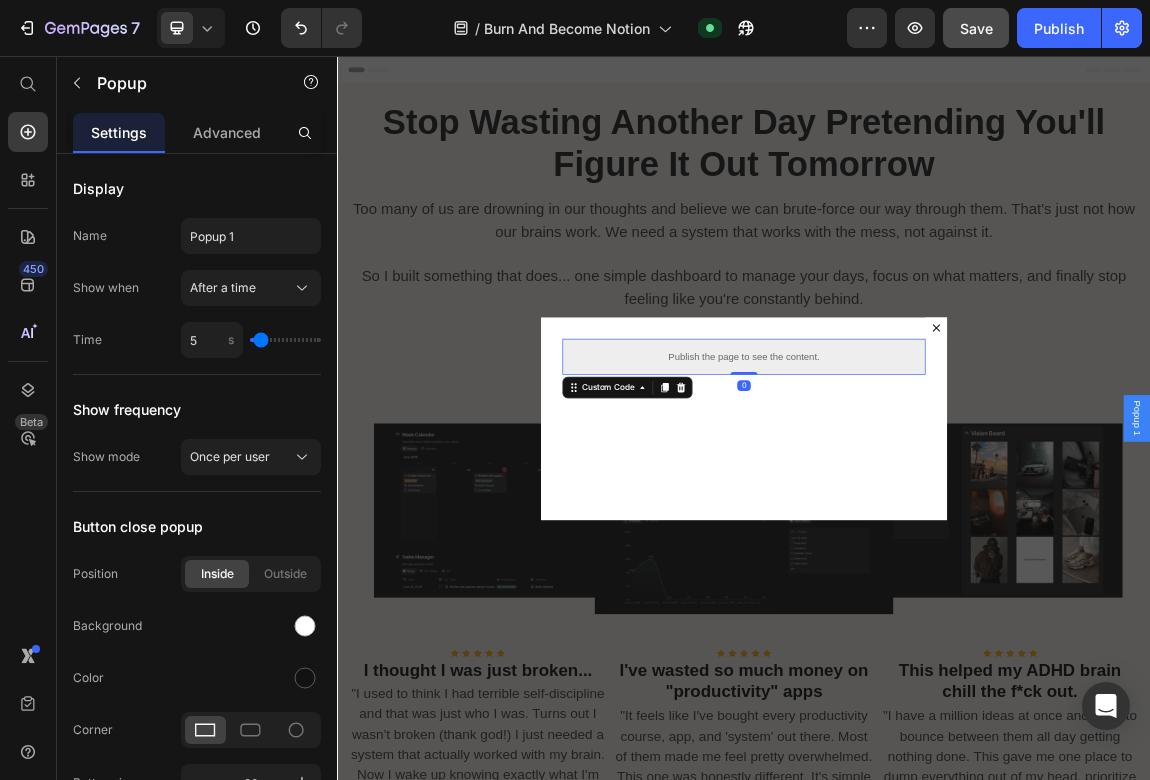 click on "Publish the page to see the content." at bounding box center (937, 499) 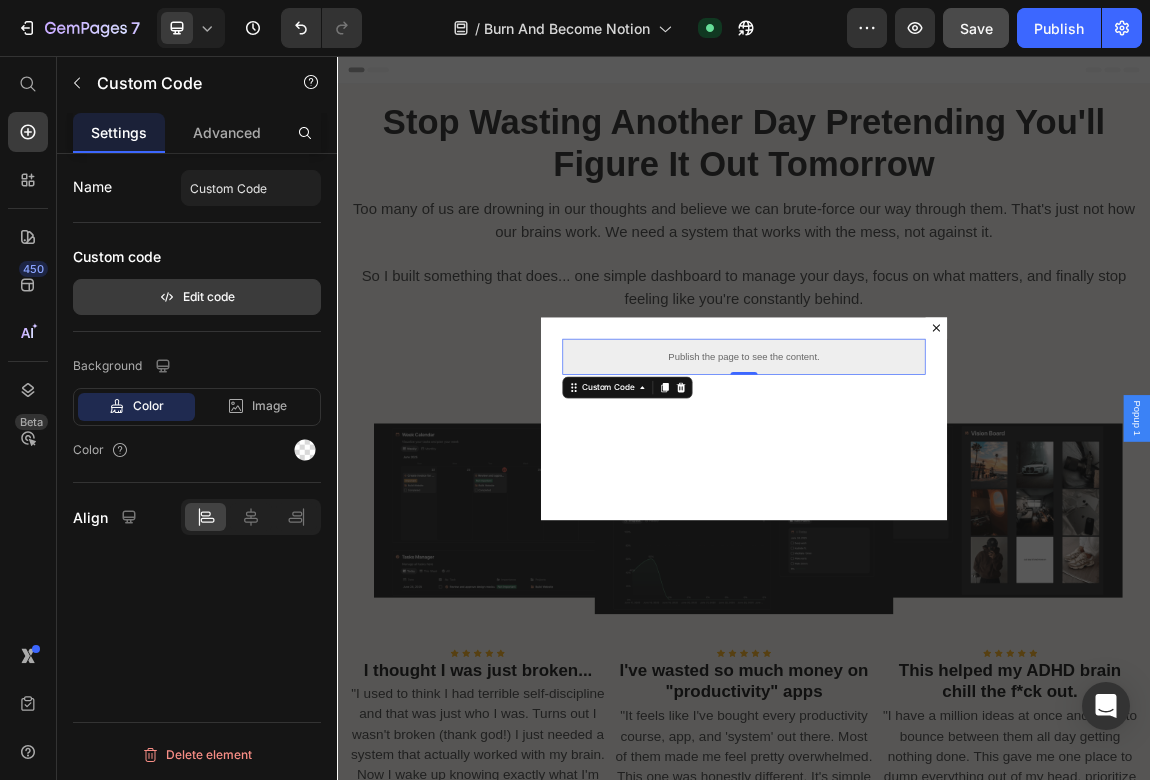 click on "Edit code" at bounding box center [197, 297] 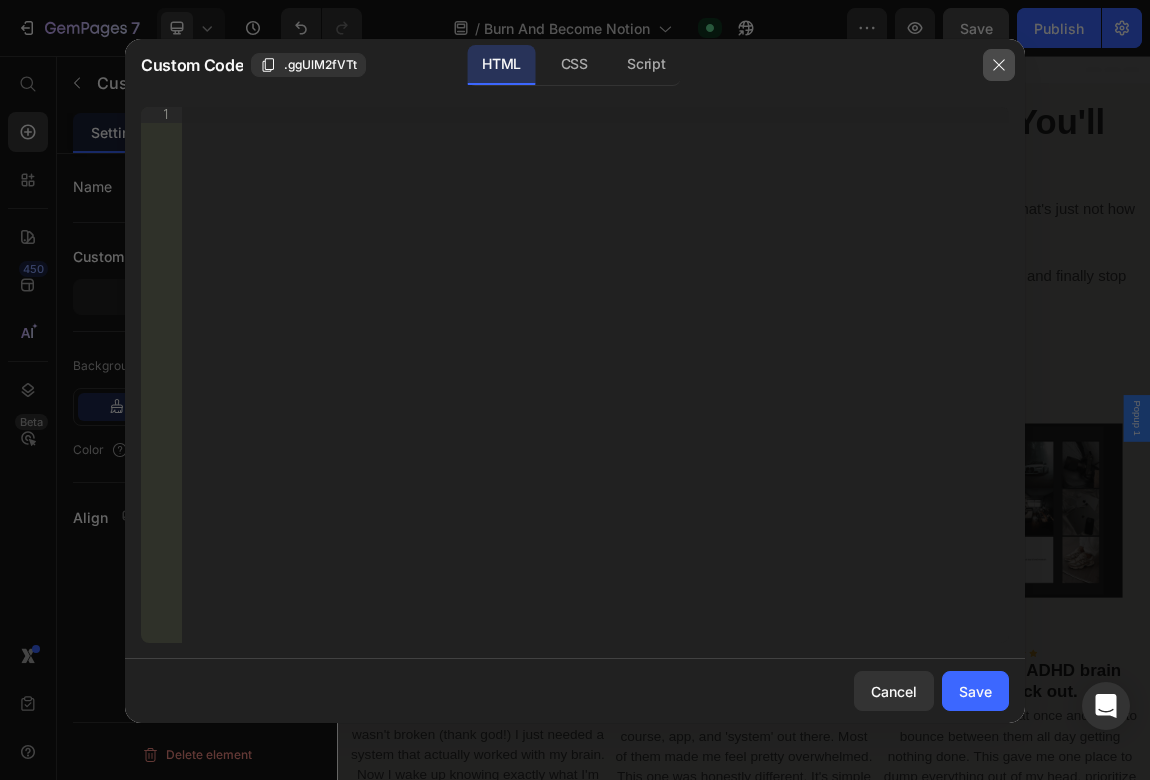 drag, startPoint x: 1000, startPoint y: 61, endPoint x: 512, endPoint y: 186, distance: 503.7549 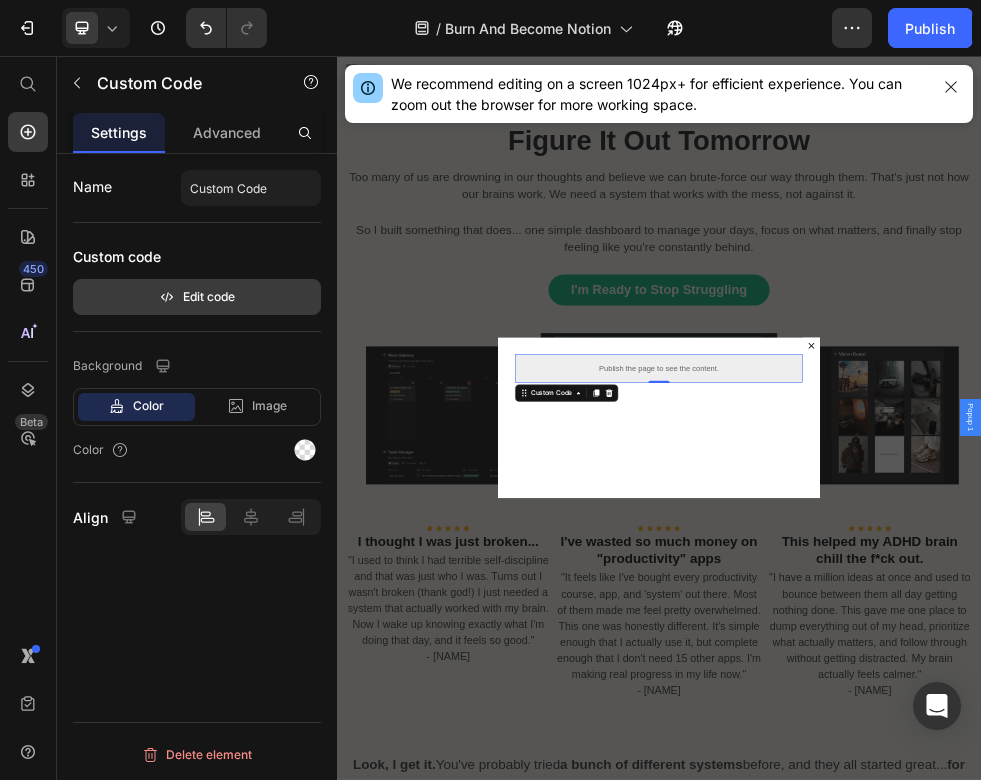 click on "Edit code" at bounding box center [197, 297] 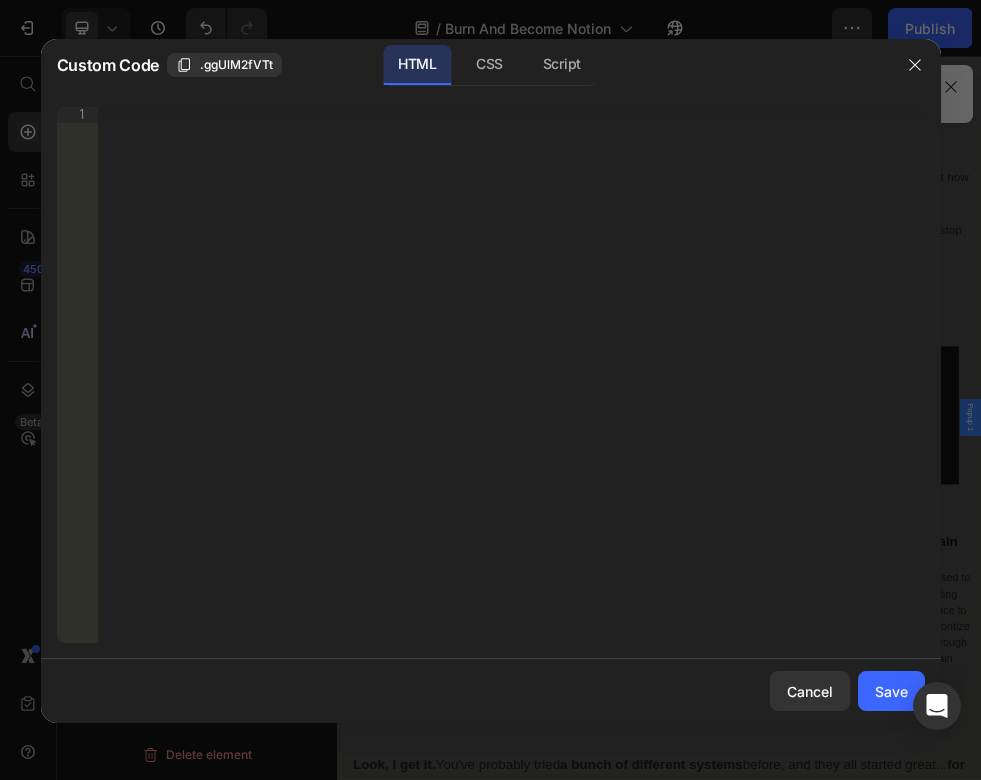 type 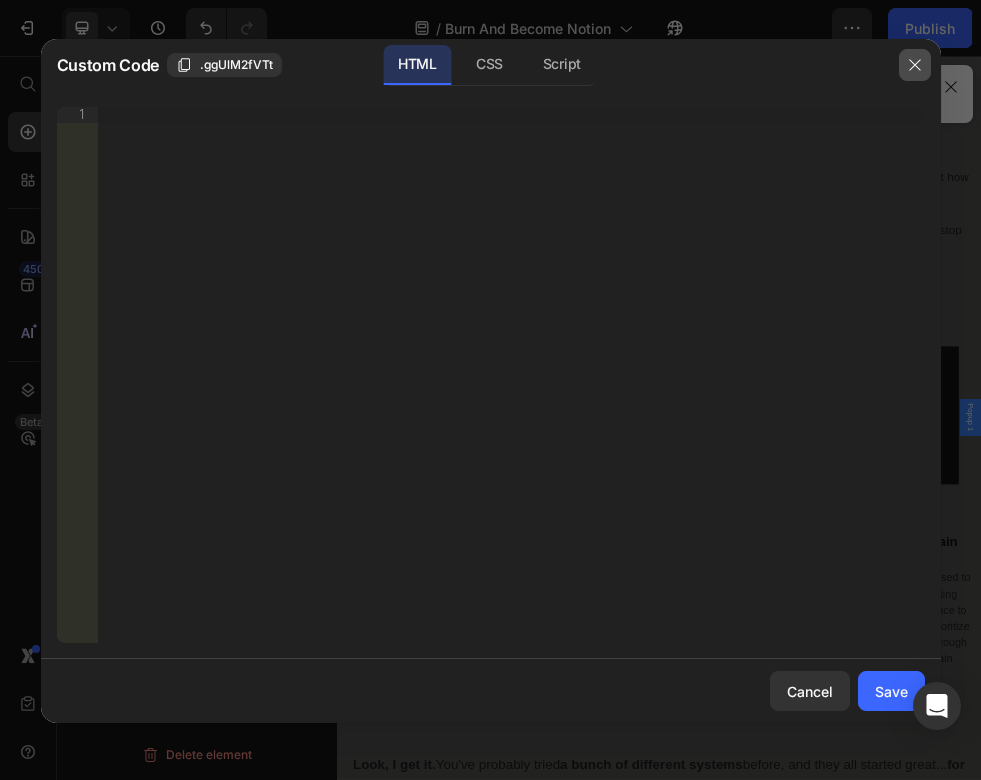 click 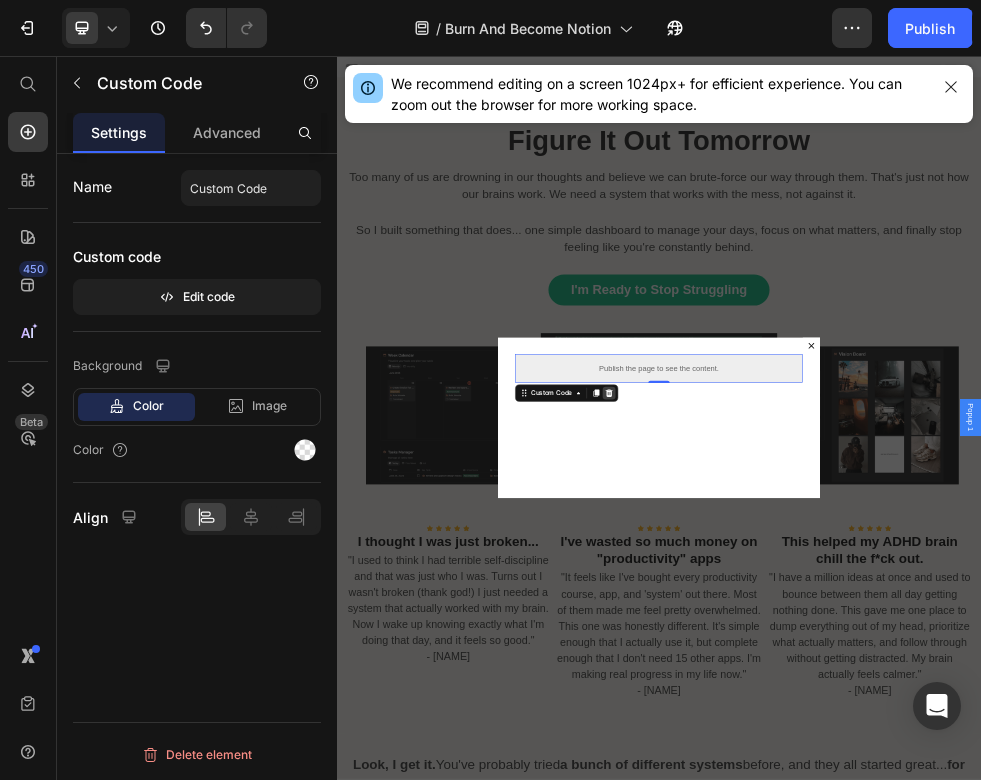 click 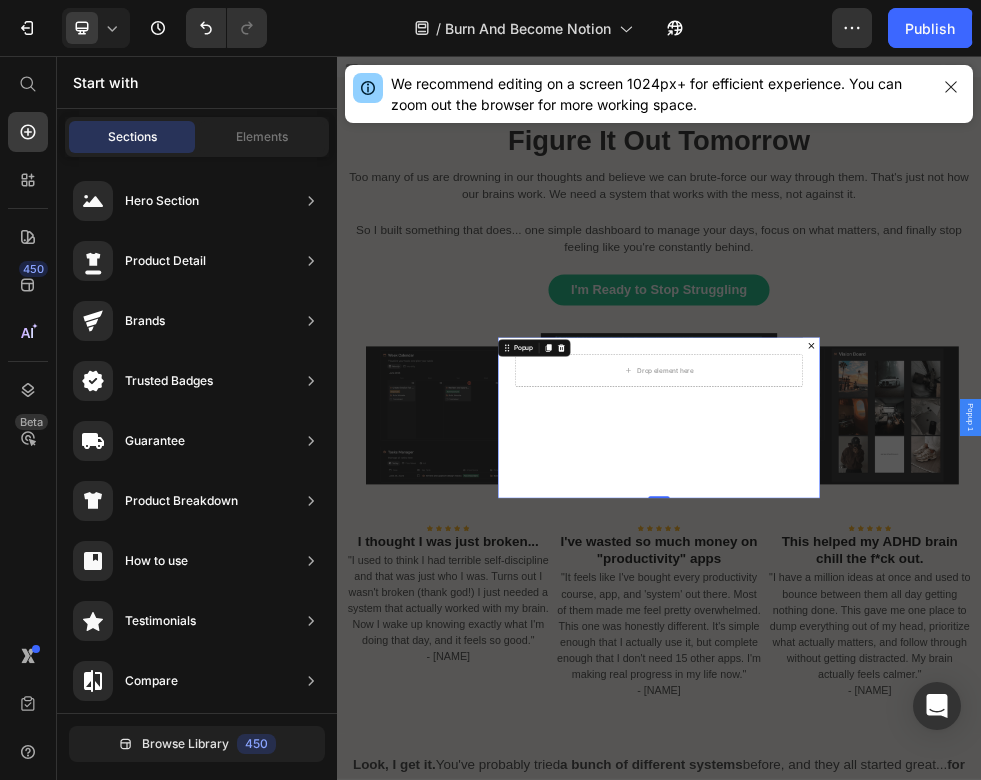 click on "Drop element here" at bounding box center (937, 731) 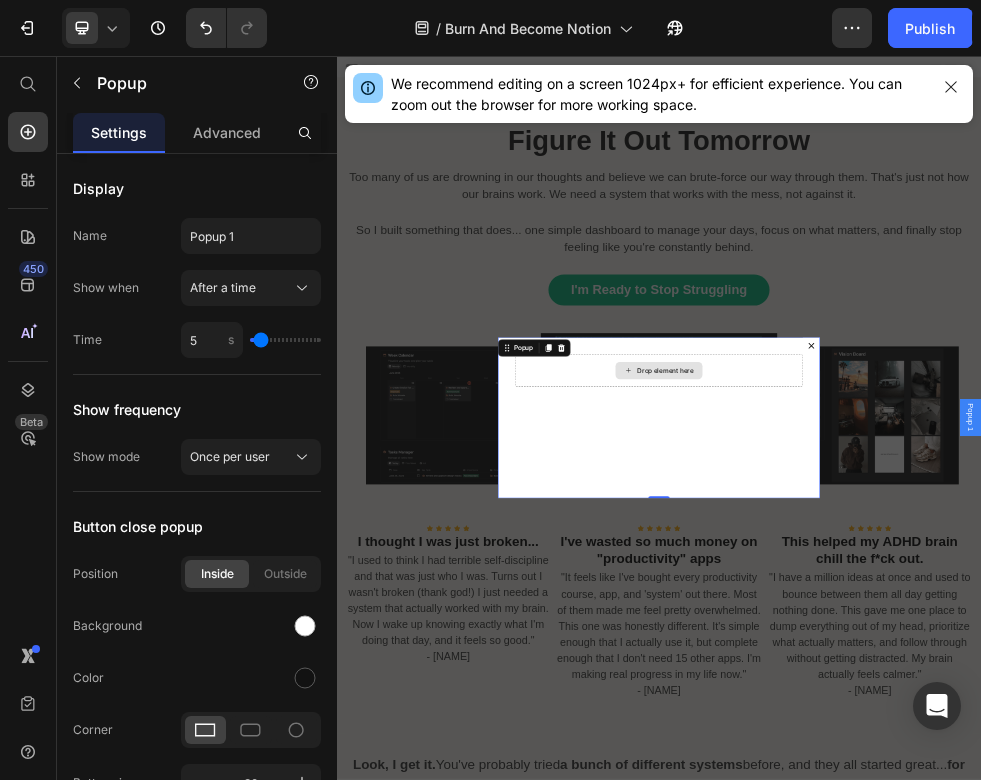 click on "Drop element here" at bounding box center (937, 643) 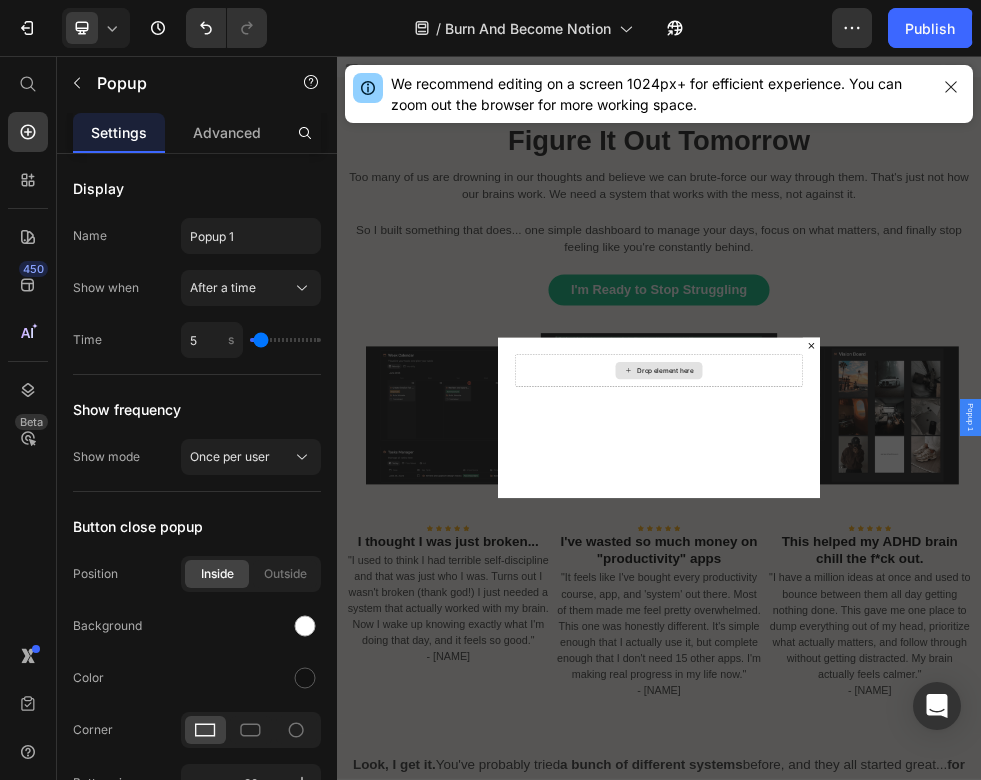 click on "Drop element here" at bounding box center [949, 643] 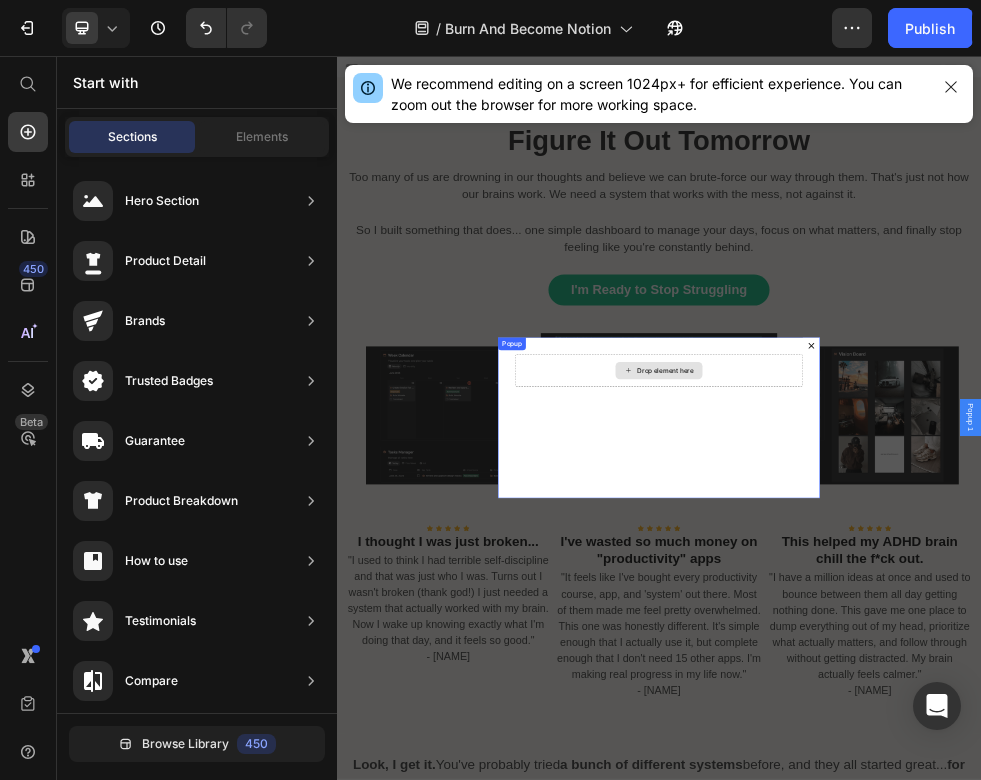 click on "Drop element here" at bounding box center (949, 643) 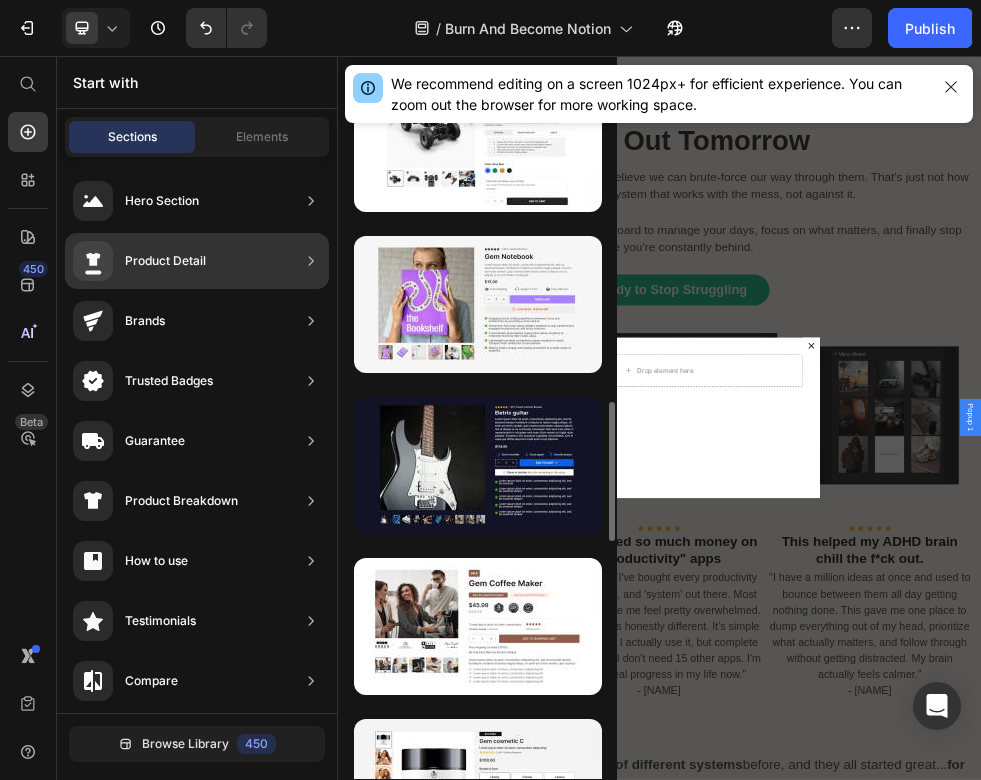 scroll, scrollTop: 0, scrollLeft: 0, axis: both 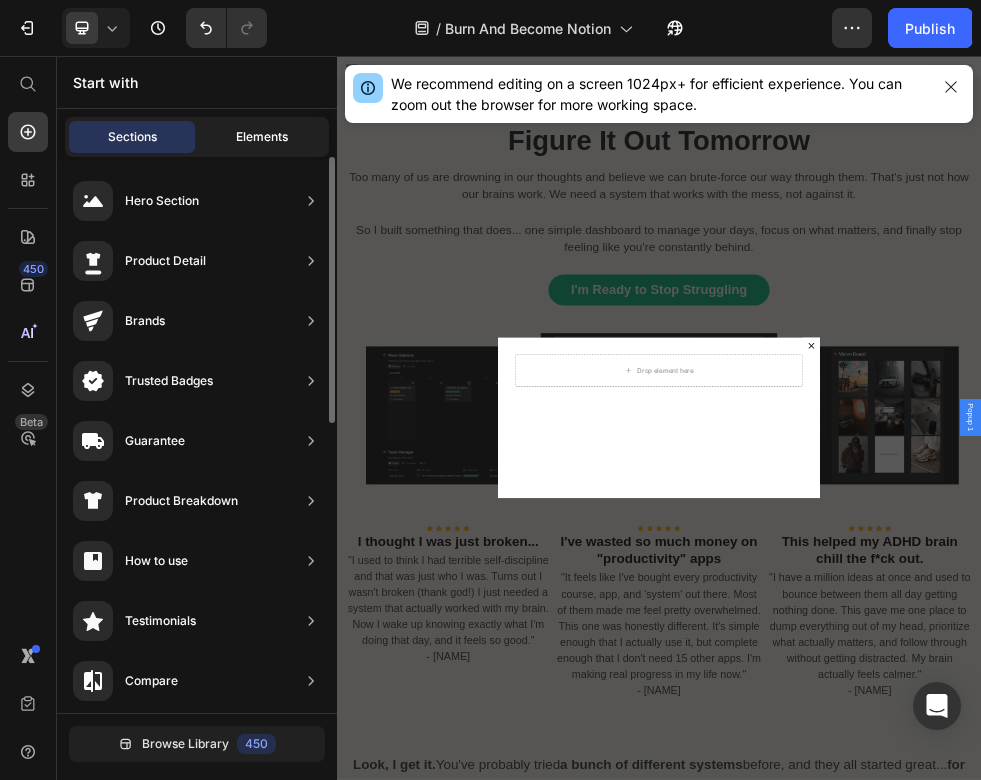 click on "Elements" at bounding box center [262, 137] 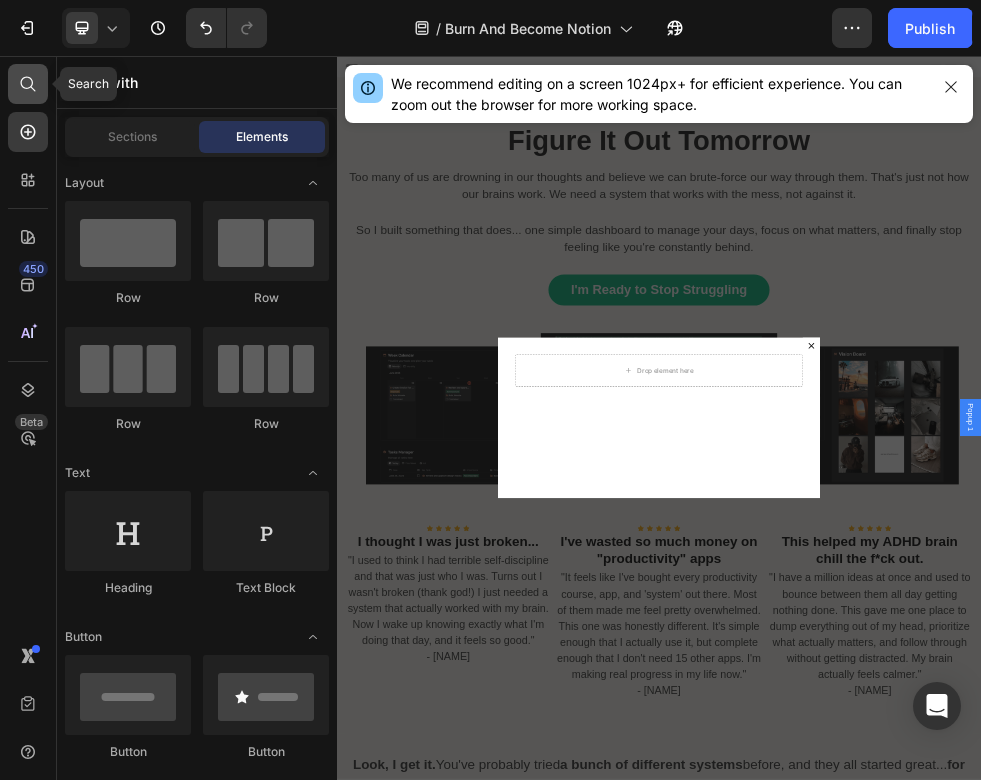 click 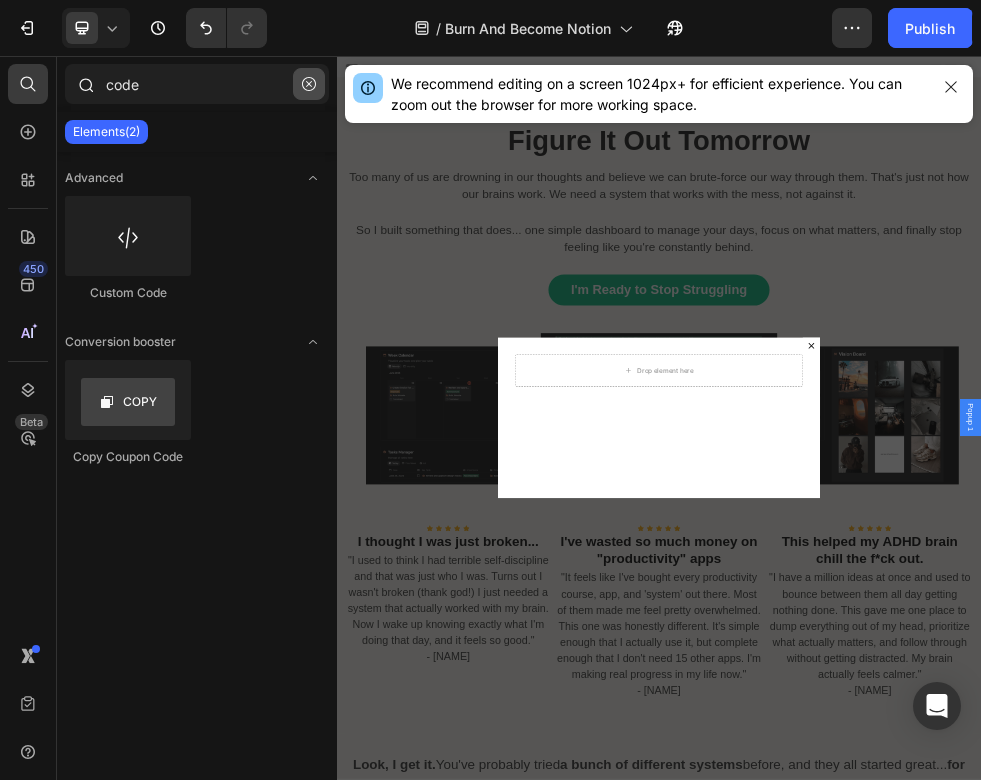 click 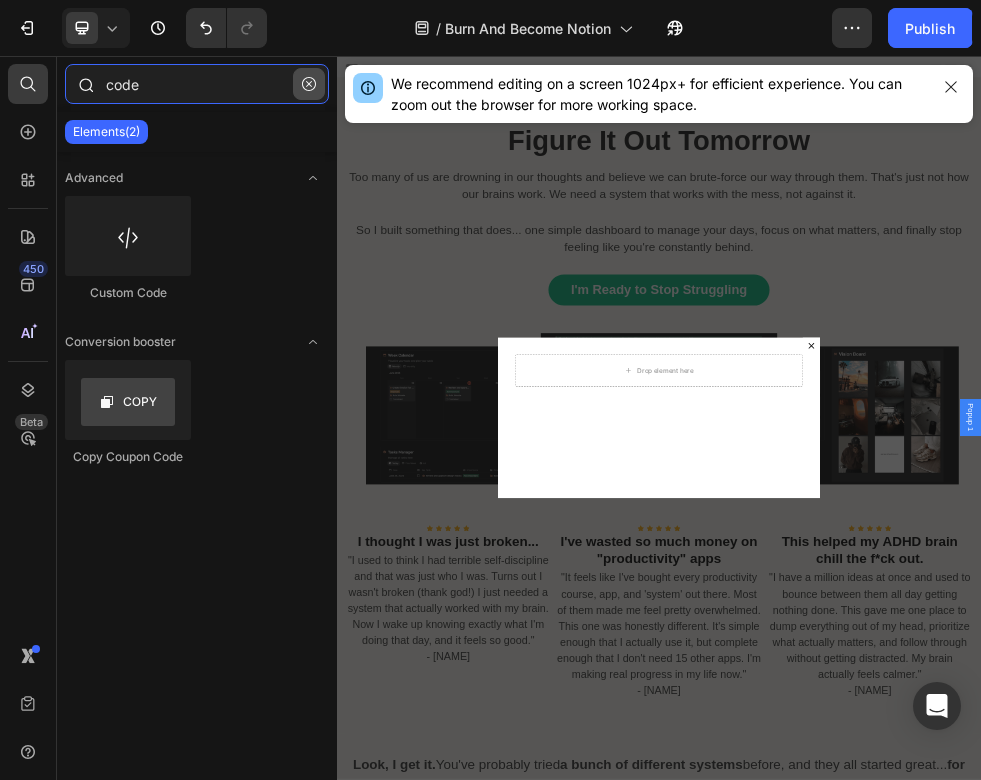 type 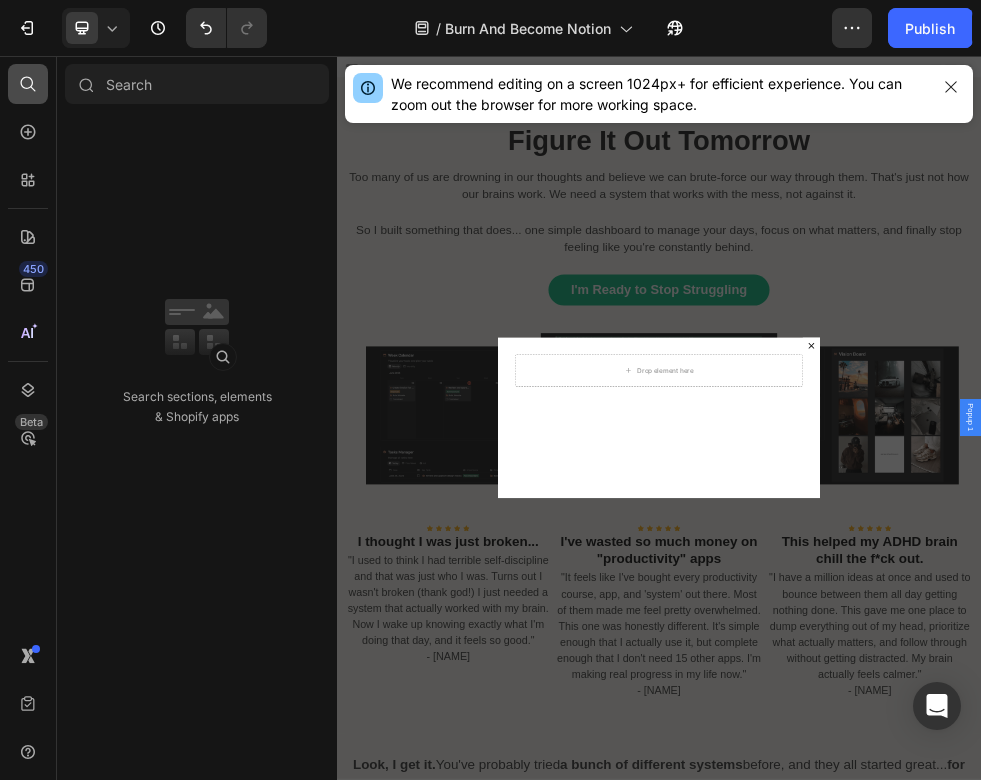 click 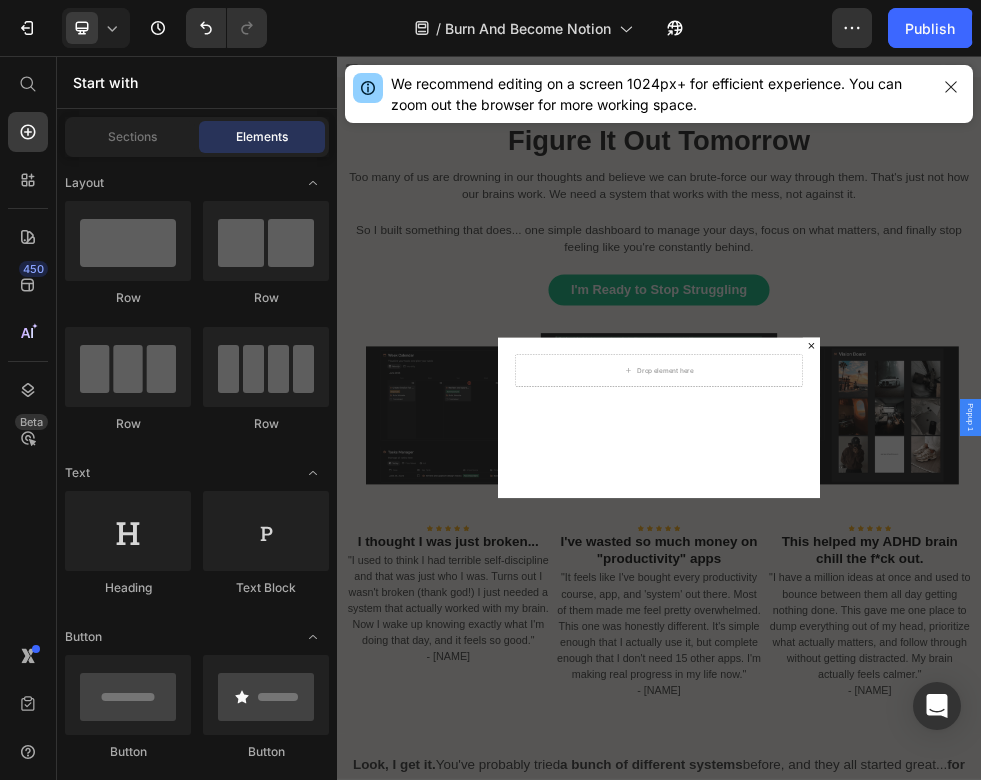click at bounding box center [937, 730] 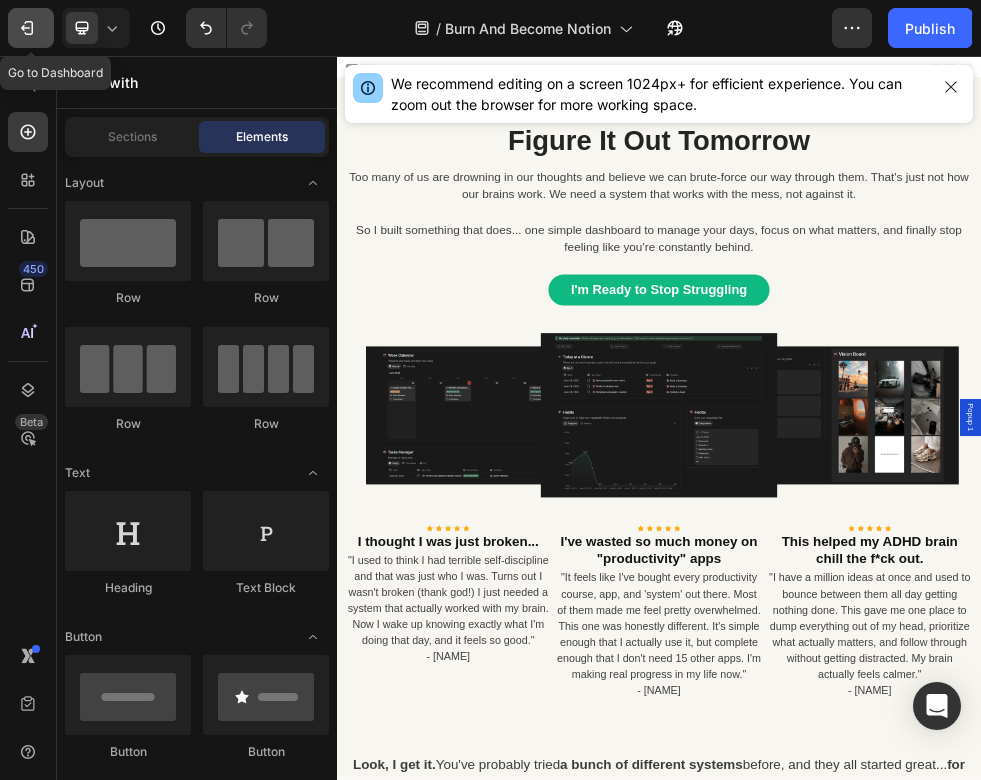 click on "7" at bounding box center [31, 28] 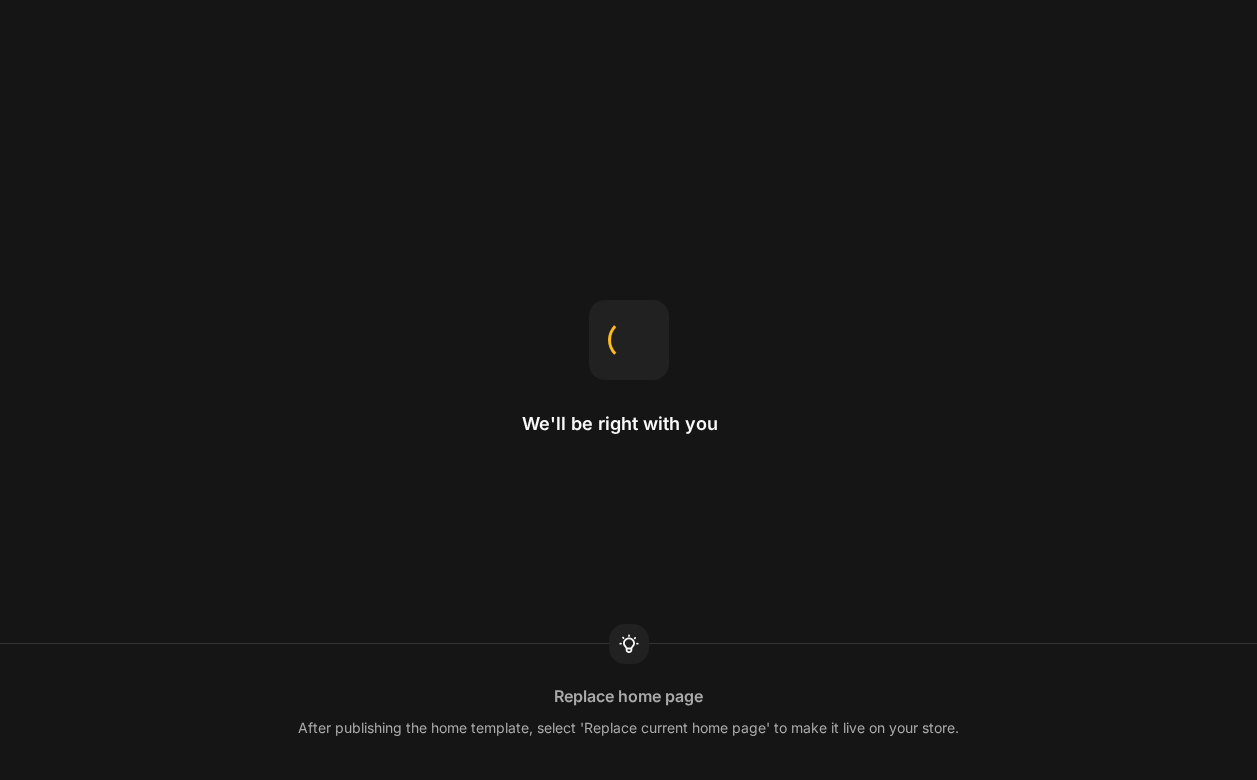 scroll, scrollTop: 0, scrollLeft: 0, axis: both 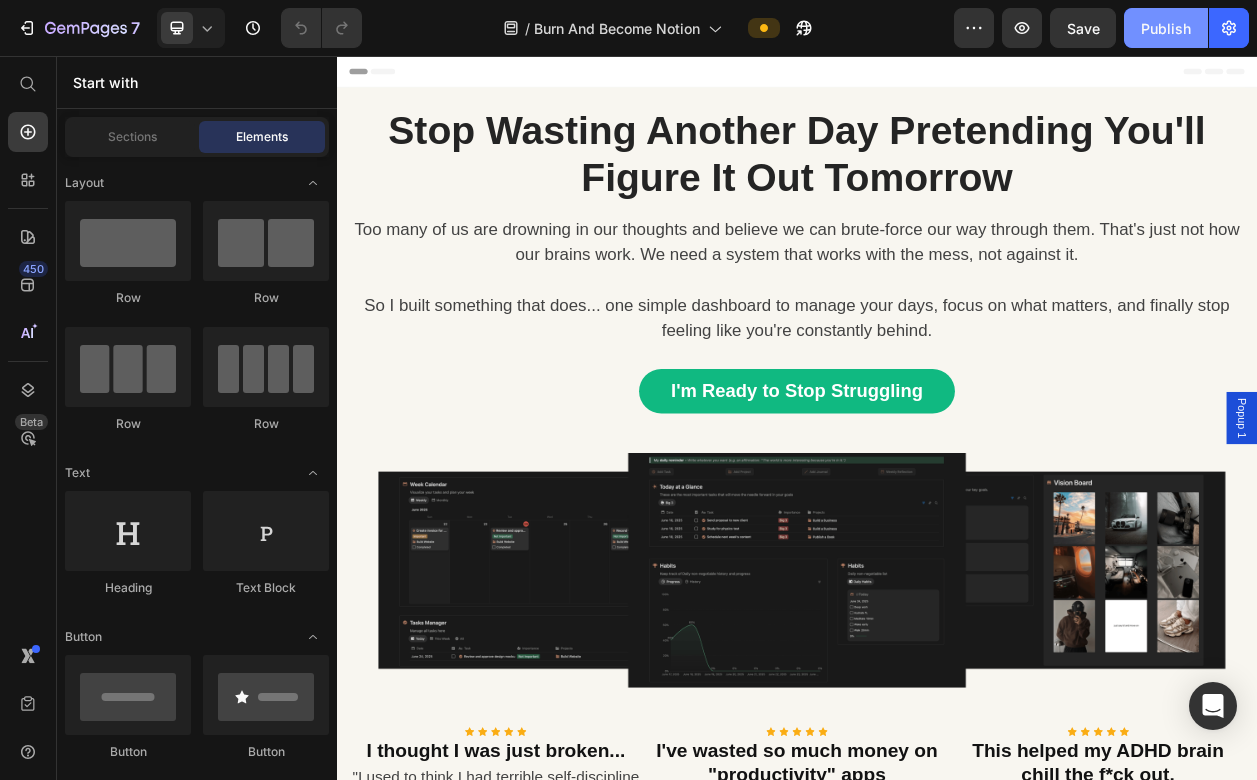click on "Publish" at bounding box center (1166, 28) 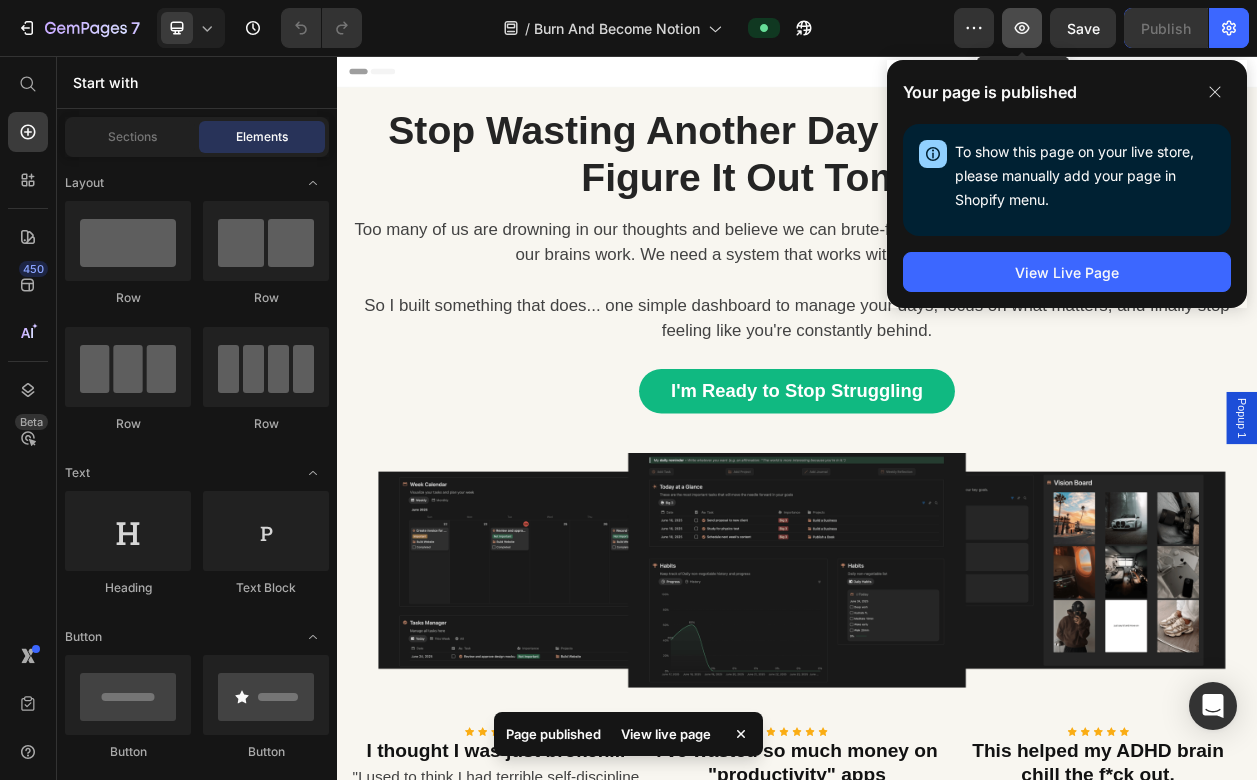 click 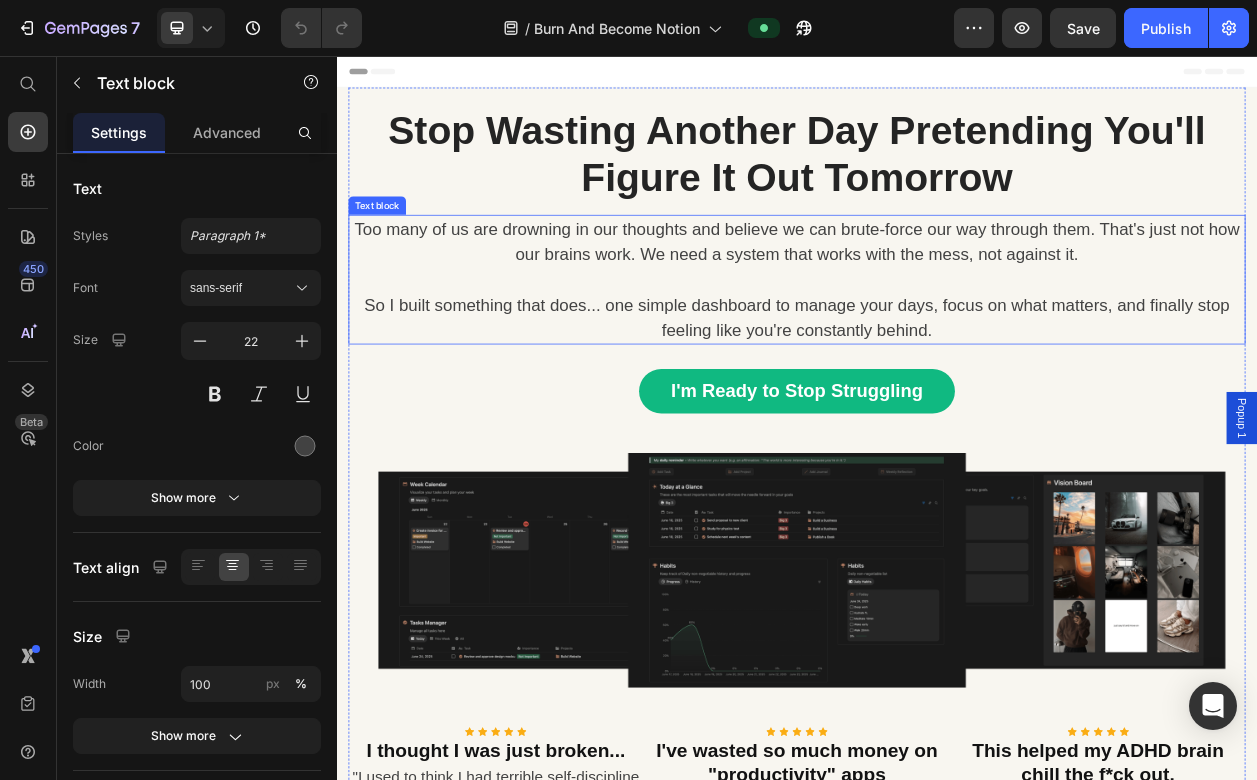 click on "Too many of us are drowning in our thoughts and believe we can brute-force our way through them. That's just not how our brains work. We need a system that works with the mess, not against it. So I built something that does... one simple dashboard to manage your days, focus on what matters, and finally stop feeling like you're constantly behind." at bounding box center (937, 347) 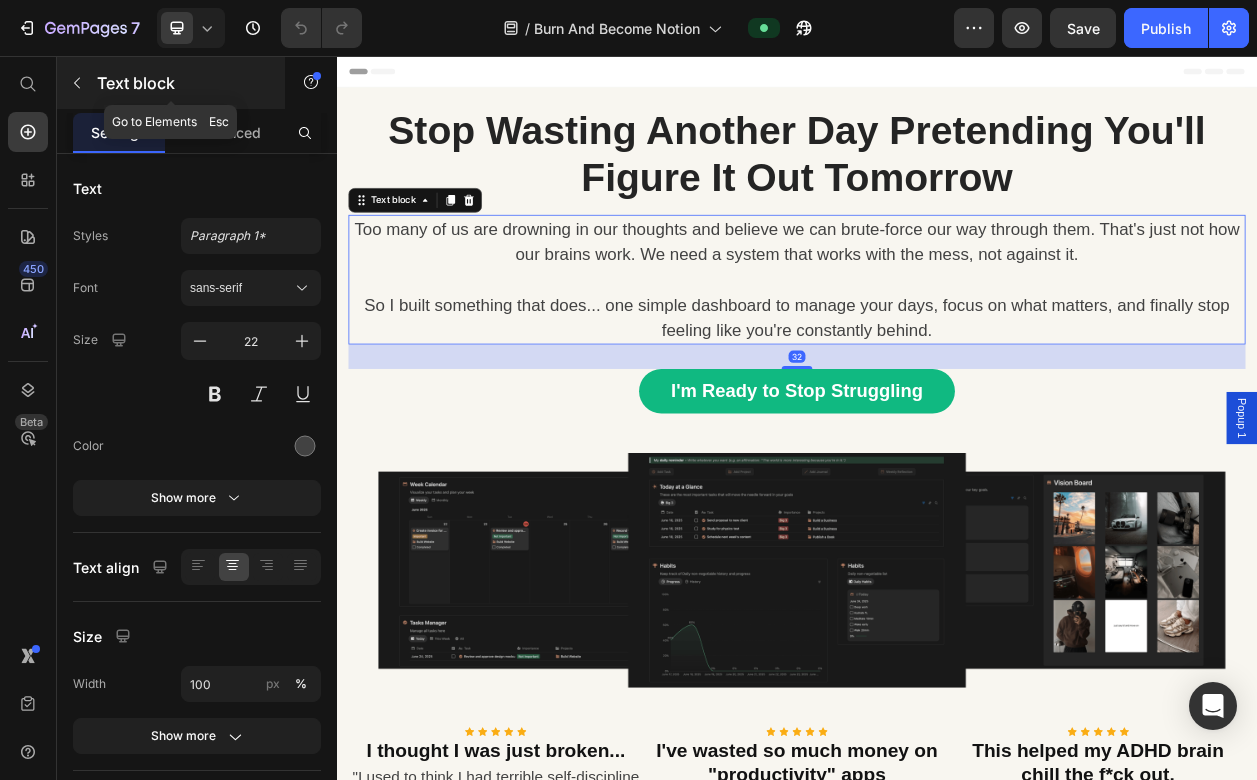 click 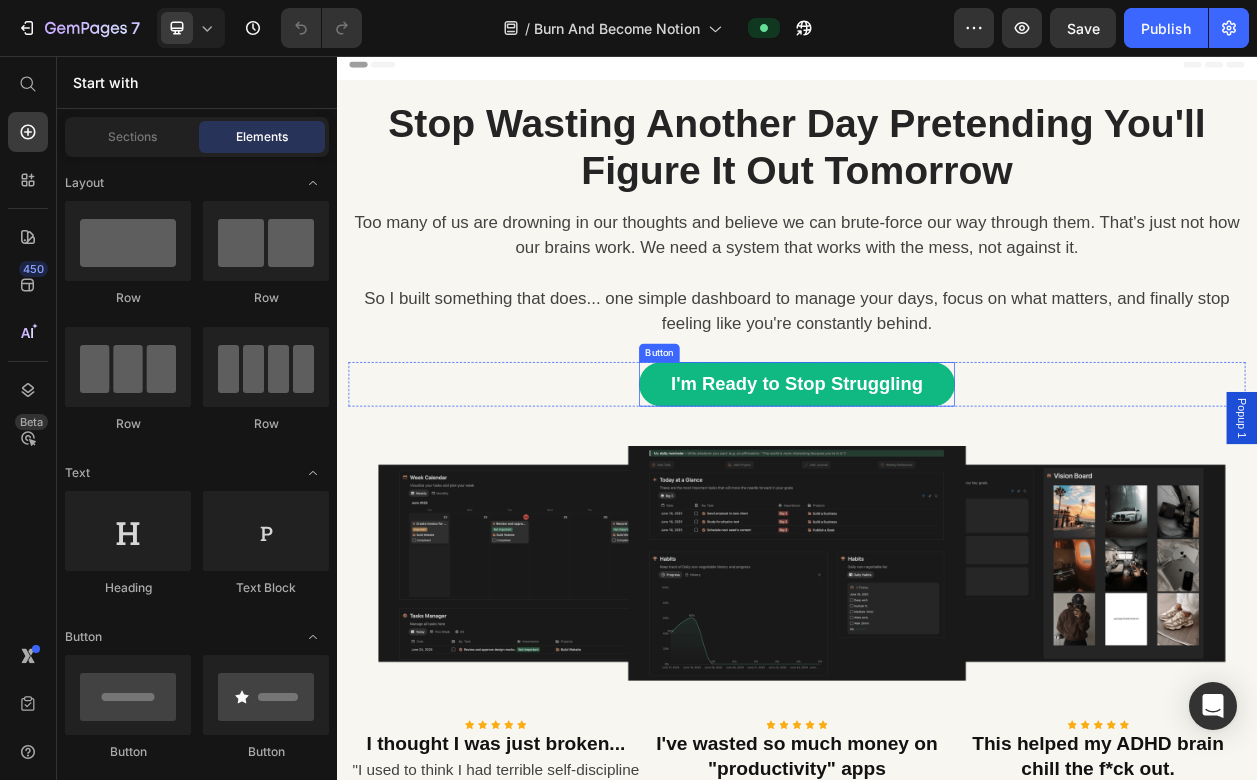 scroll, scrollTop: 33, scrollLeft: 0, axis: vertical 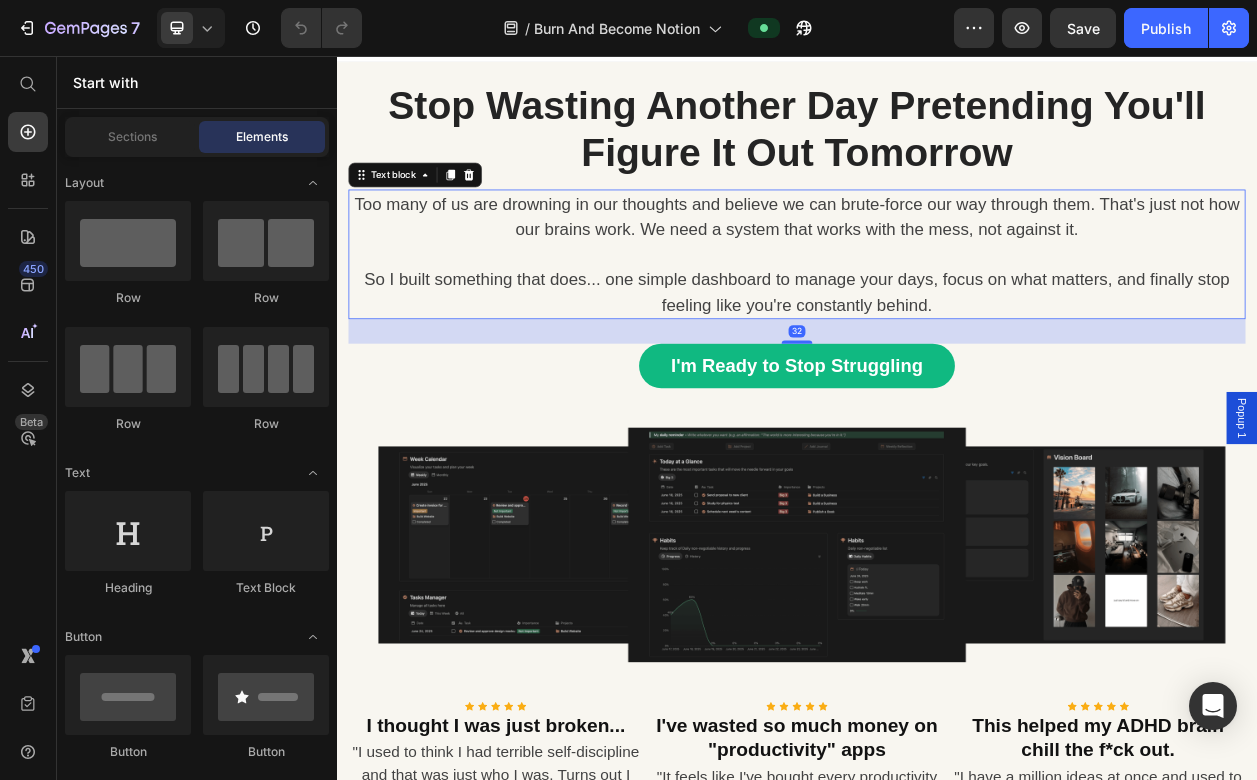click on "Too many of us are drowning in our thoughts and believe we can brute-force our way through them. That's just not how our brains work. We need a system that works with the mess, not against it. So I built something that does... one simple dashboard to manage your days, focus on what matters, and finally stop feeling like you're constantly behind." at bounding box center (937, 314) 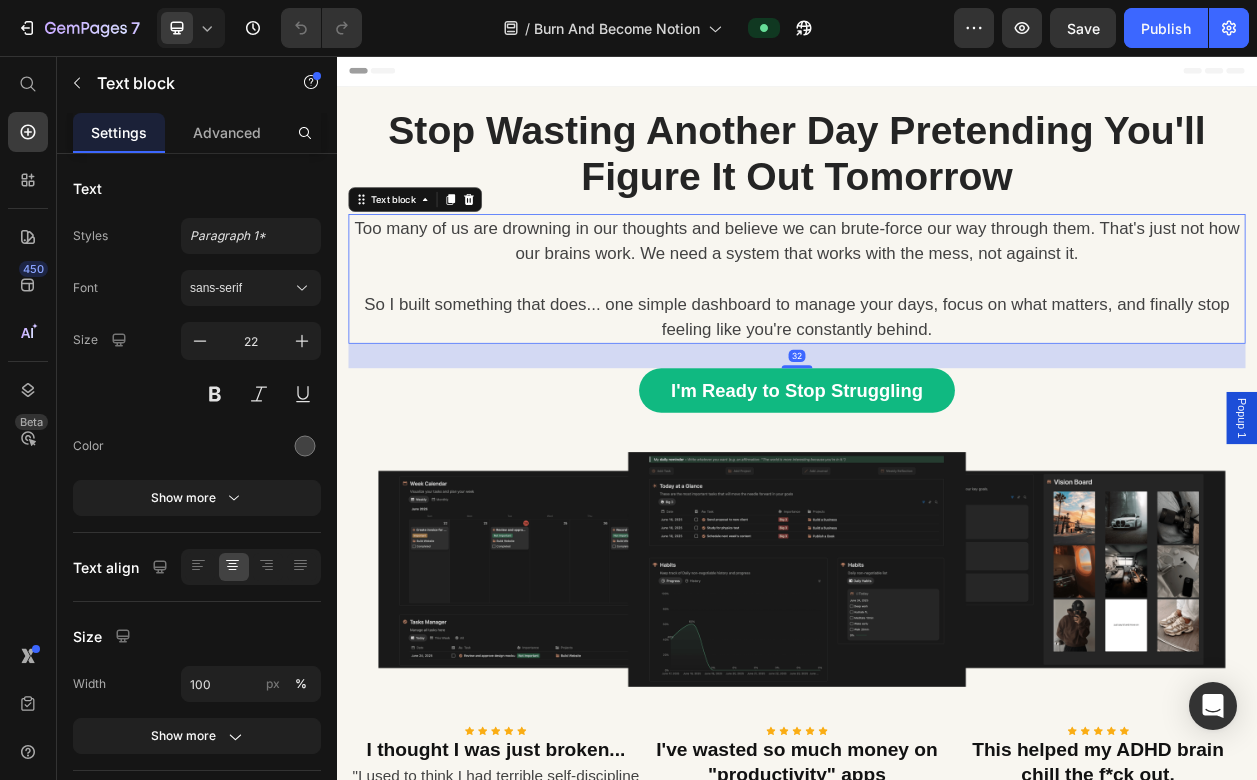scroll, scrollTop: 0, scrollLeft: 0, axis: both 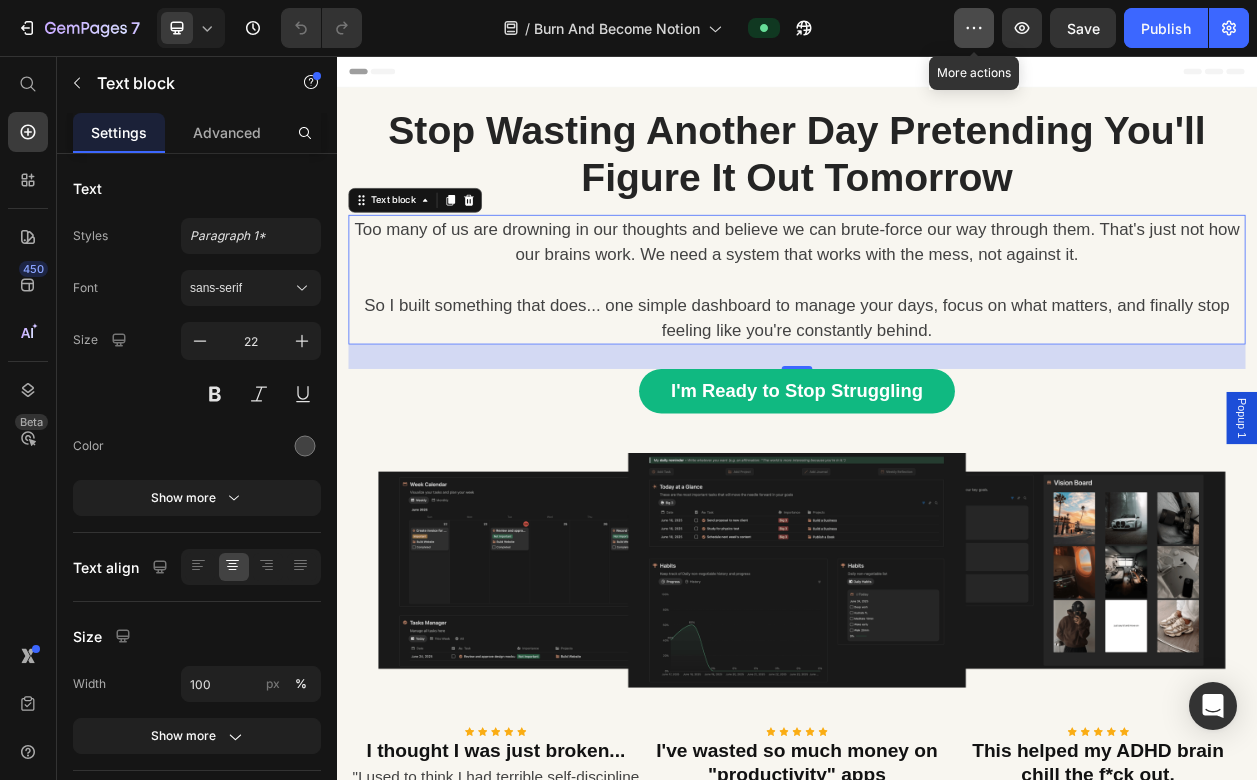 click 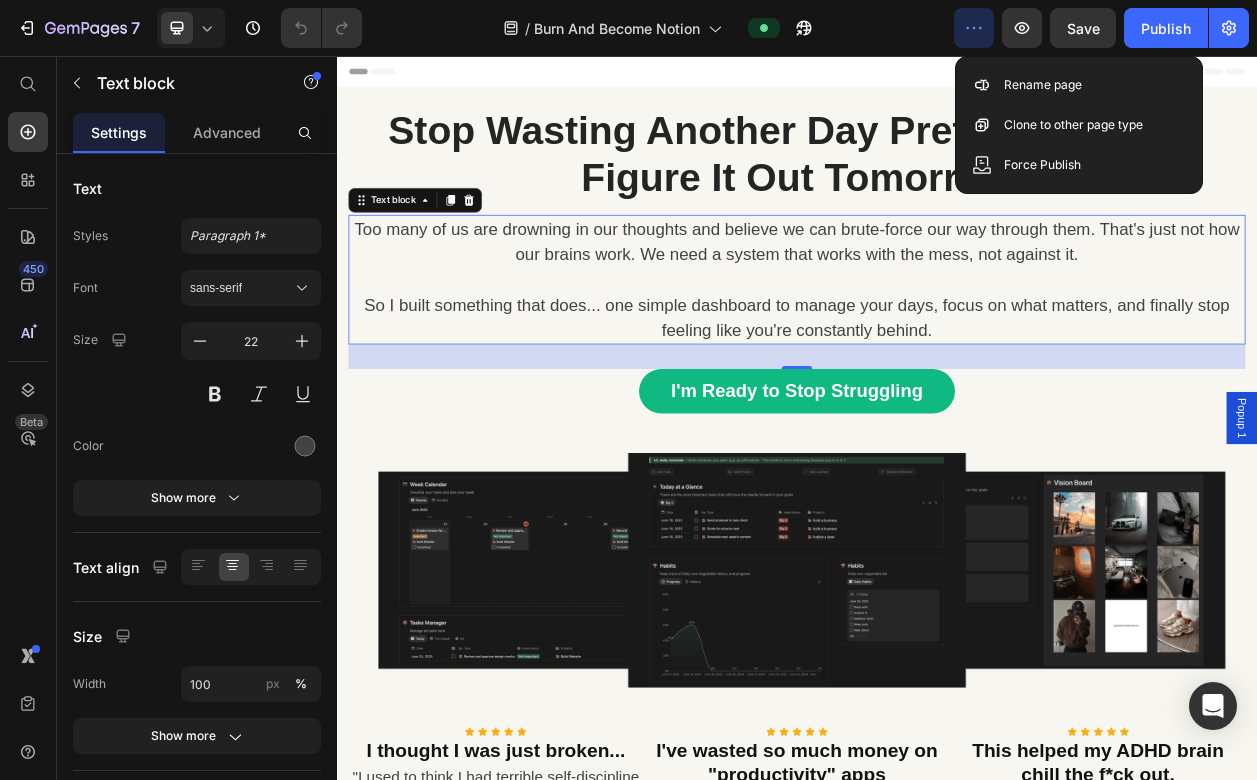click 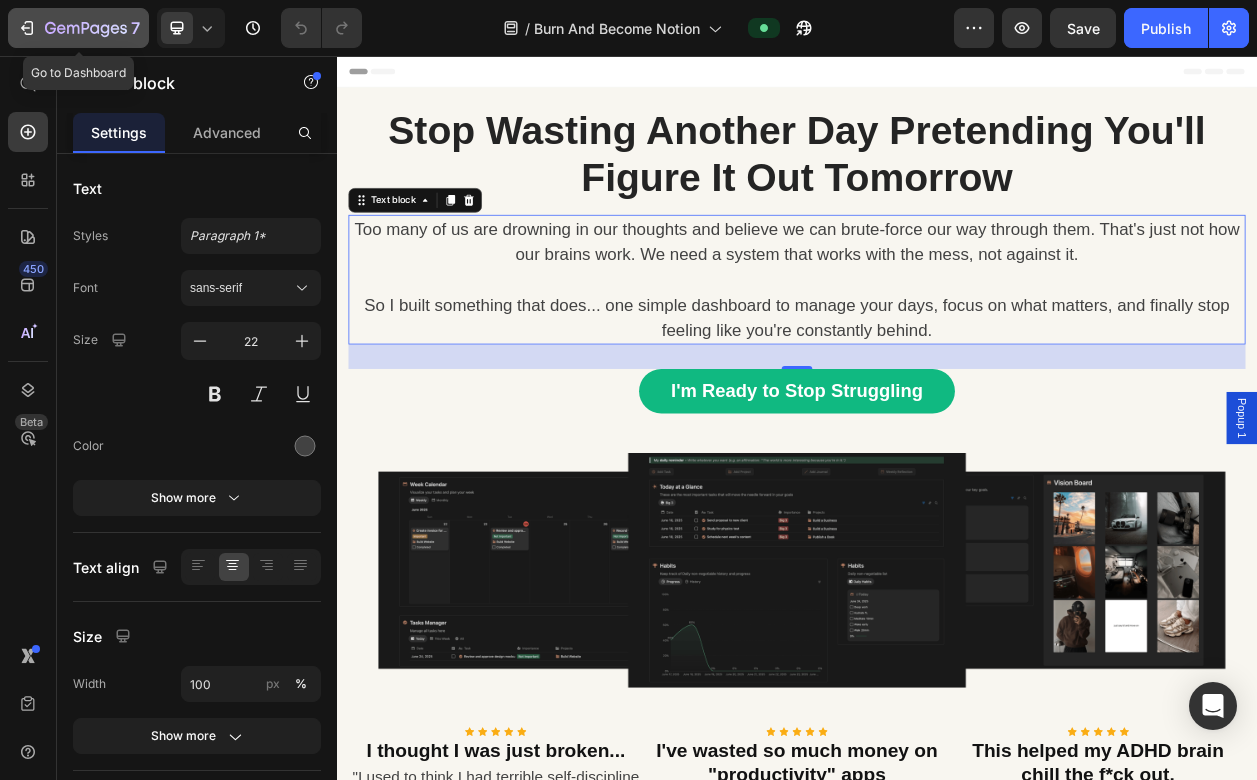 click 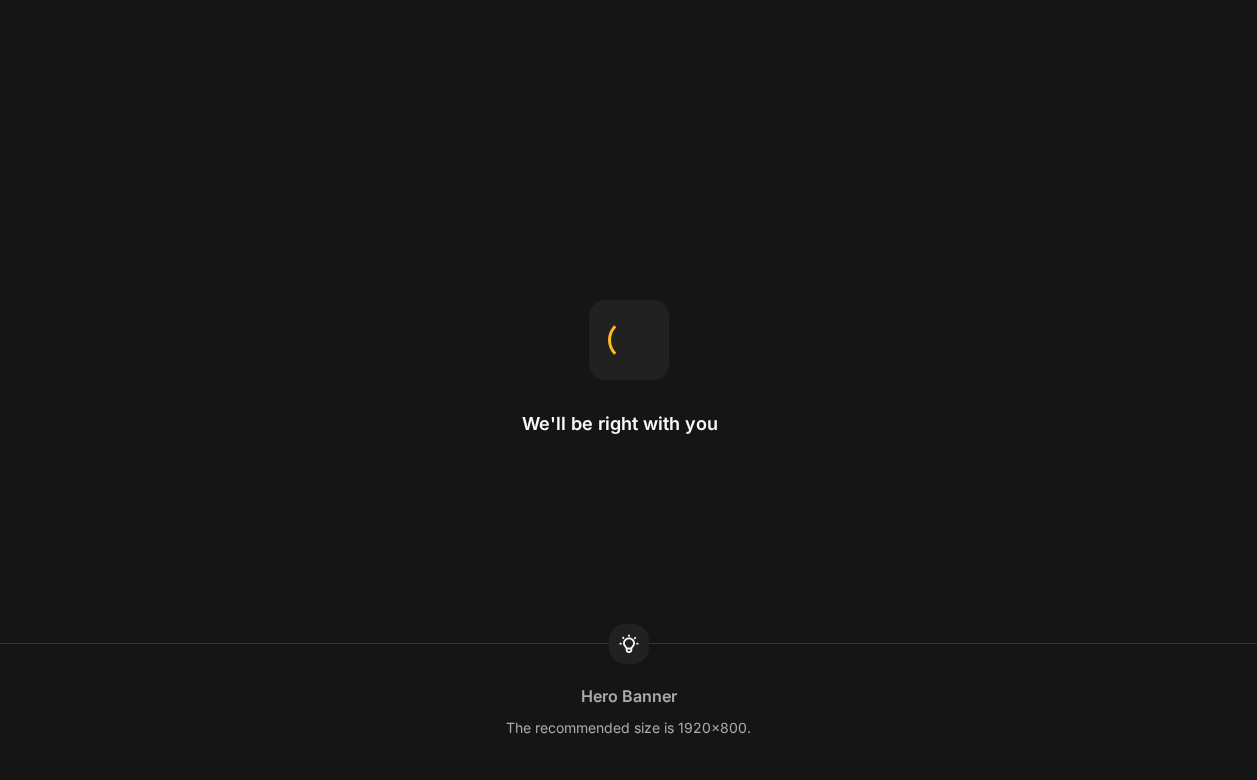 scroll, scrollTop: 0, scrollLeft: 0, axis: both 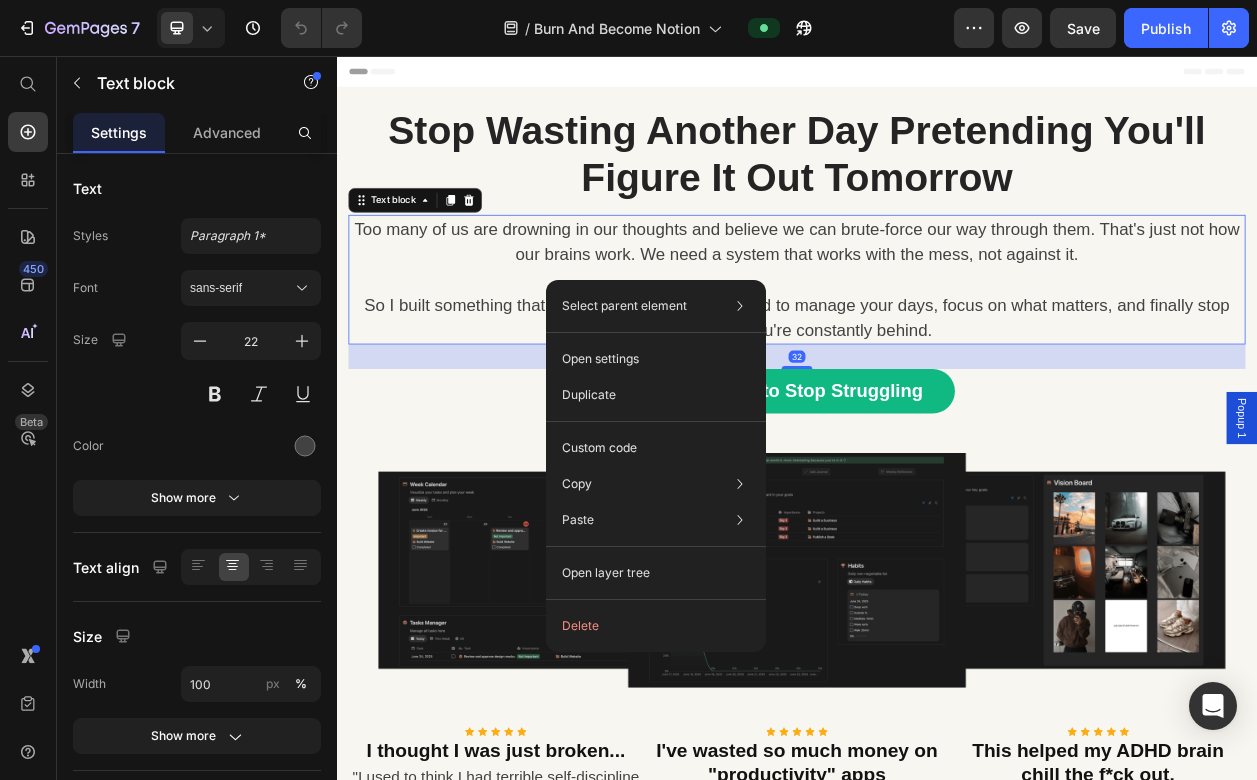 click on "Too many of us are drowning in our thoughts and believe we can brute-force our way through them. That's just not how our brains work. We need a system that works with the mess, not against it. So I built something that does... one simple dashboard to manage your days, focus on what matters, and finally stop feeling like you're constantly behind." at bounding box center [937, 347] 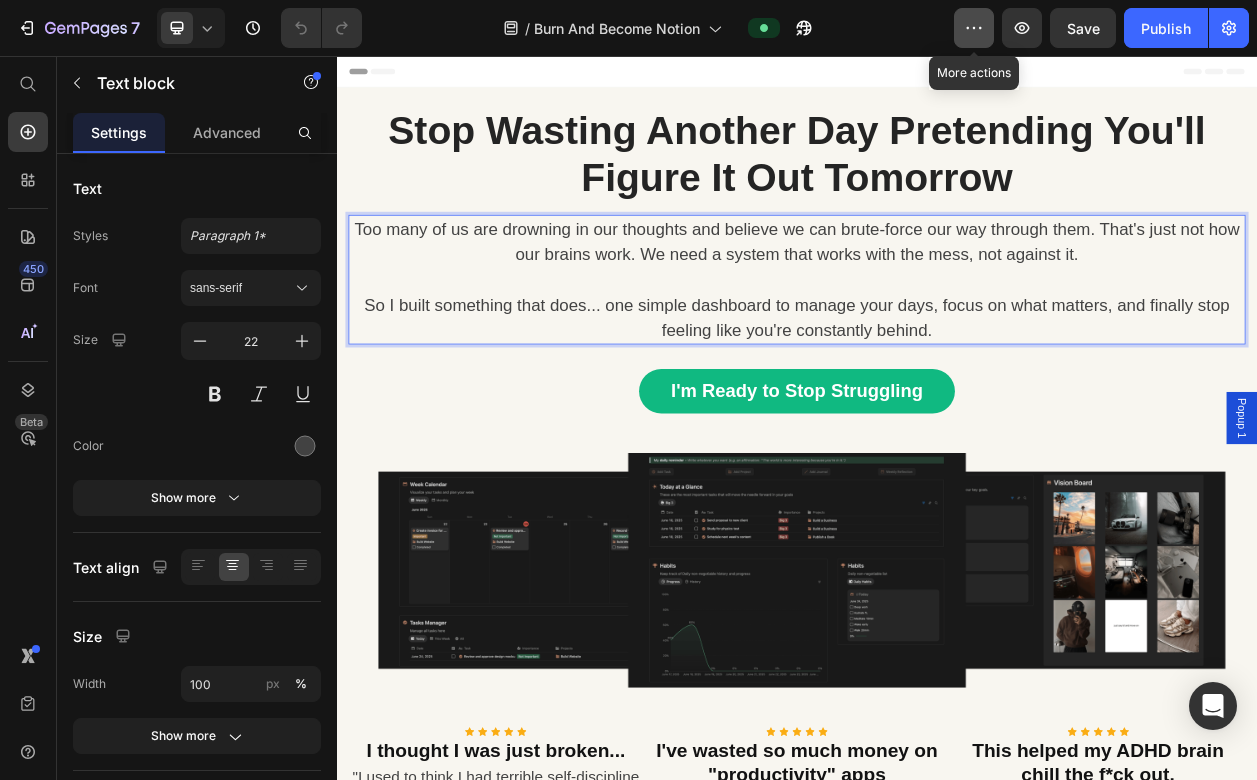 click 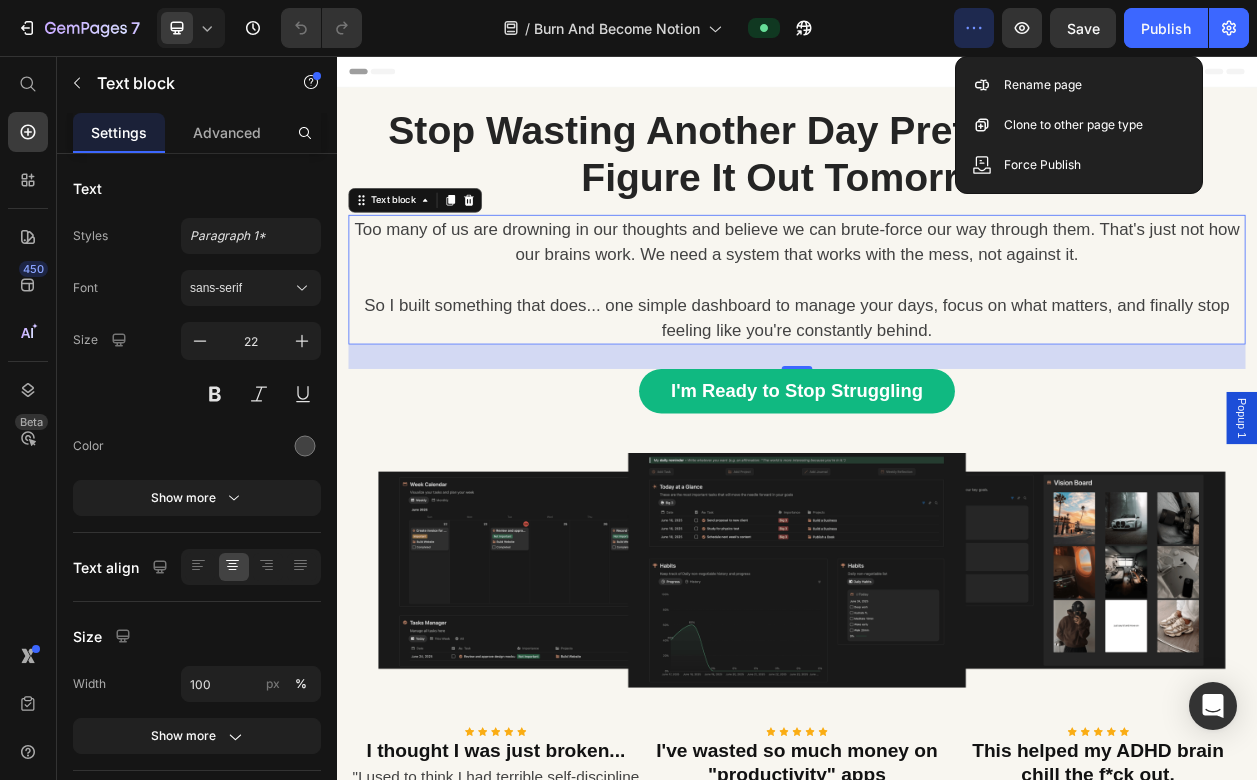 click 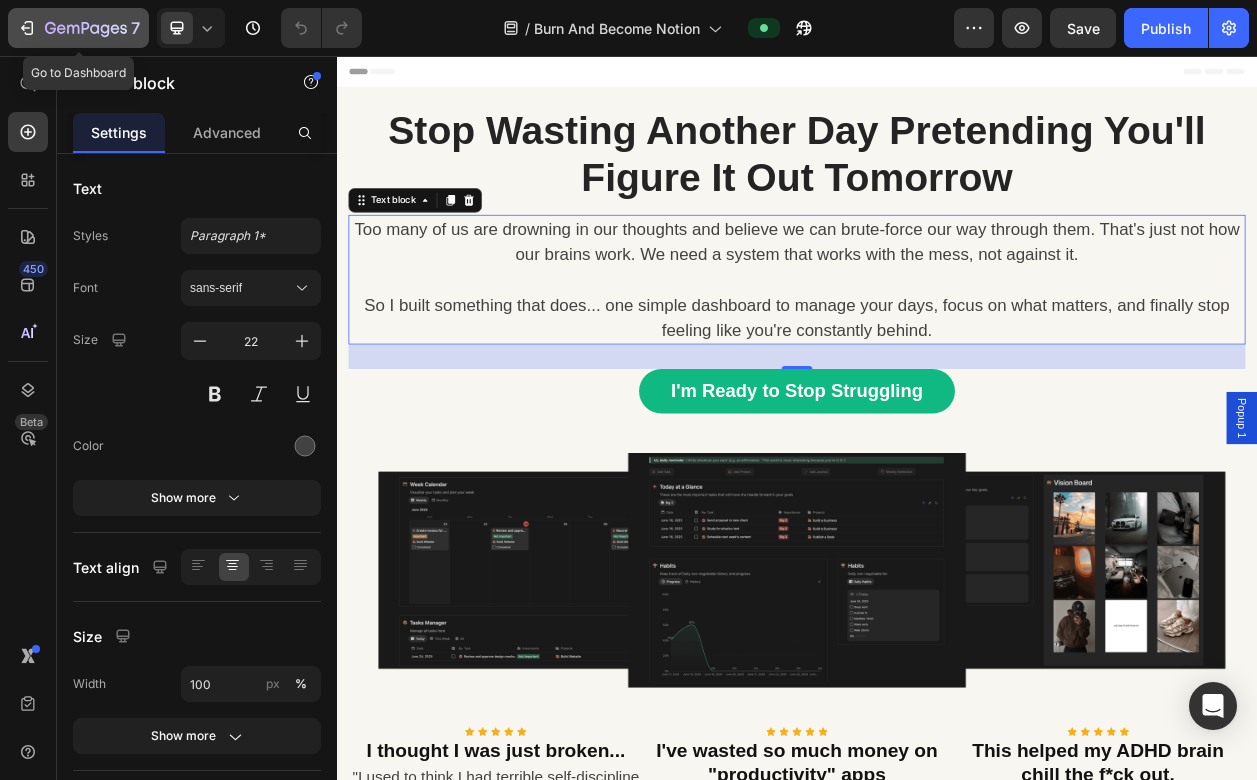 click on "7" at bounding box center [78, 28] 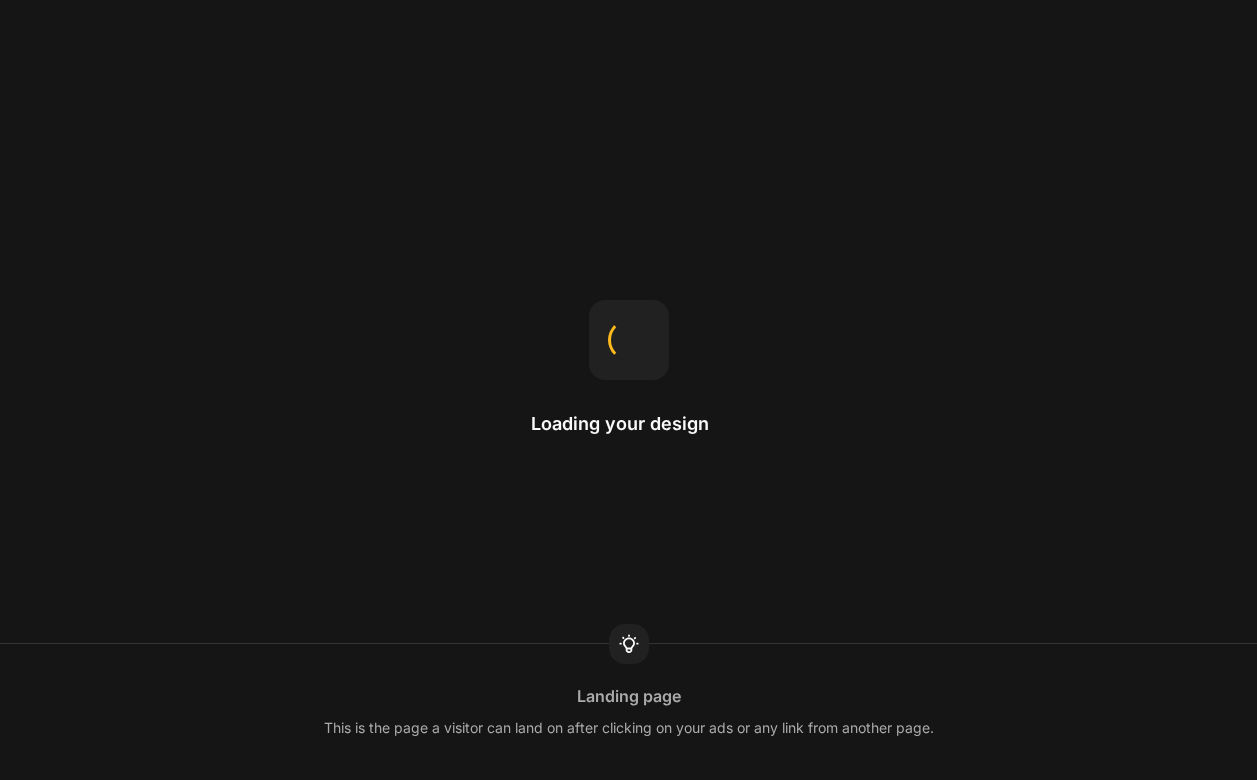 scroll, scrollTop: 0, scrollLeft: 0, axis: both 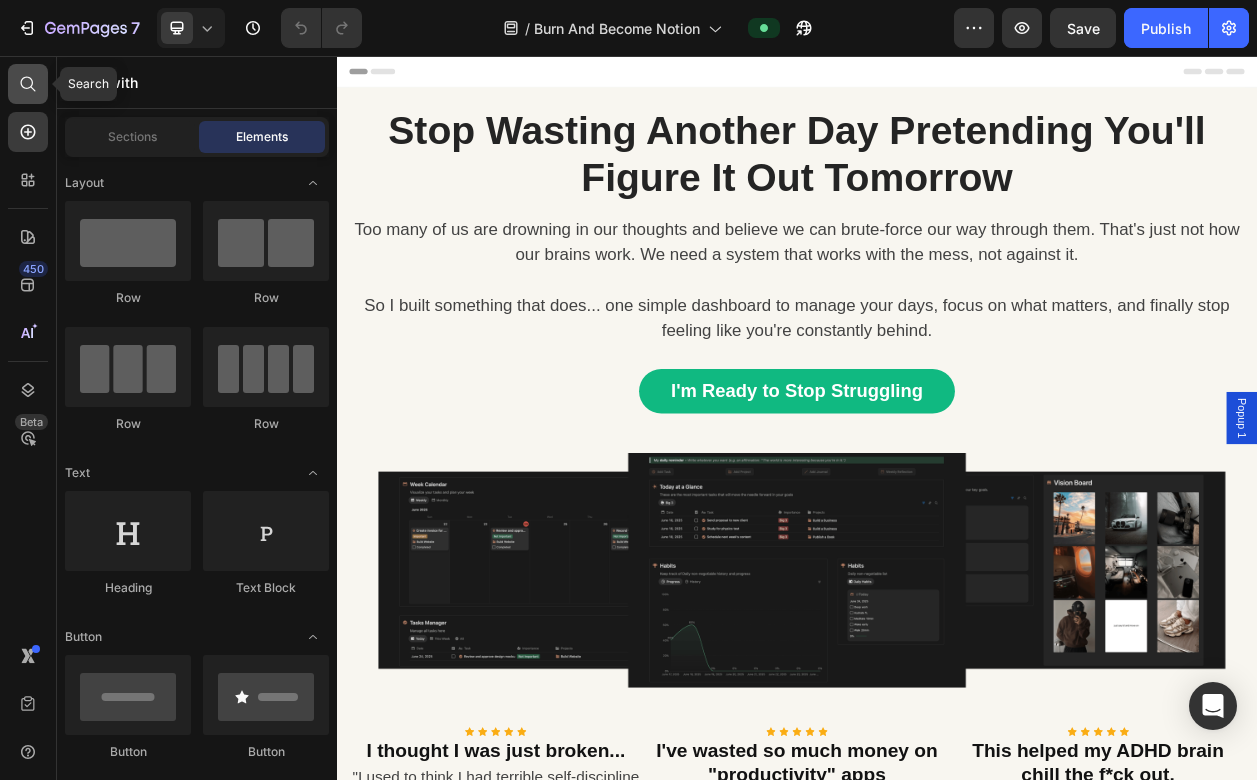 click 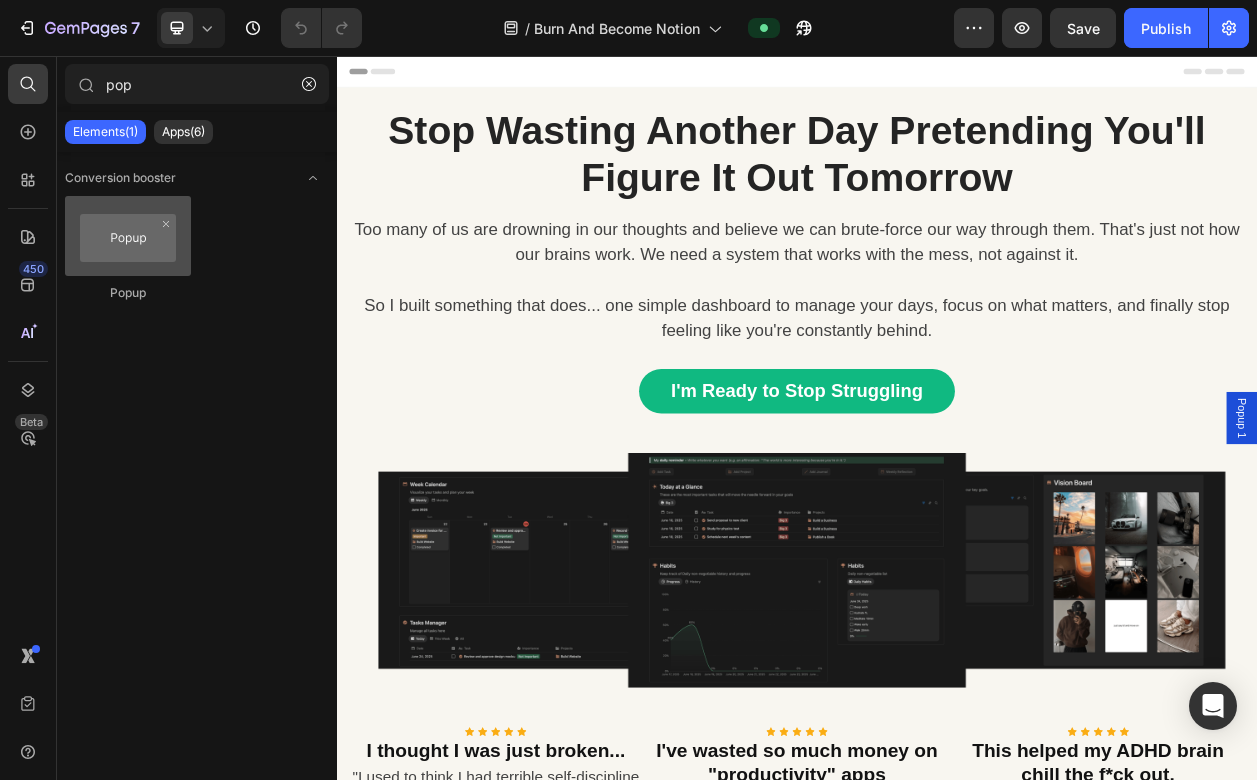 type on "pop" 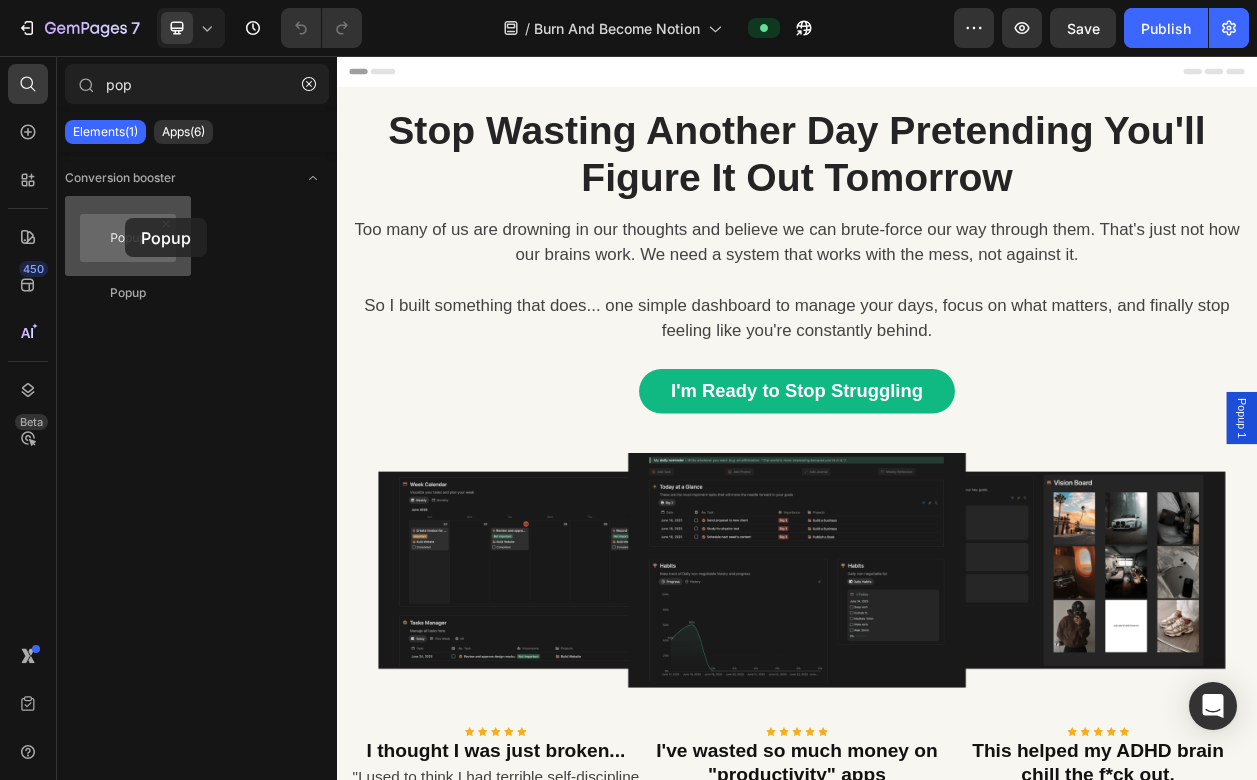 click at bounding box center [128, 236] 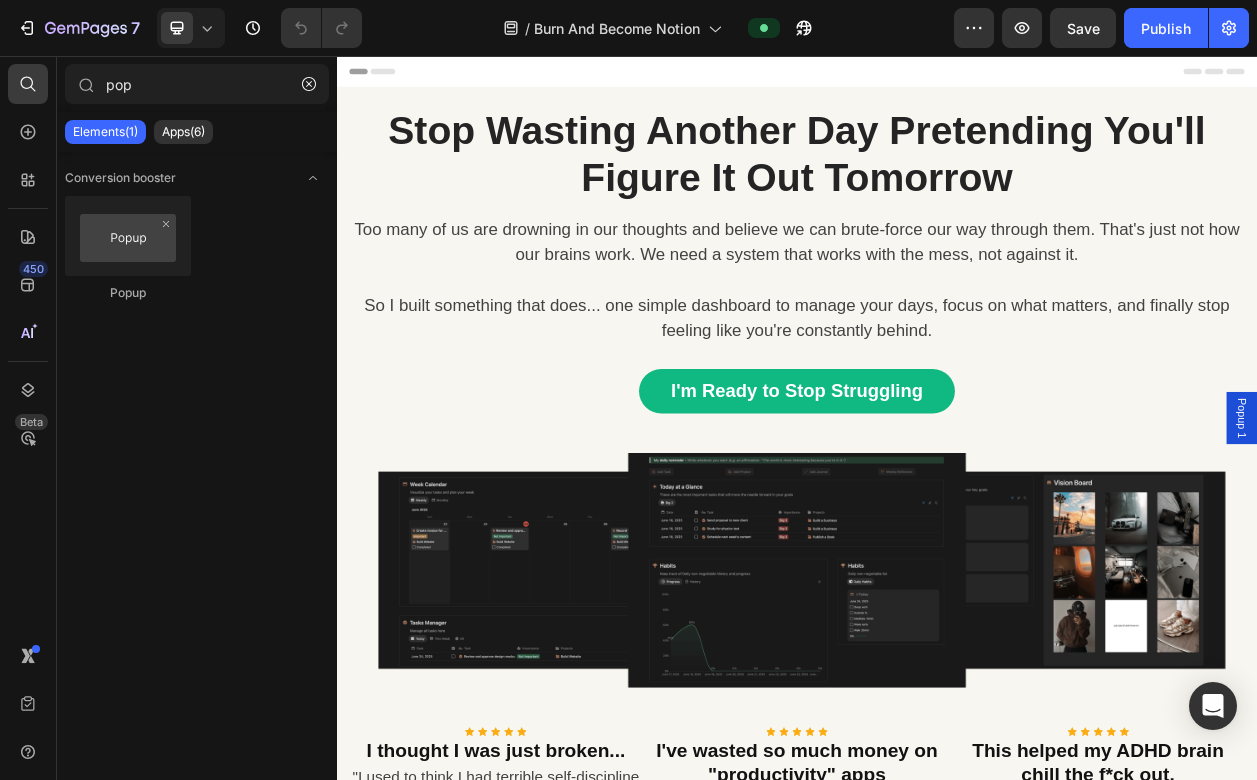 click on "Elements(1)" at bounding box center (105, 132) 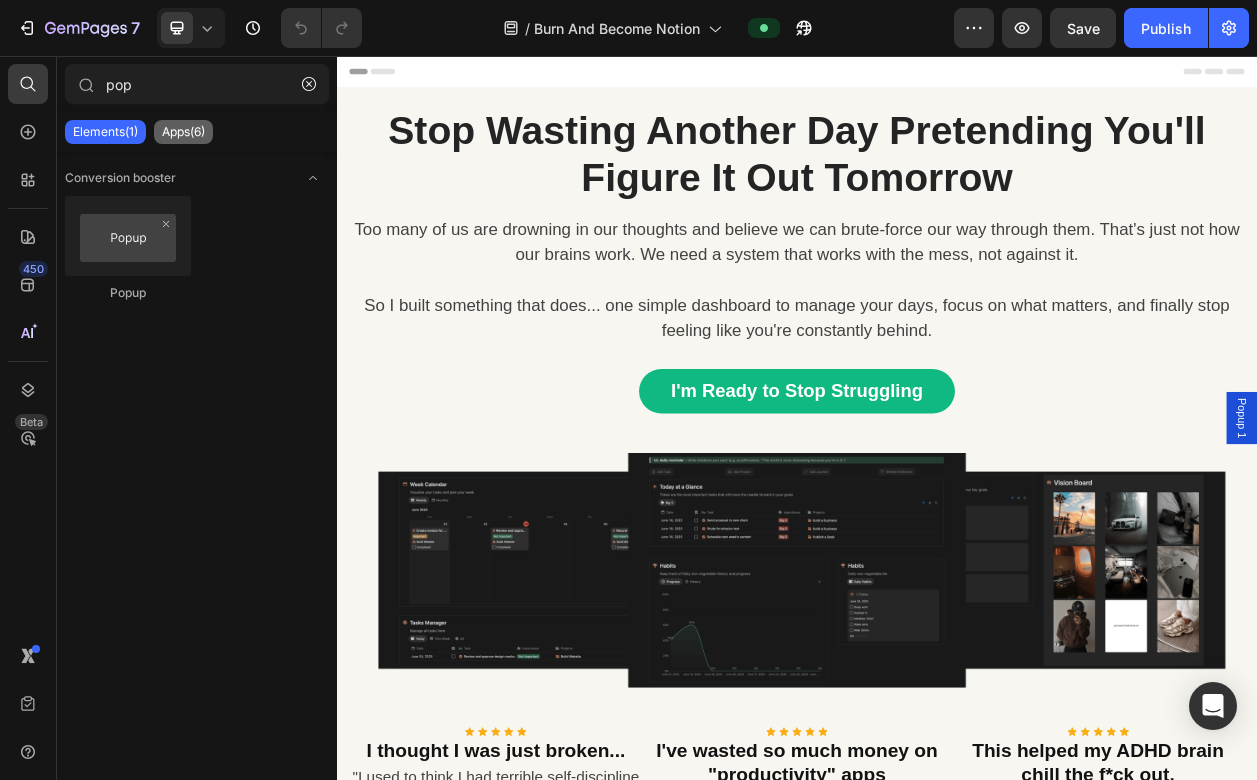 click on "Apps(6)" at bounding box center (183, 132) 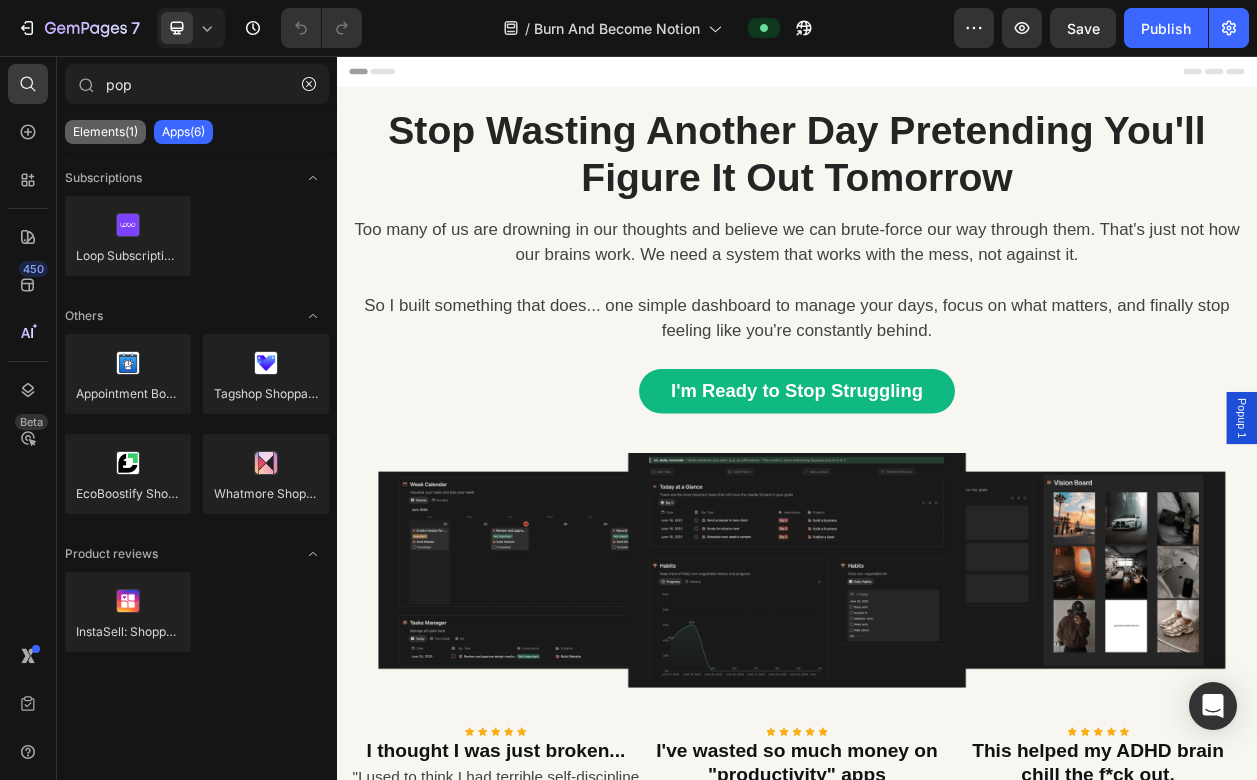 click on "Elements(1)" at bounding box center [105, 132] 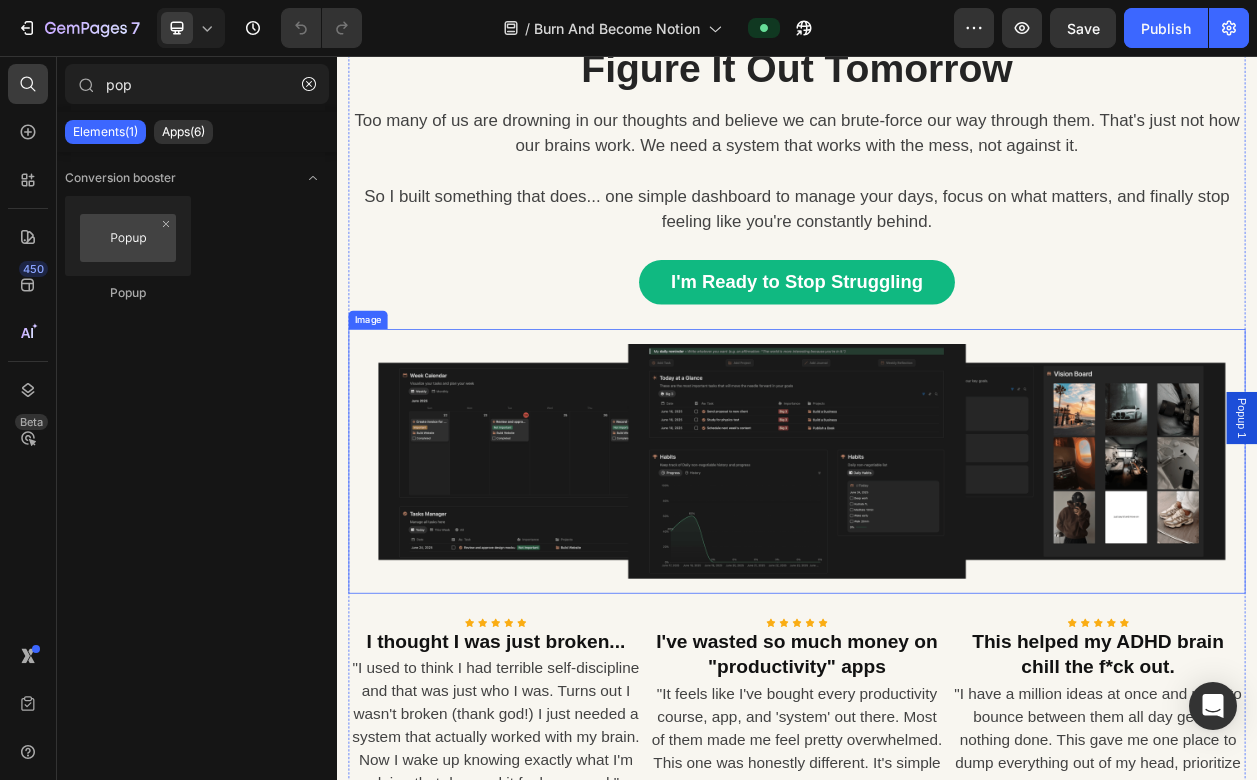 click at bounding box center (937, 584) 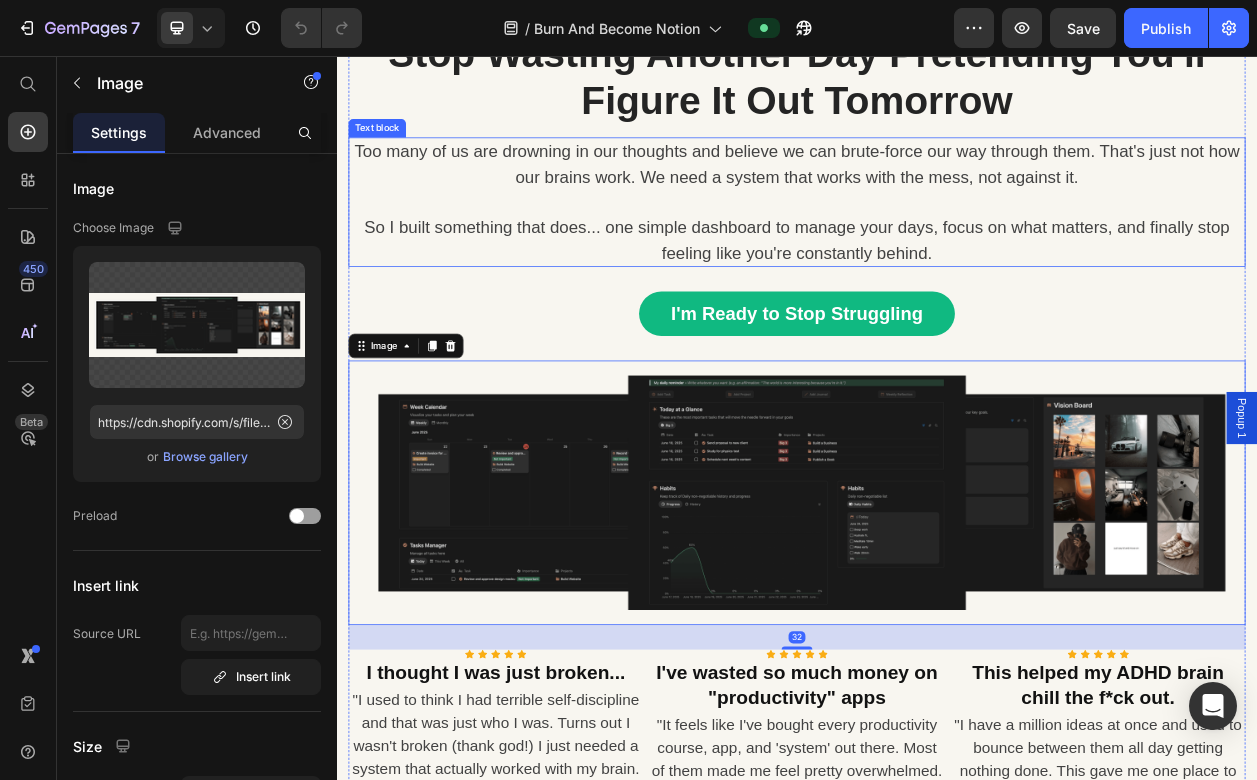 scroll, scrollTop: 35, scrollLeft: 0, axis: vertical 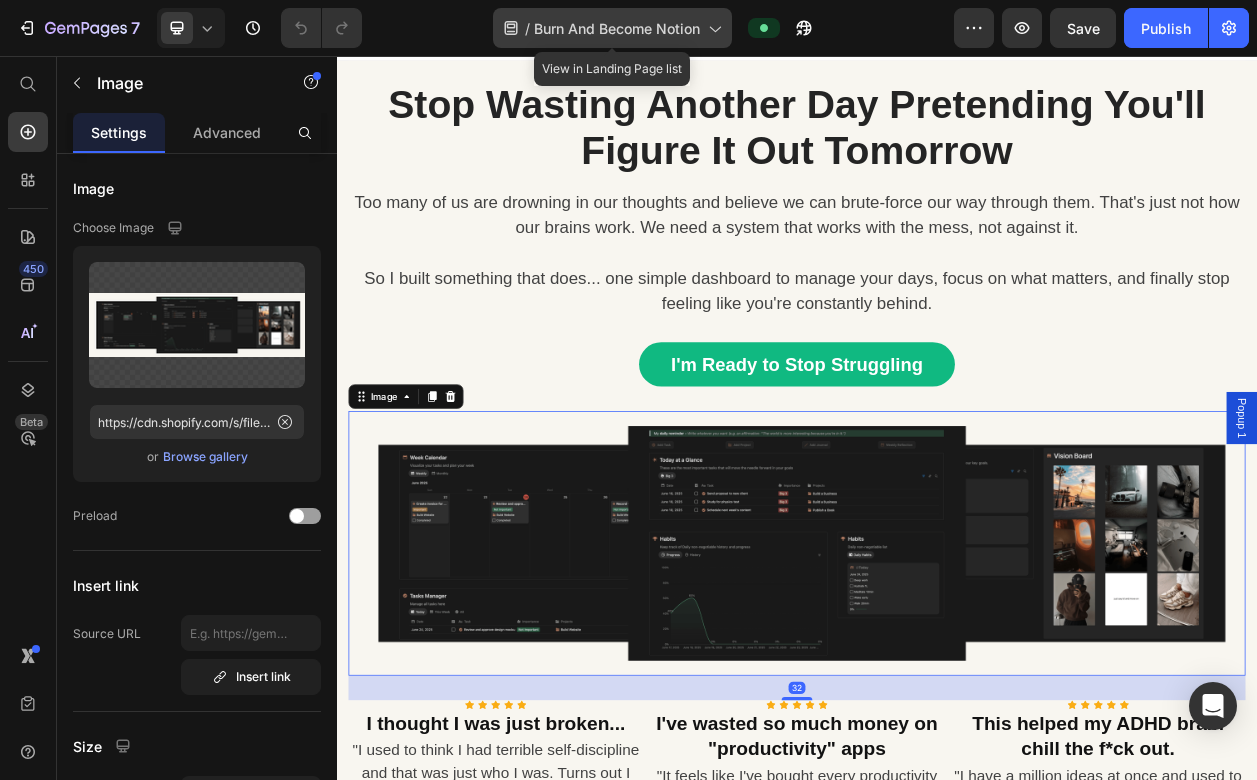 click on "/  Burn And Become Notion" 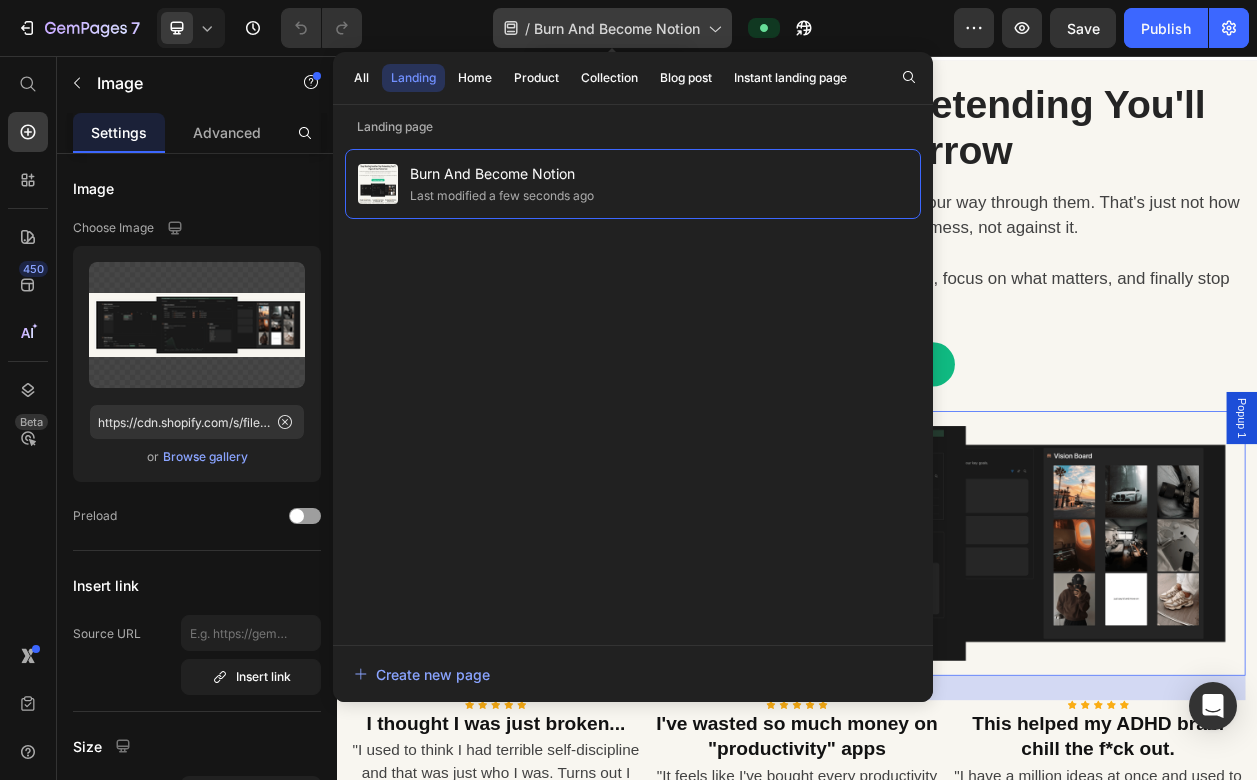 click on "Burn And Become Notion" at bounding box center (617, 28) 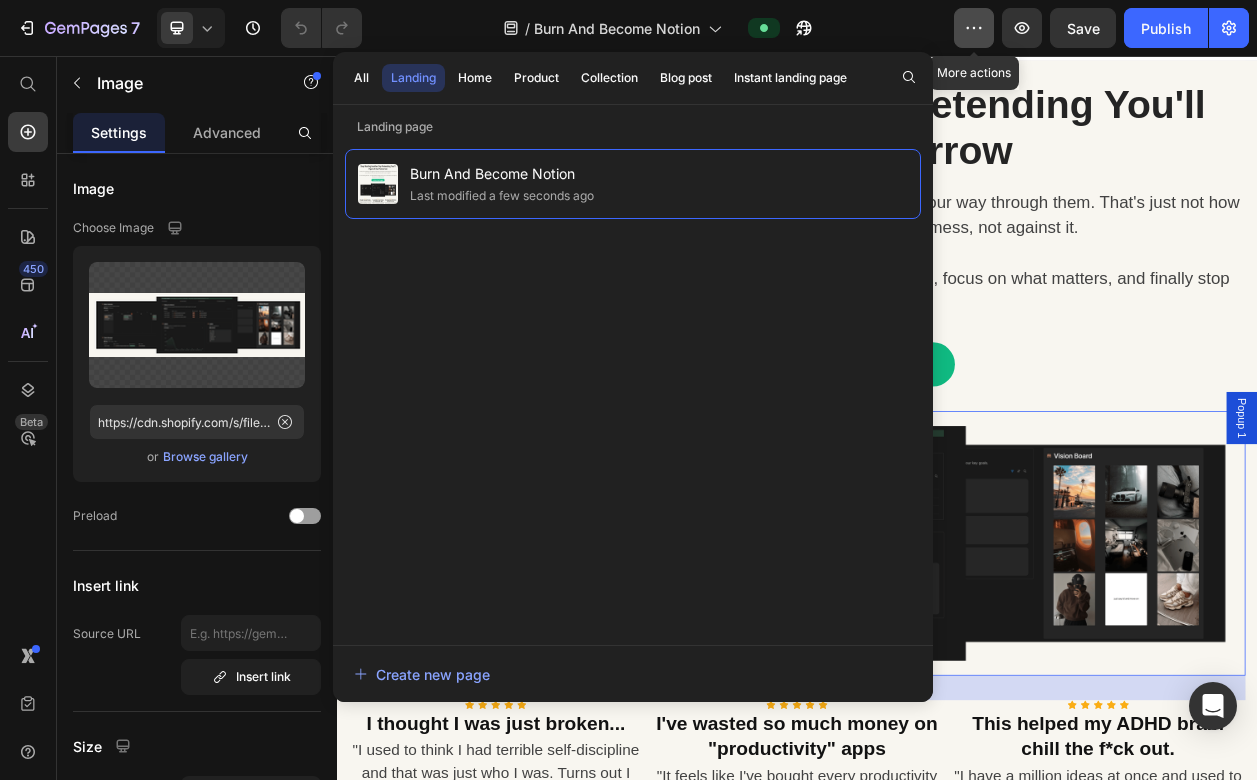 click 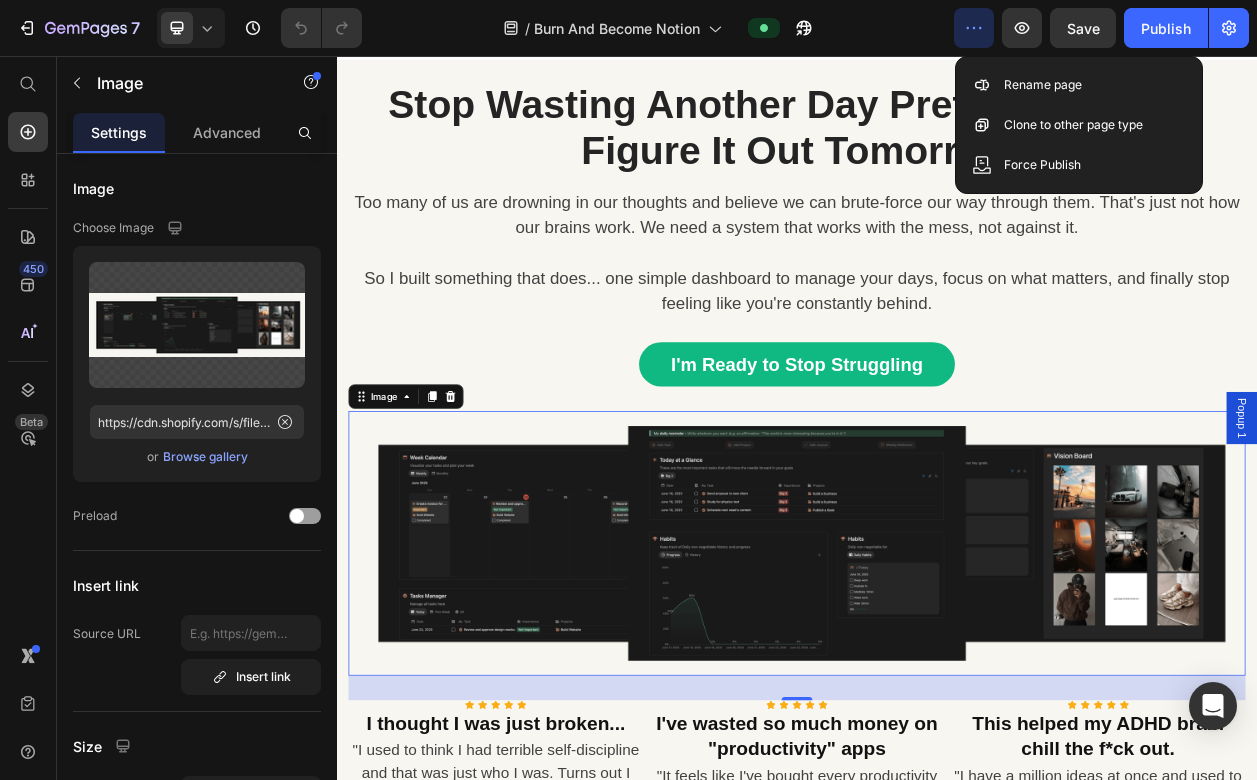 click 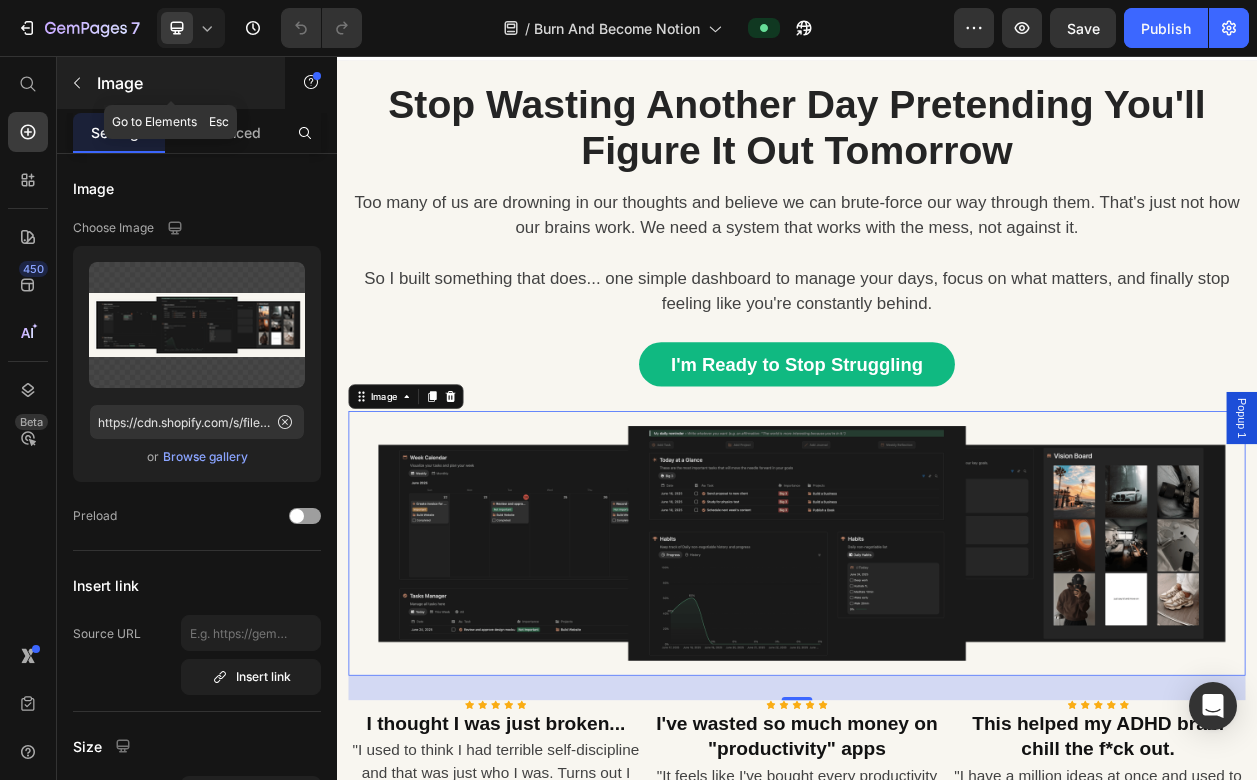 click 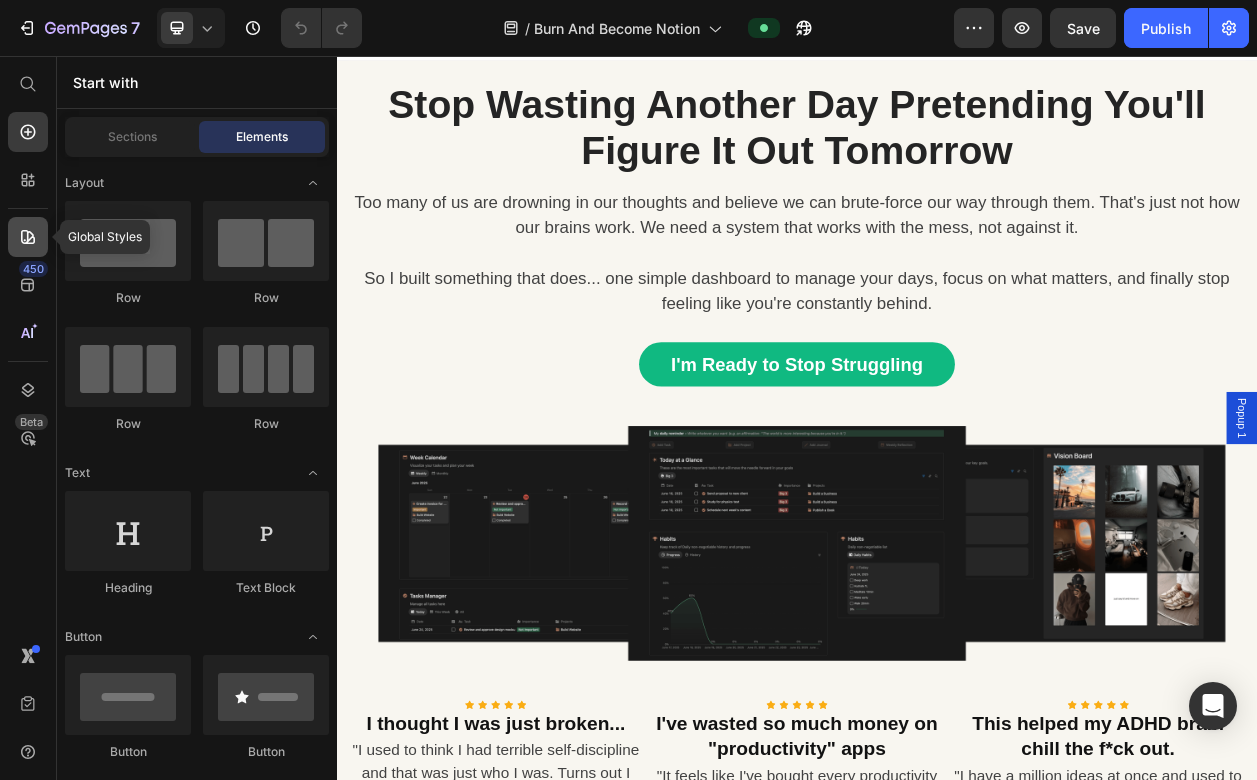 click 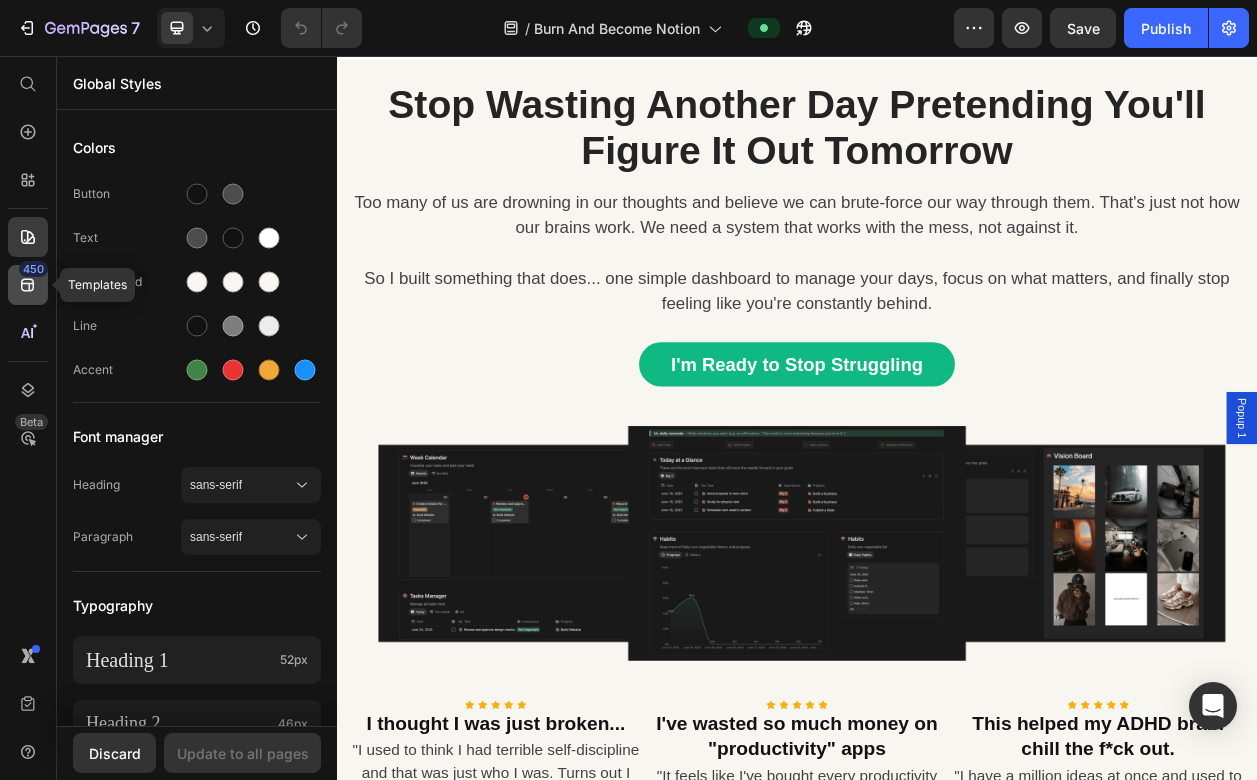 click on "450" 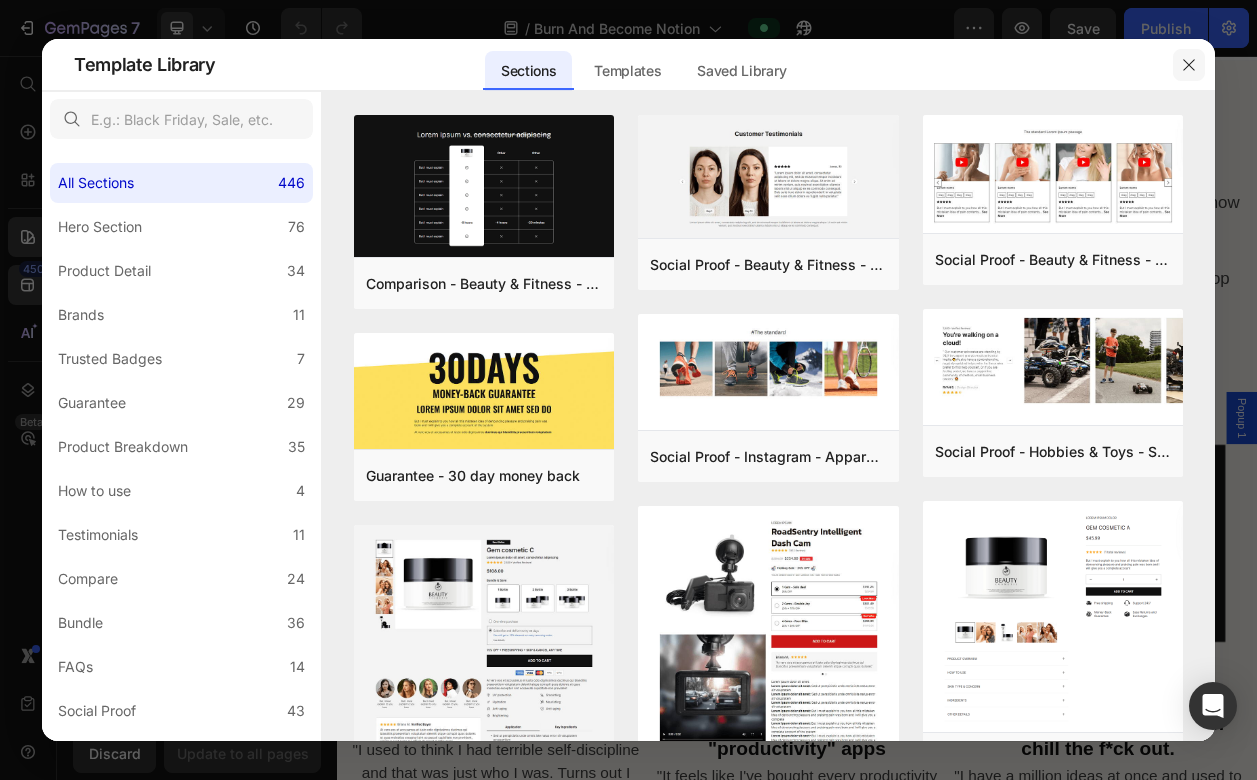 click 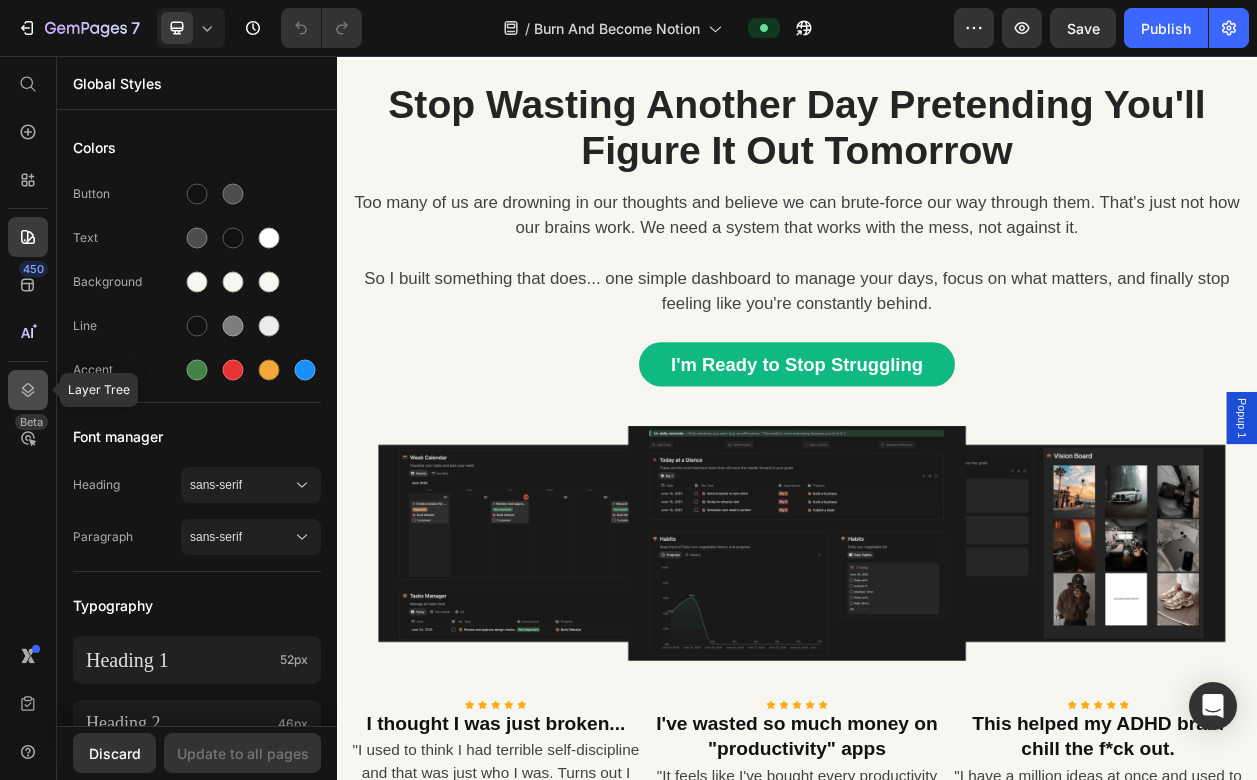 click 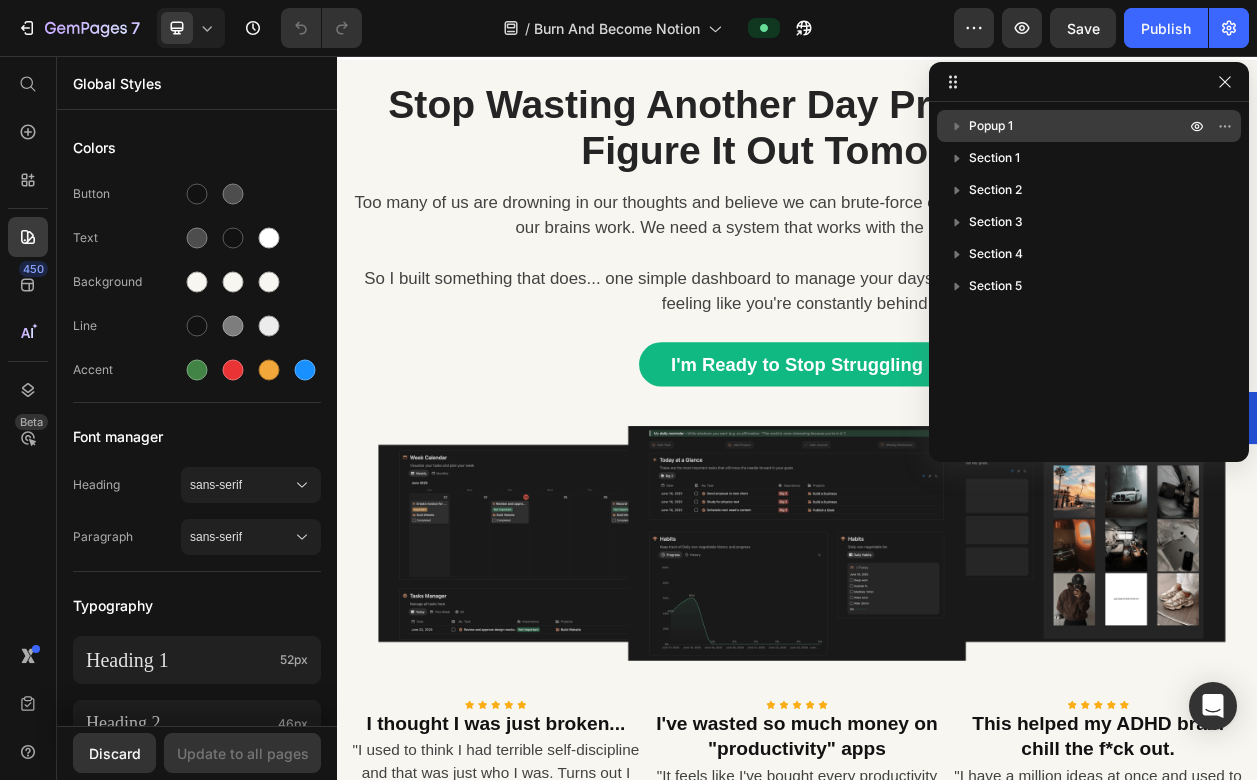 click 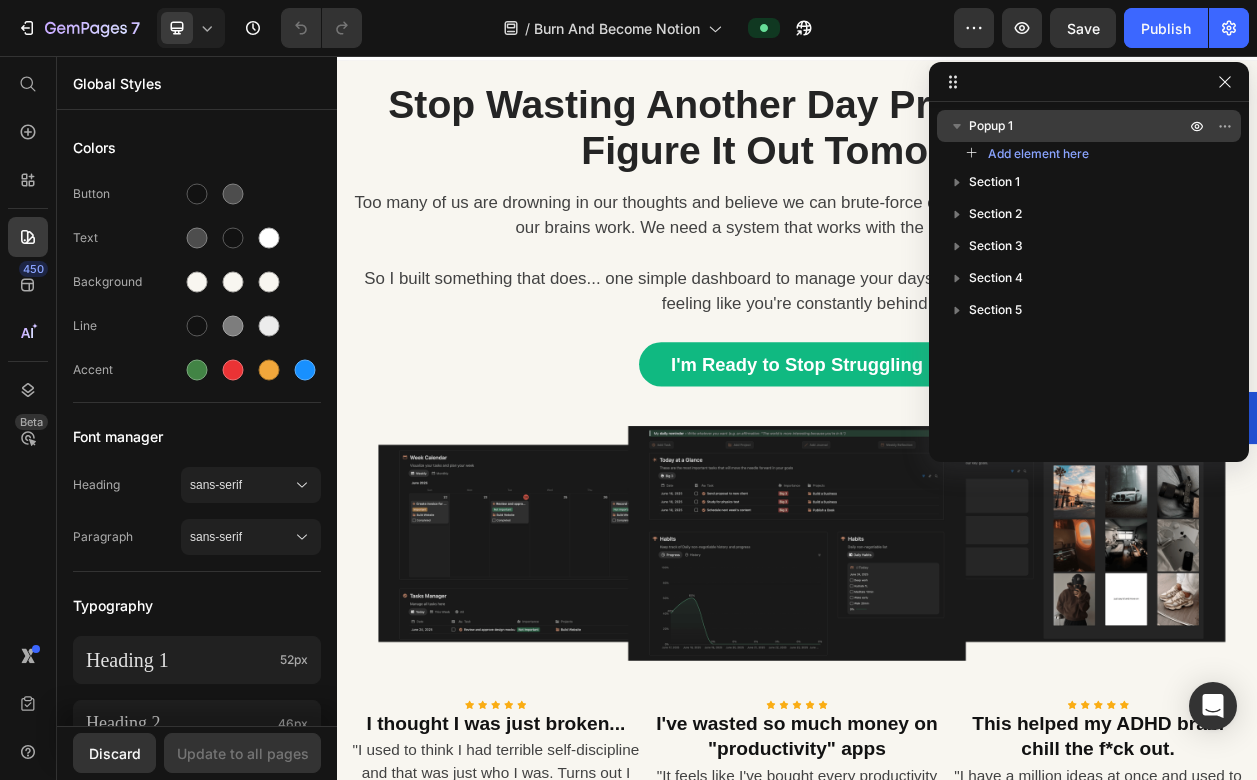 click 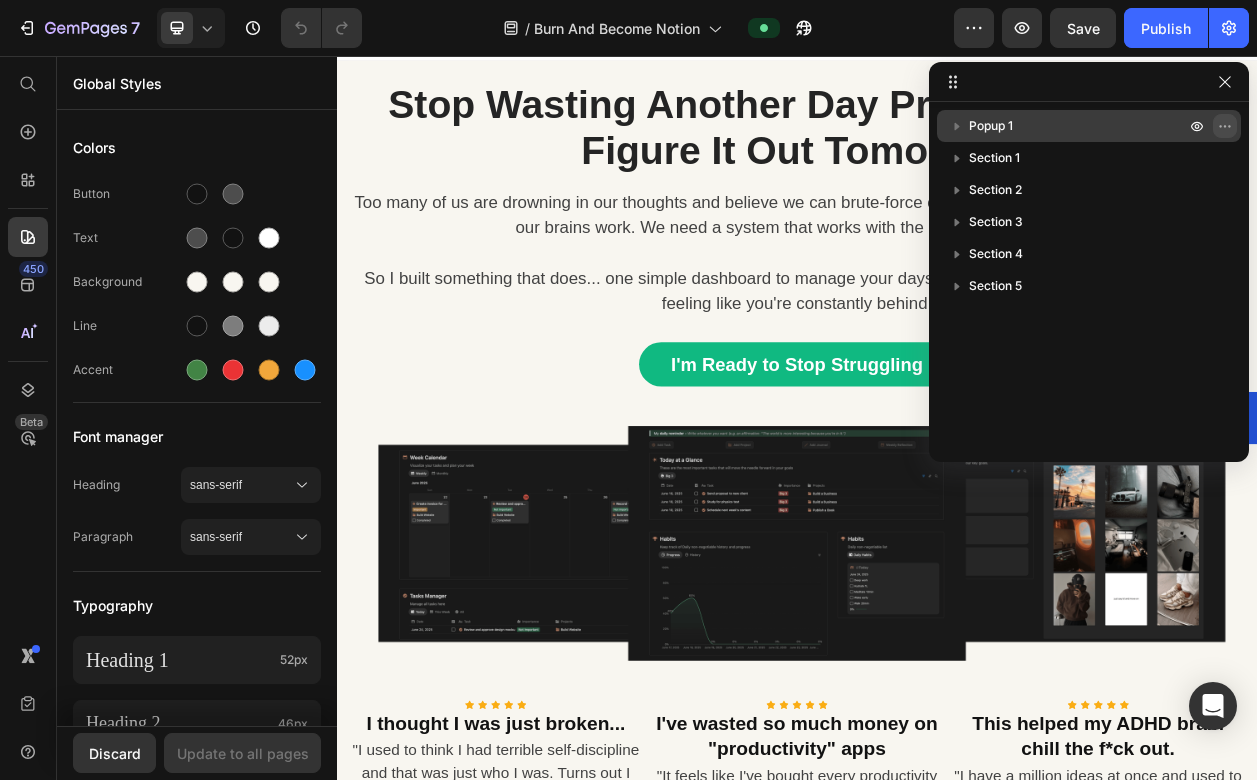 click 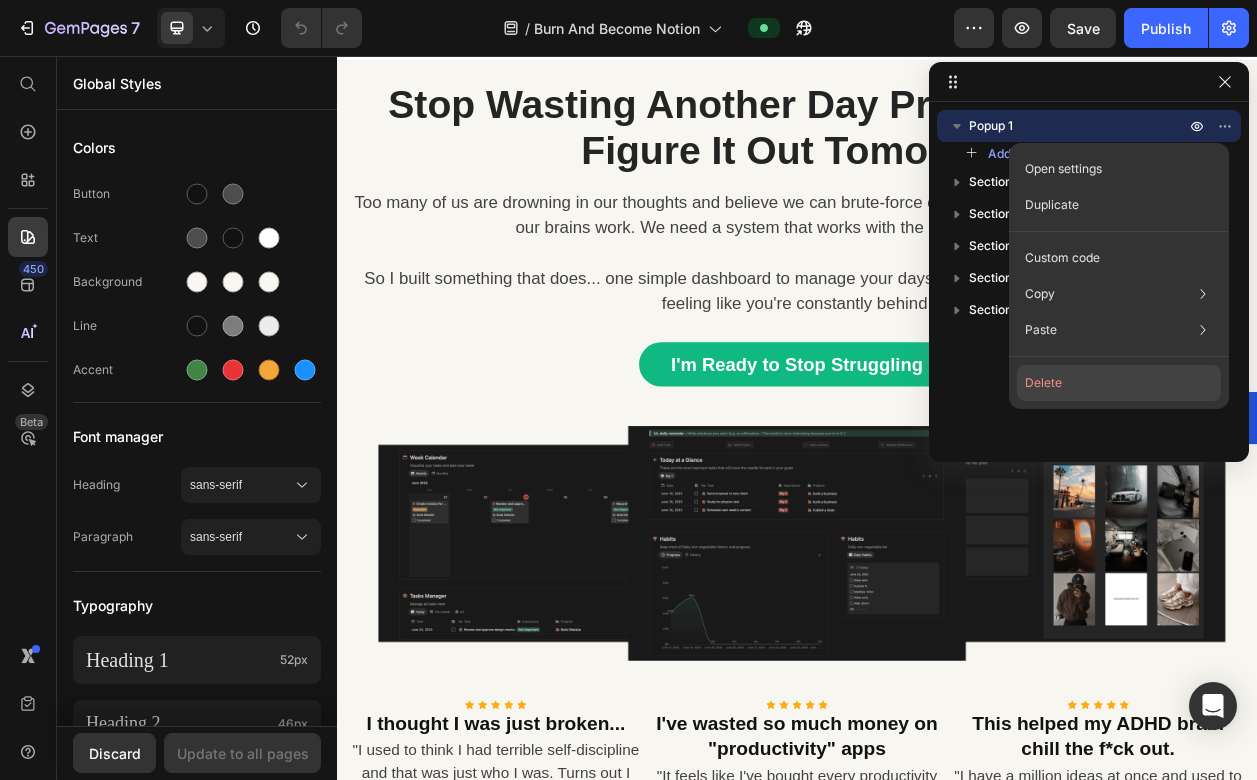 click on "Delete" 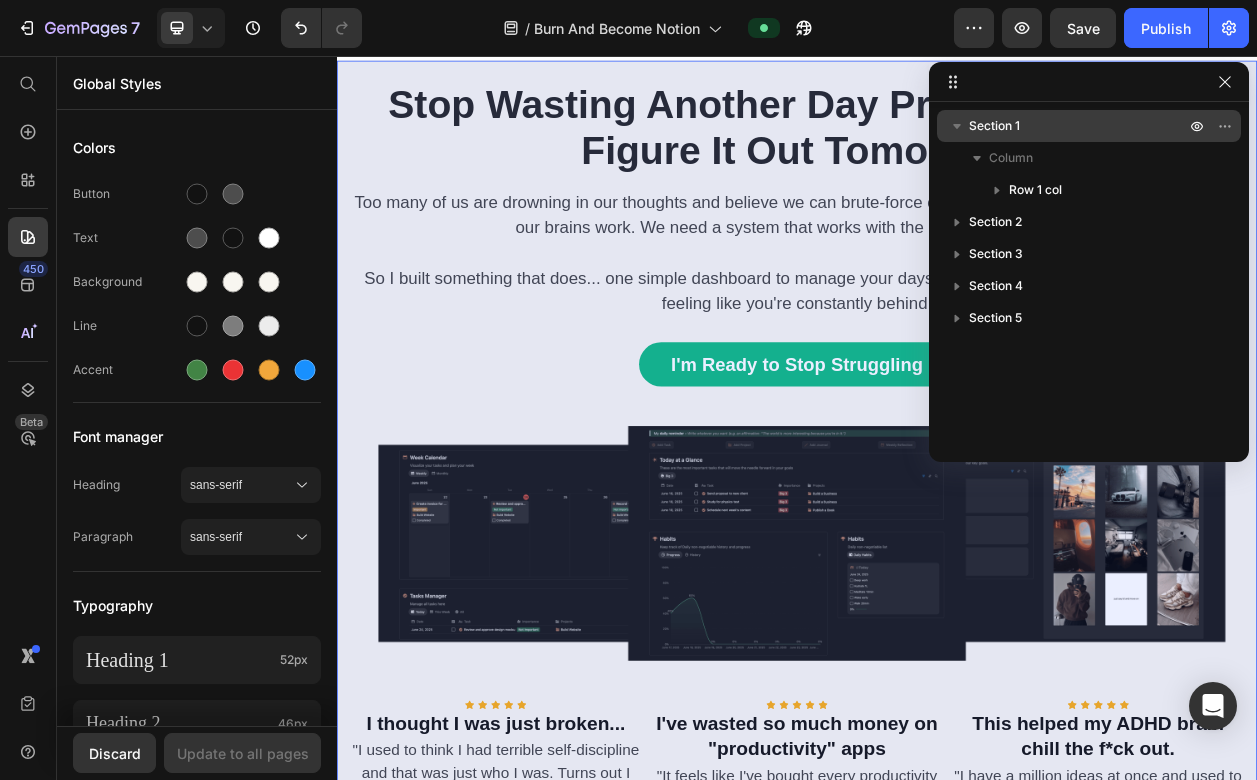 click 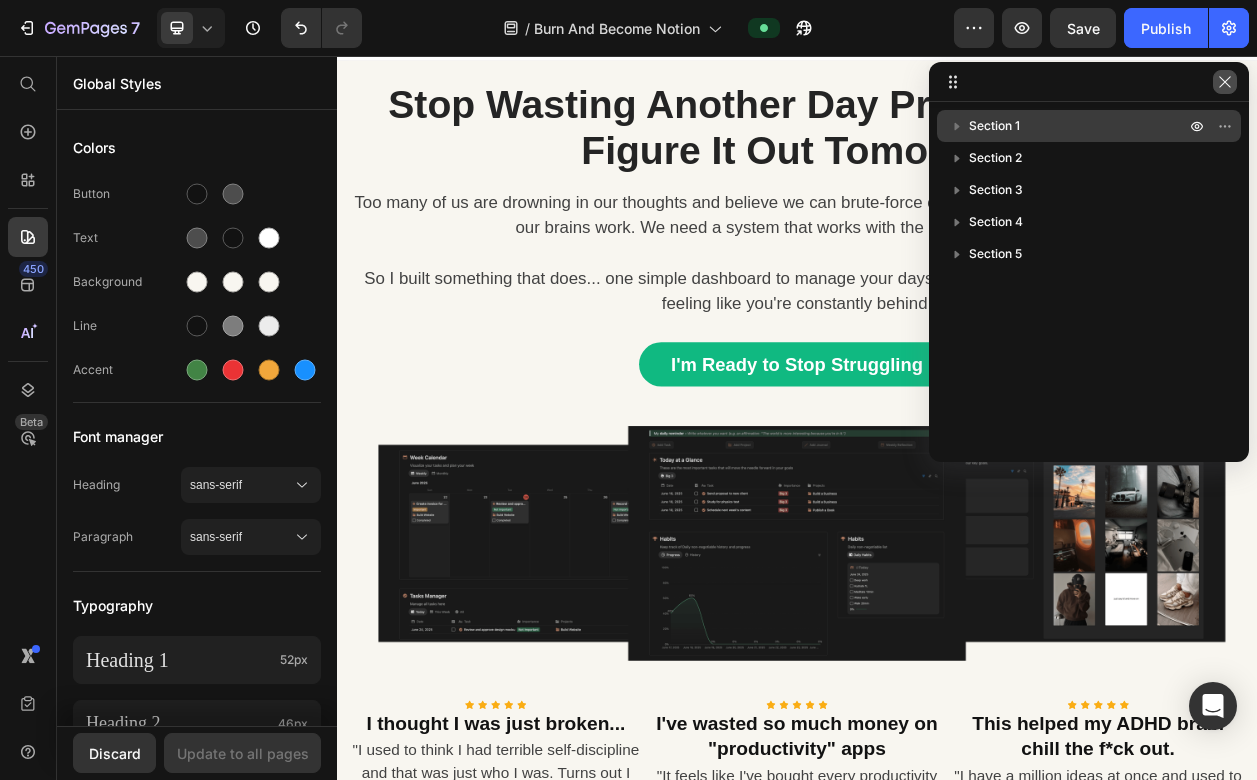 click at bounding box center (1225, 82) 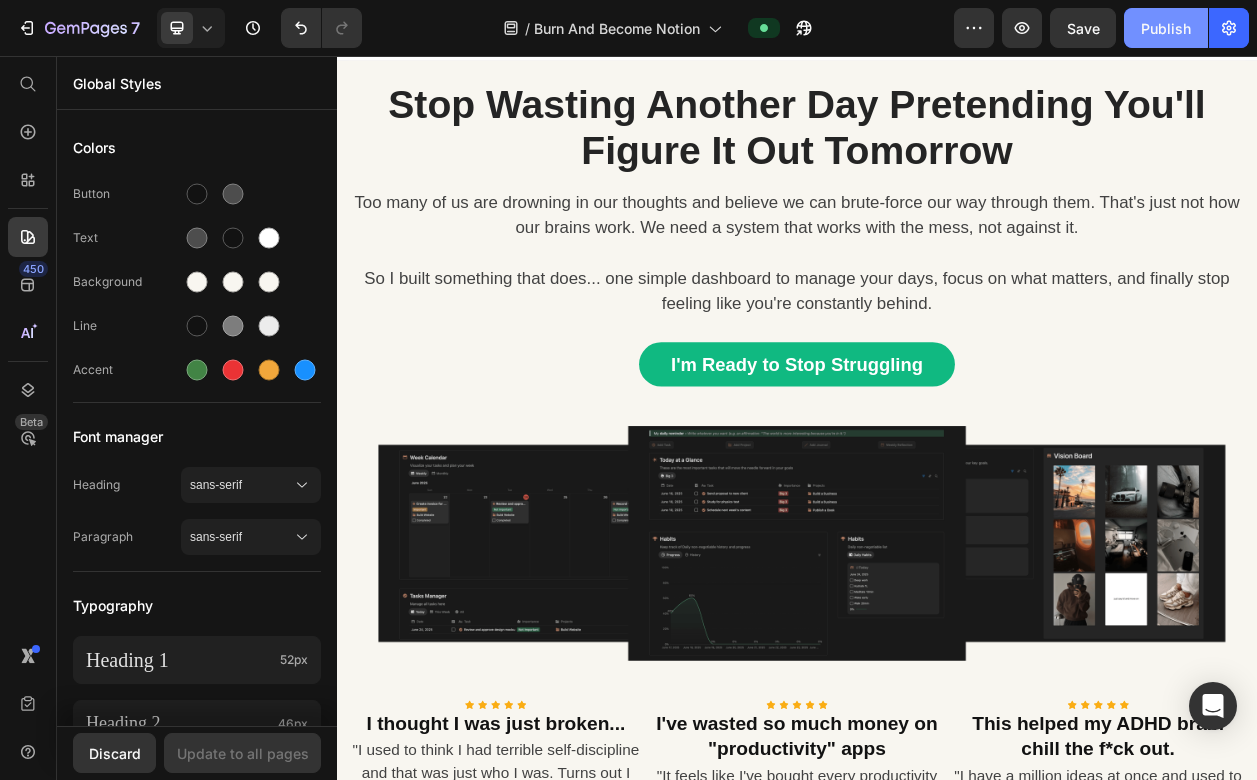 click on "Publish" at bounding box center [1166, 28] 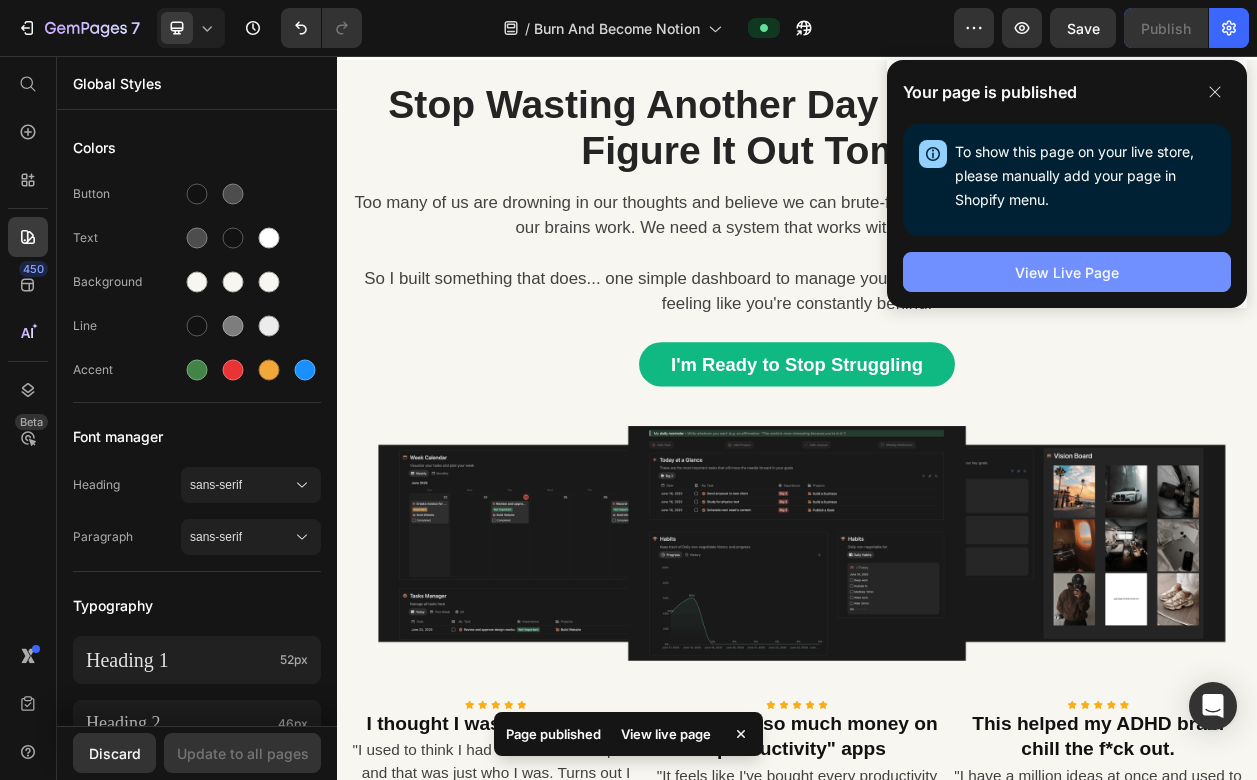click on "View Live Page" at bounding box center (1067, 272) 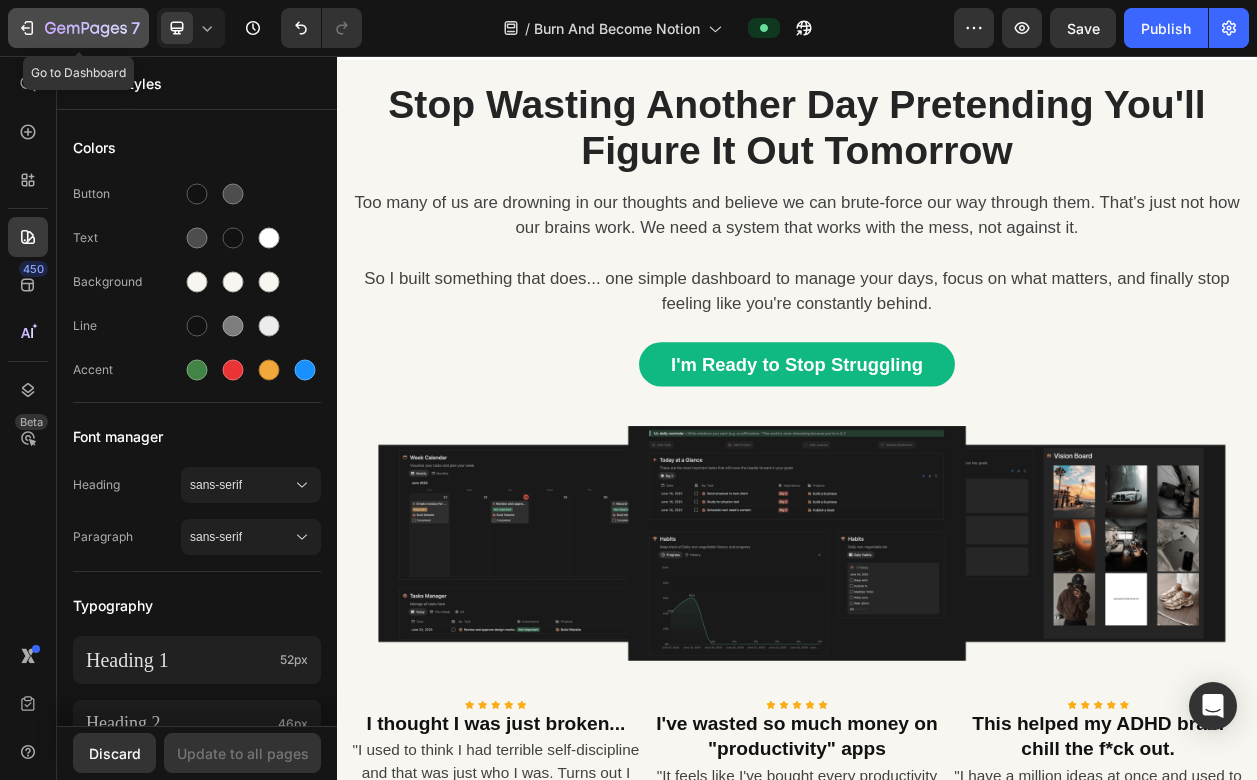 click 